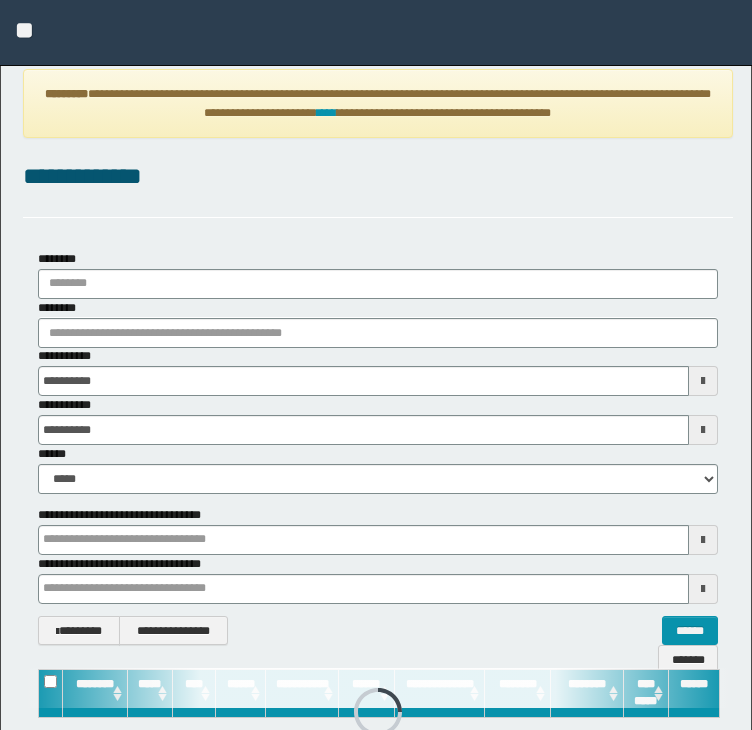scroll, scrollTop: 0, scrollLeft: 0, axis: both 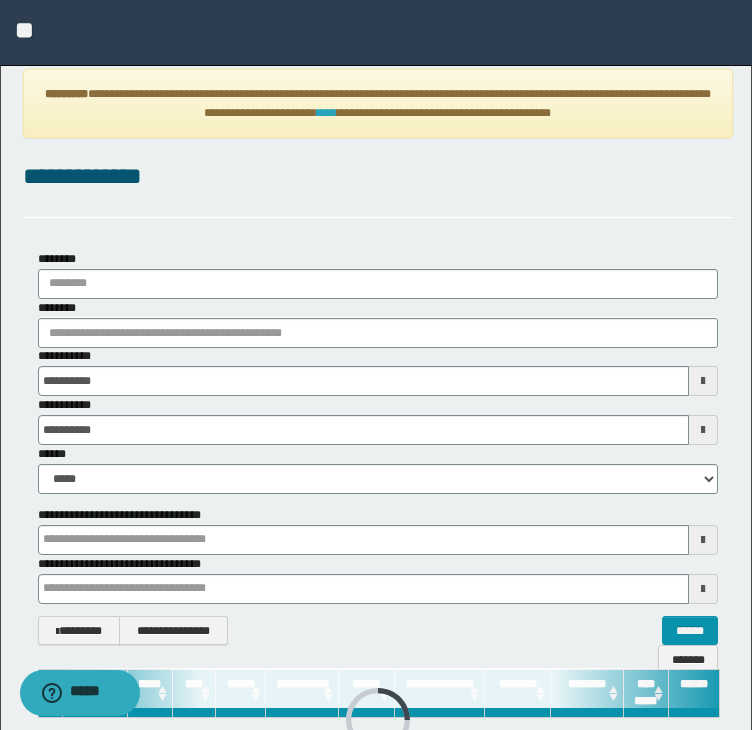 click on "****" at bounding box center [327, 113] 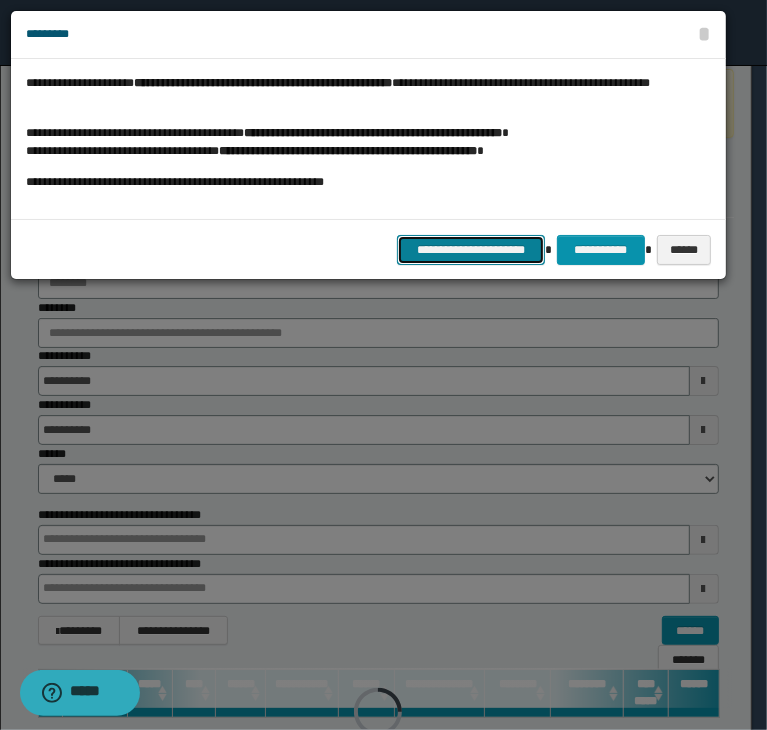 click on "**********" at bounding box center [471, 250] 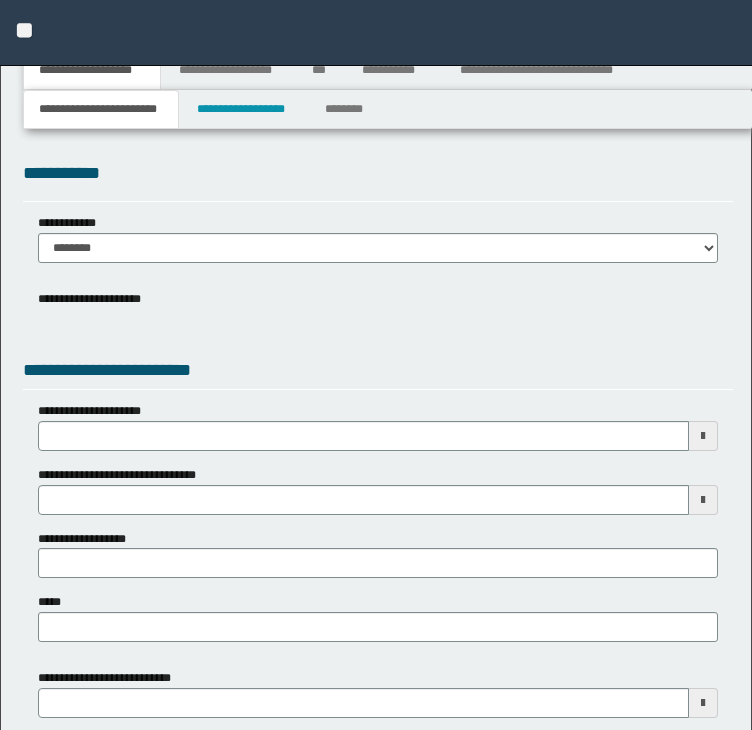 type 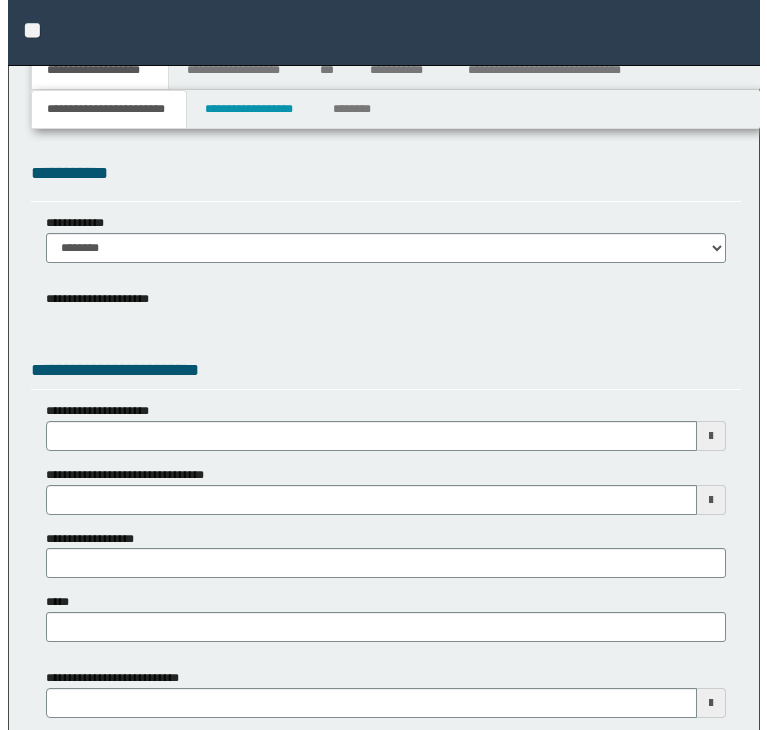 scroll, scrollTop: 0, scrollLeft: 0, axis: both 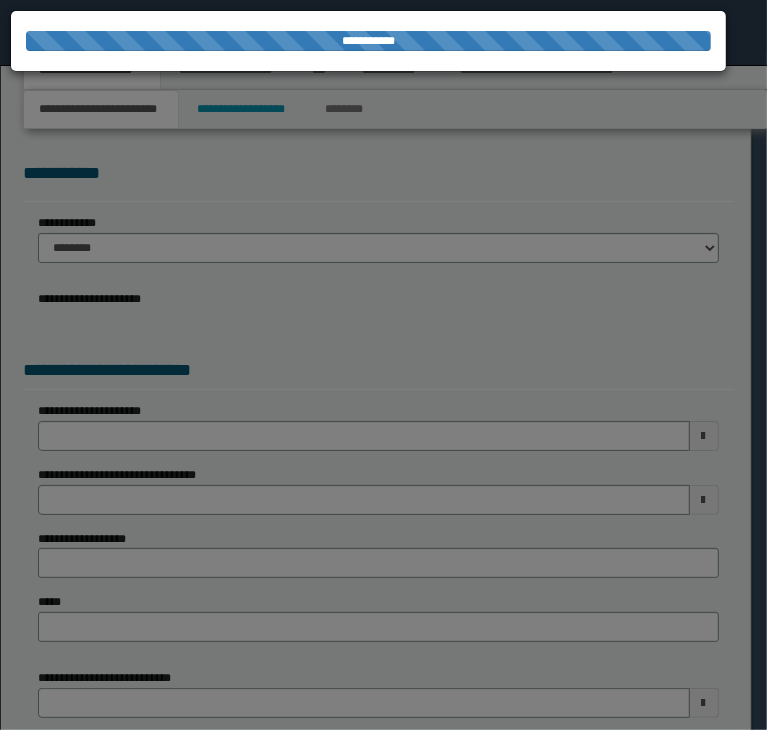type on "**********" 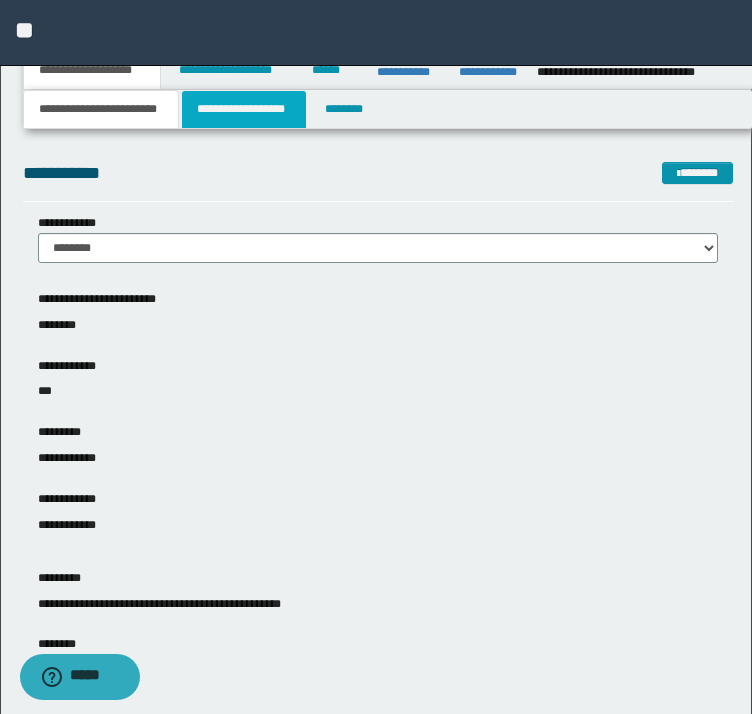 click on "**********" at bounding box center (244, 109) 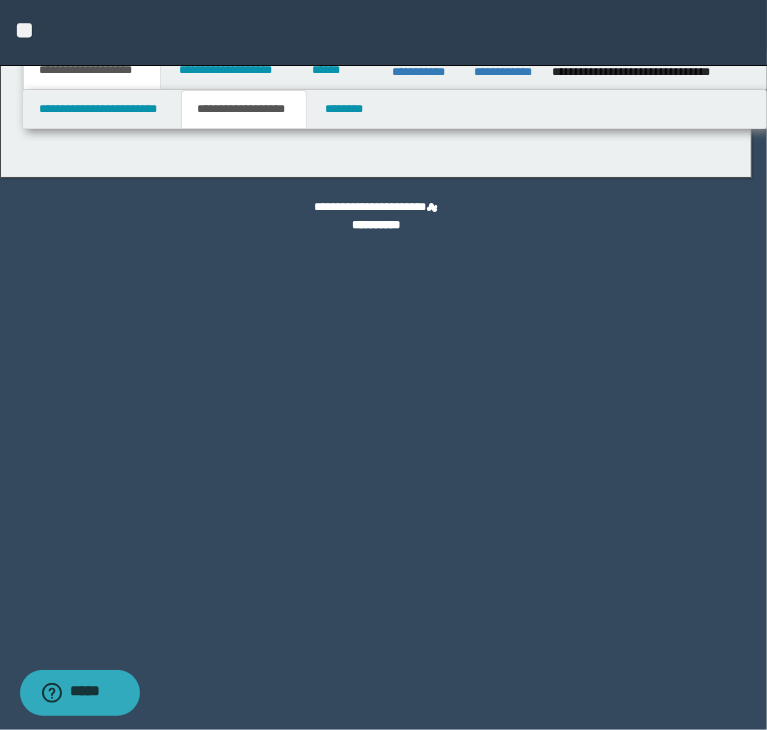 type on "********" 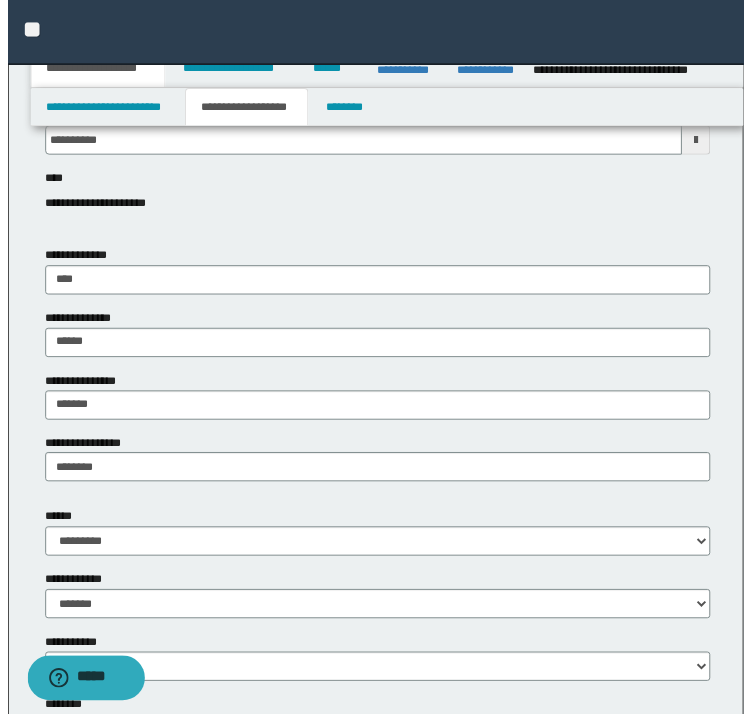 scroll, scrollTop: 400, scrollLeft: 0, axis: vertical 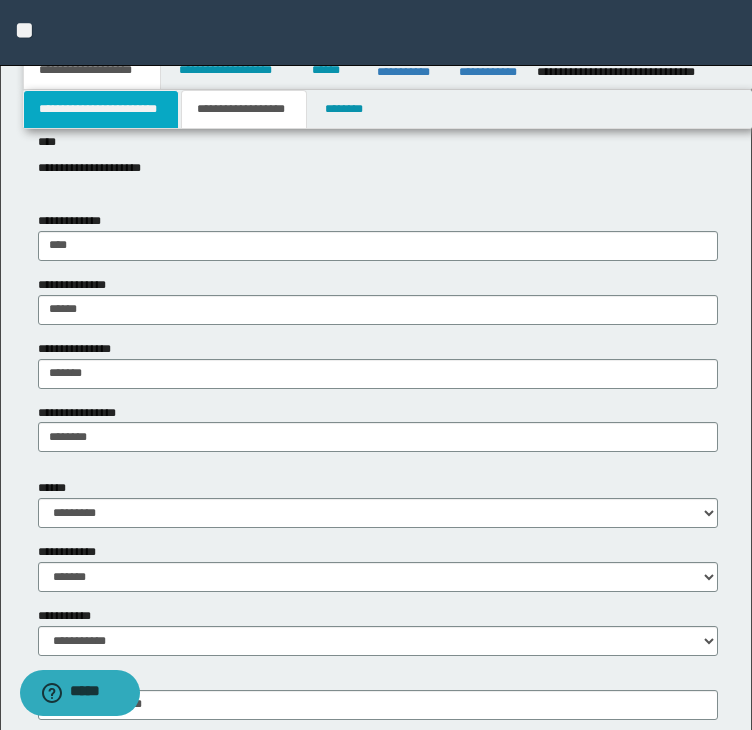 click on "**********" at bounding box center (101, 109) 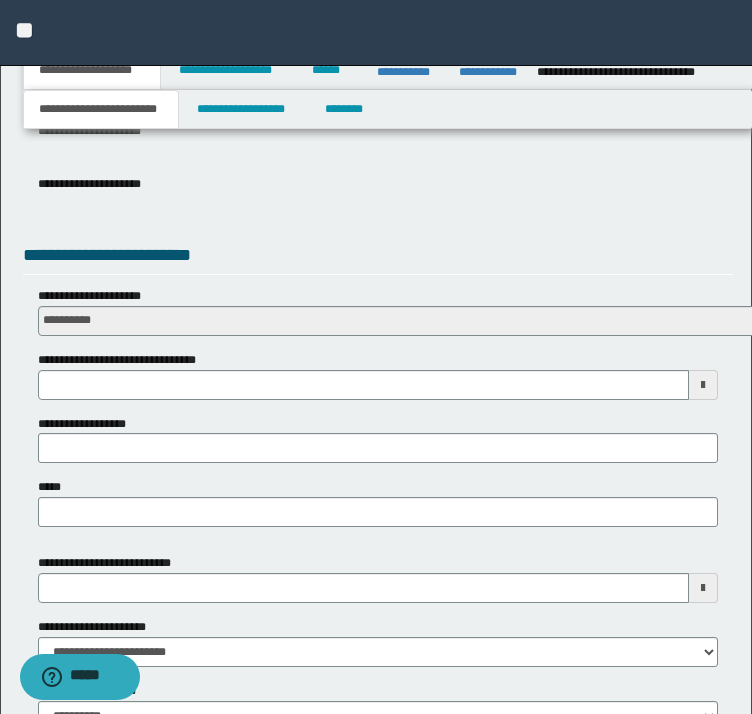 scroll, scrollTop: 600, scrollLeft: 0, axis: vertical 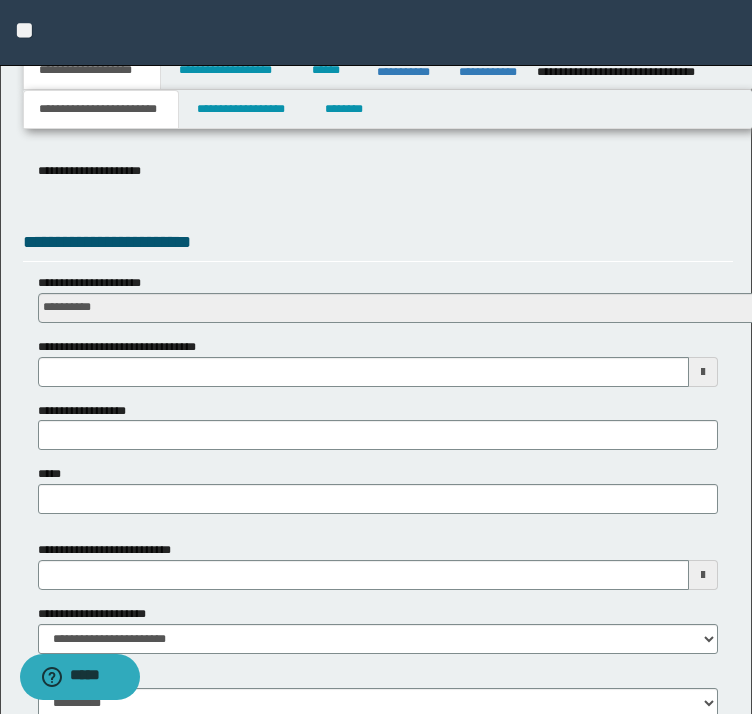 click on "**********" at bounding box center [376, 208] 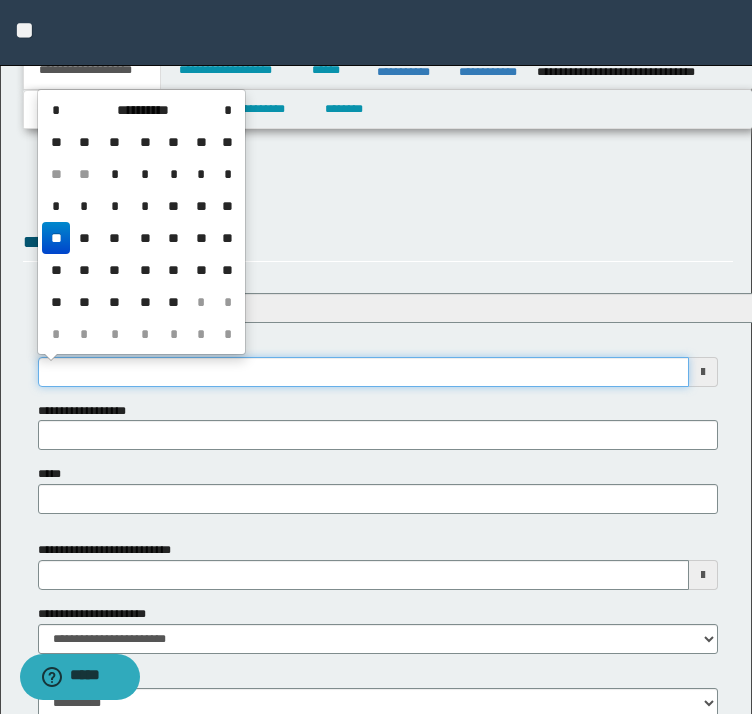 drag, startPoint x: 126, startPoint y: 377, endPoint x: 43, endPoint y: 367, distance: 83.60024 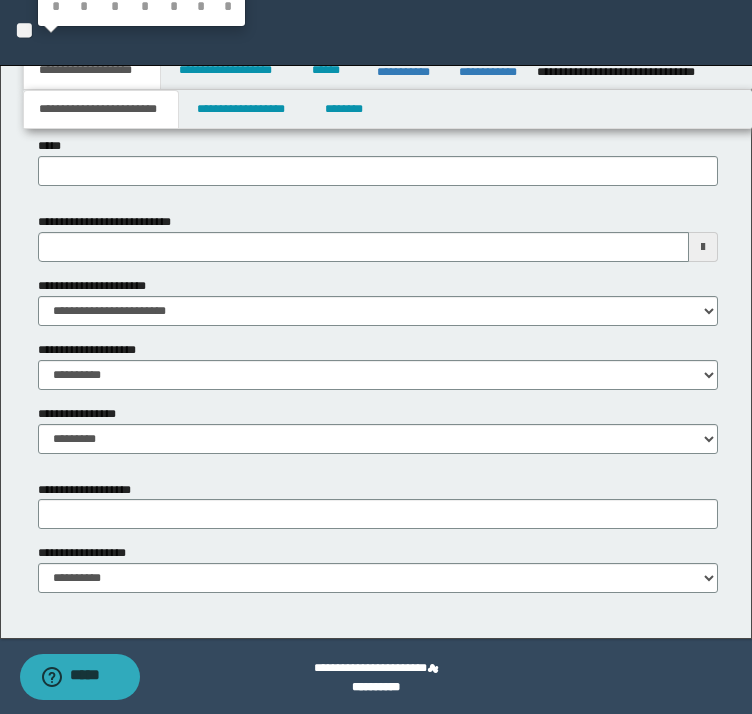 scroll, scrollTop: 930, scrollLeft: 0, axis: vertical 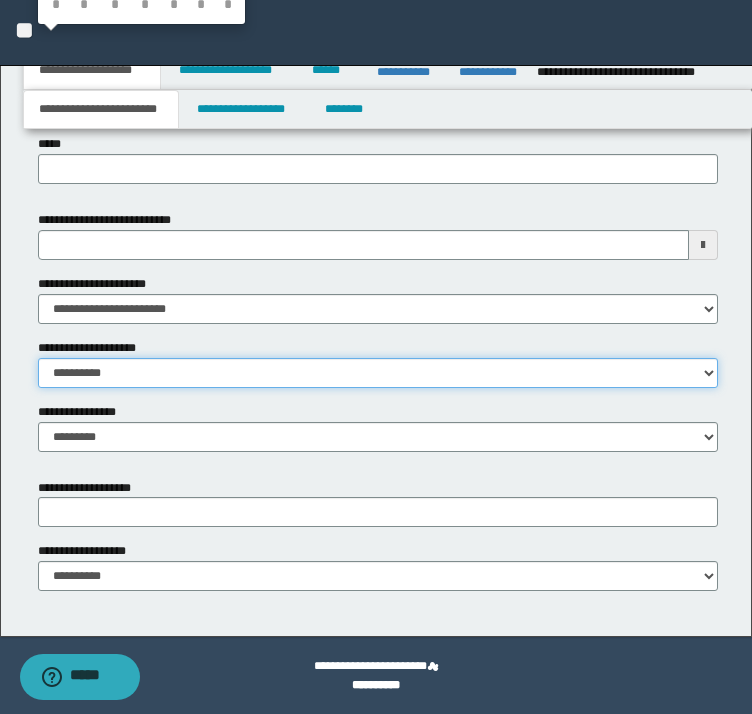 type on "**********" 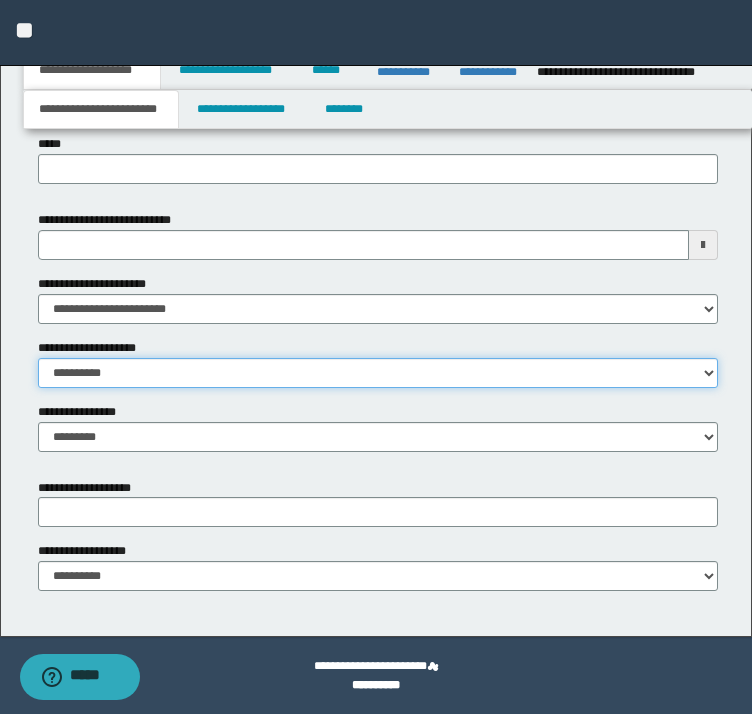 click on "**********" at bounding box center (378, 373) 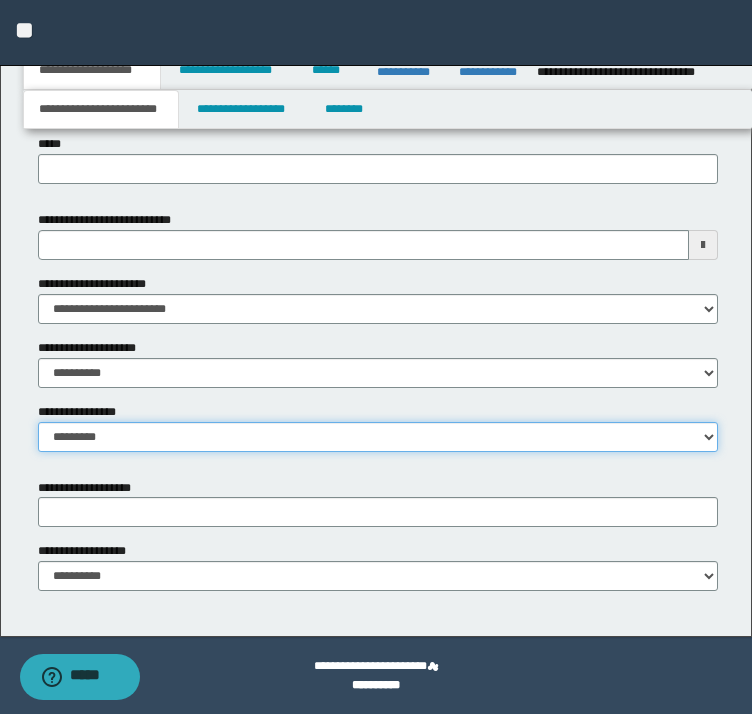click on "**********" at bounding box center [378, 437] 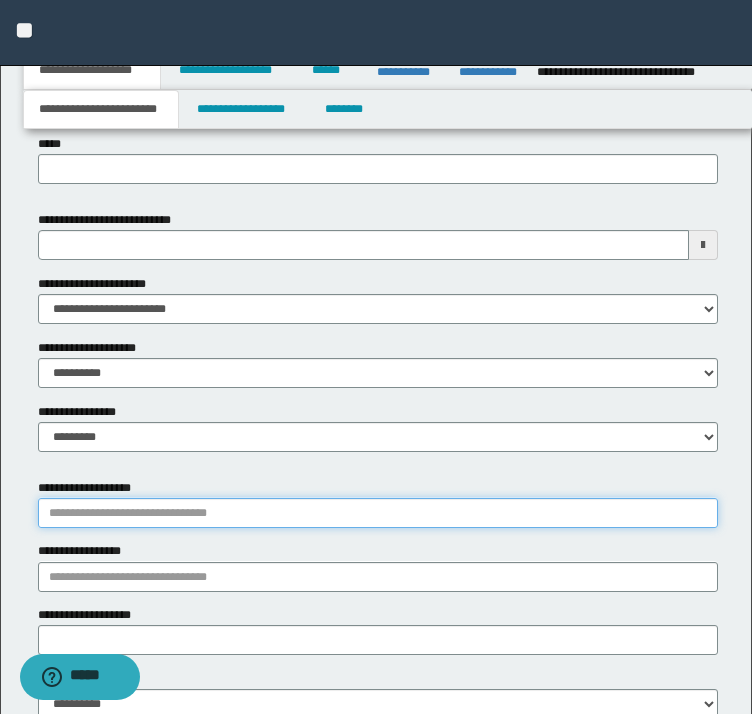 click on "**********" at bounding box center [378, 513] 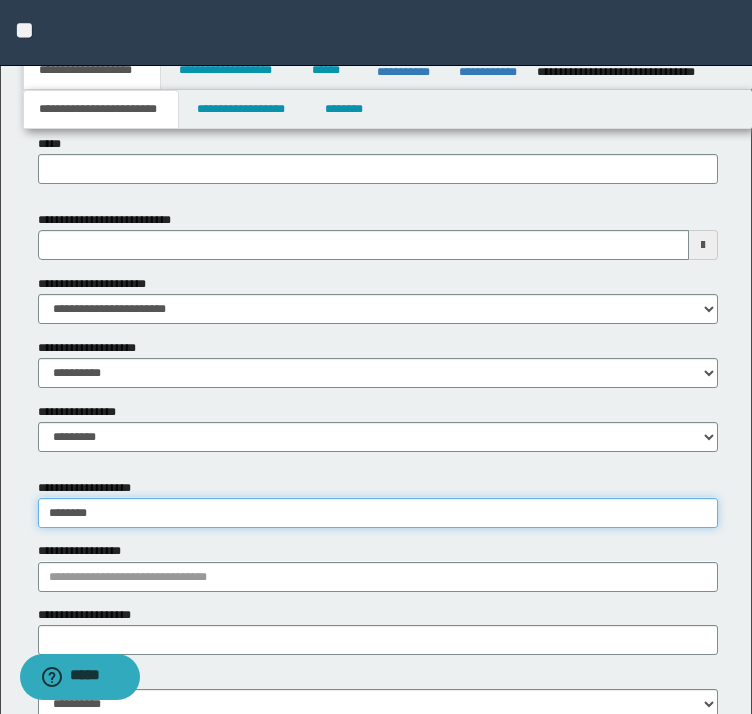type on "*********" 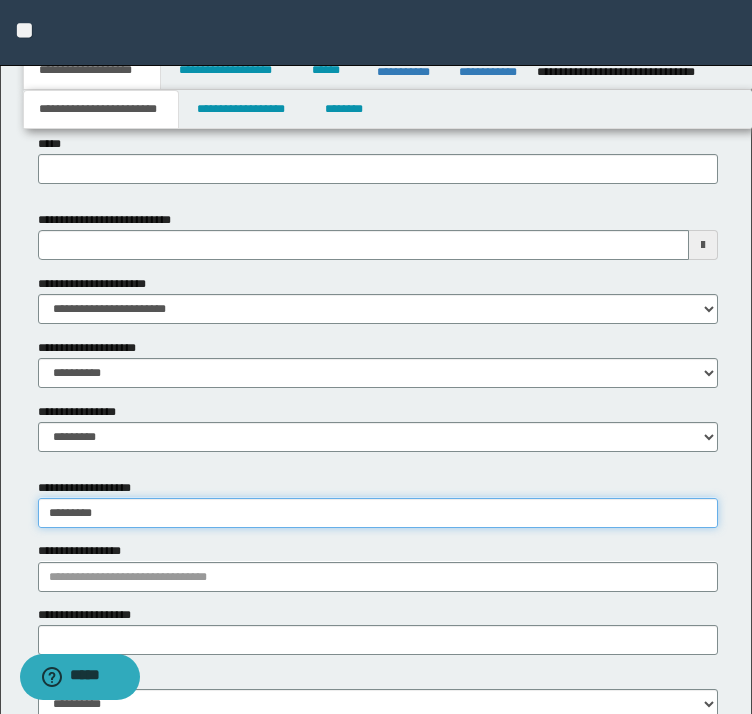 type on "*********" 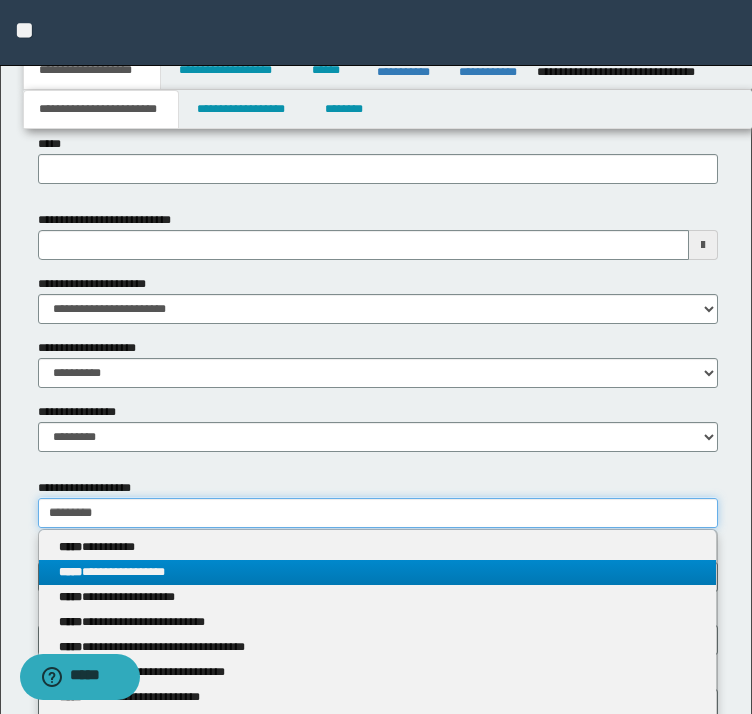 type on "*********" 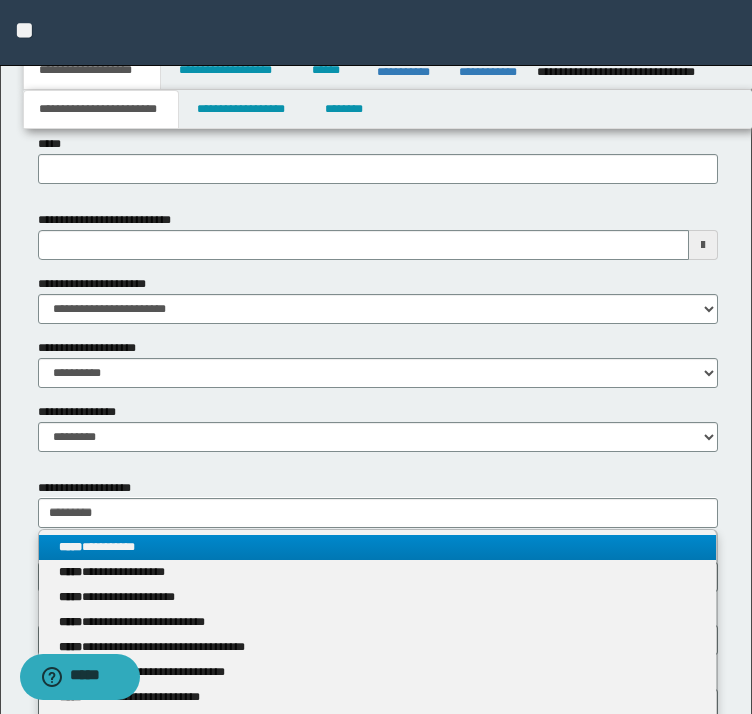 click on "**********" at bounding box center (378, 547) 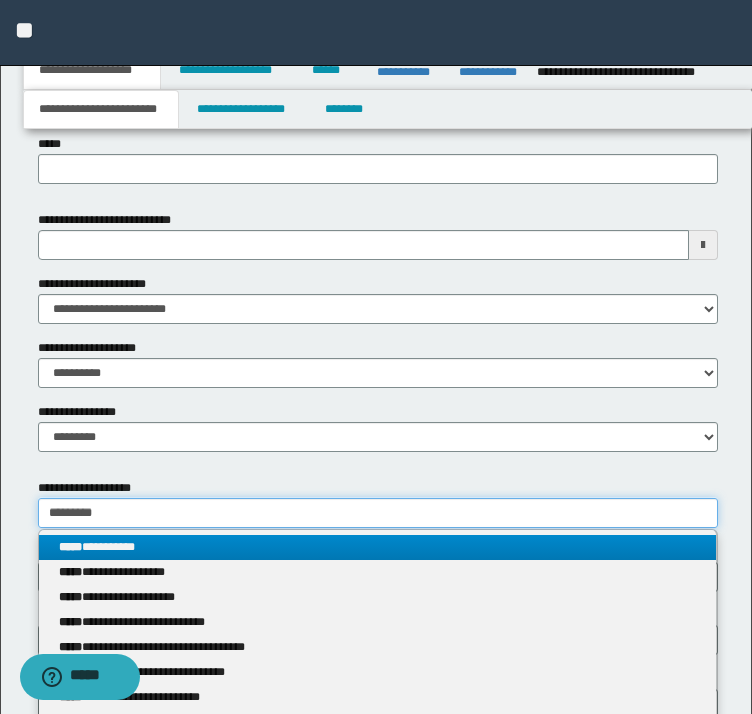 type 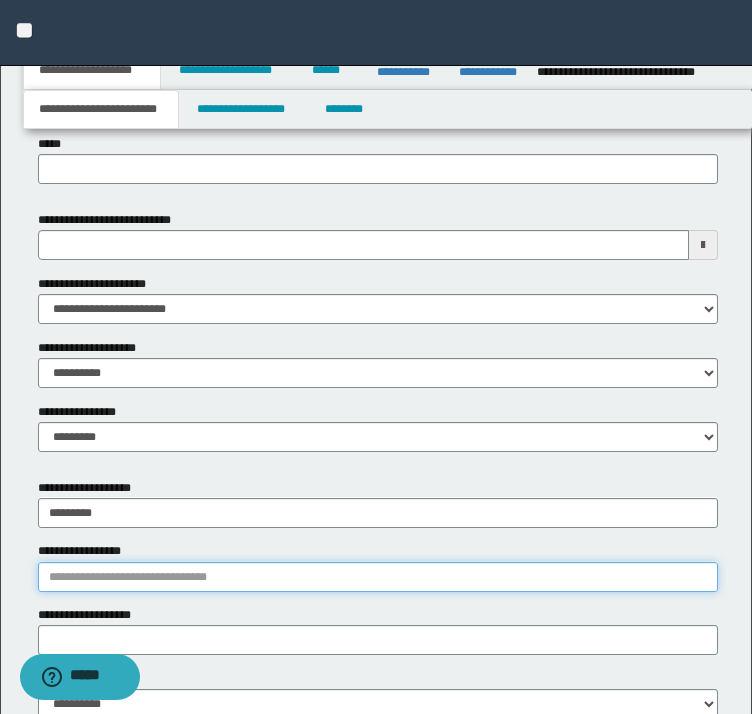 click on "**********" at bounding box center (378, 577) 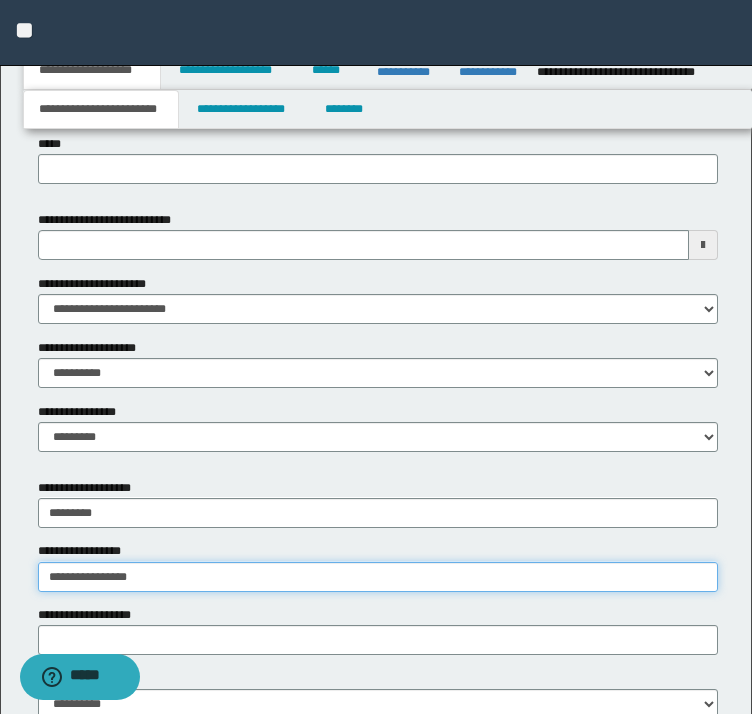 click on "**********" at bounding box center (378, 577) 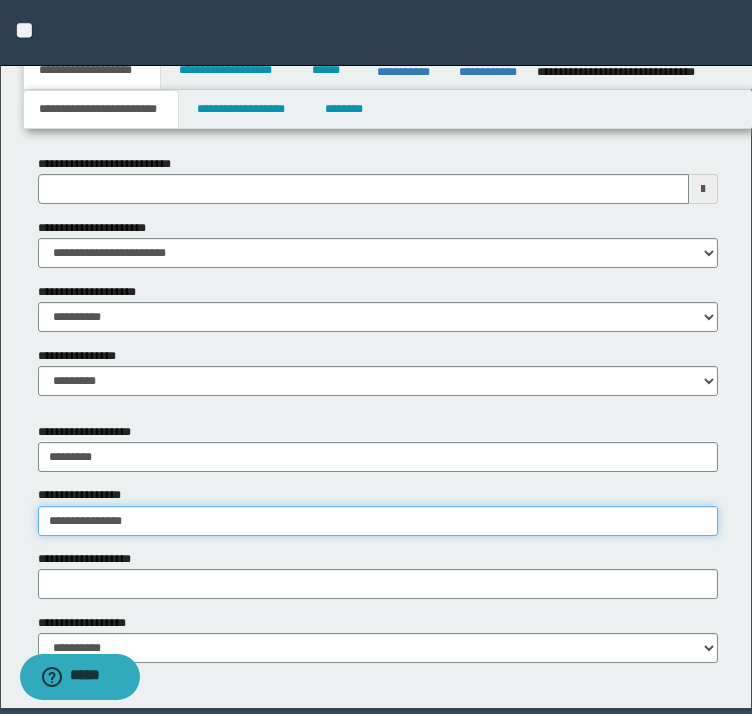 type on "**********" 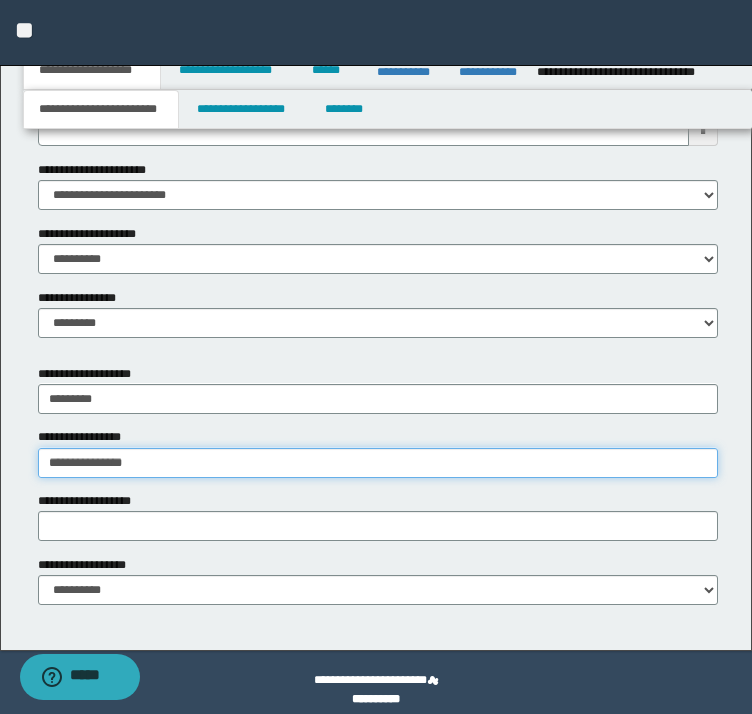 scroll, scrollTop: 1058, scrollLeft: 0, axis: vertical 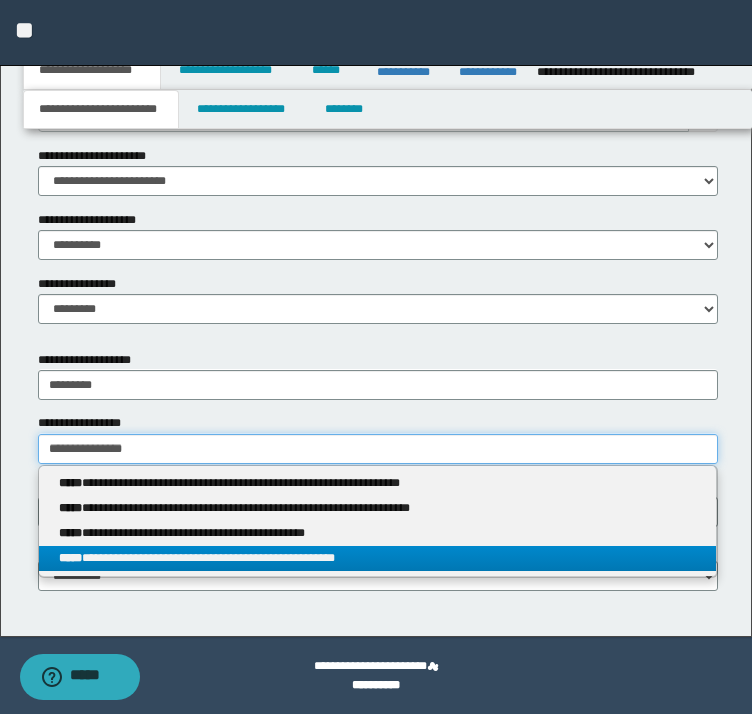 type on "**********" 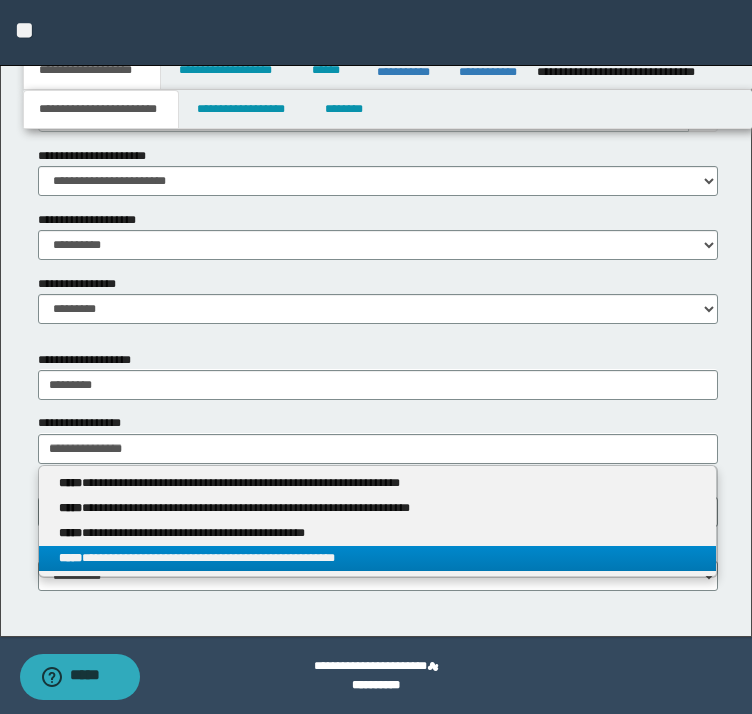 click on "**********" at bounding box center (378, 558) 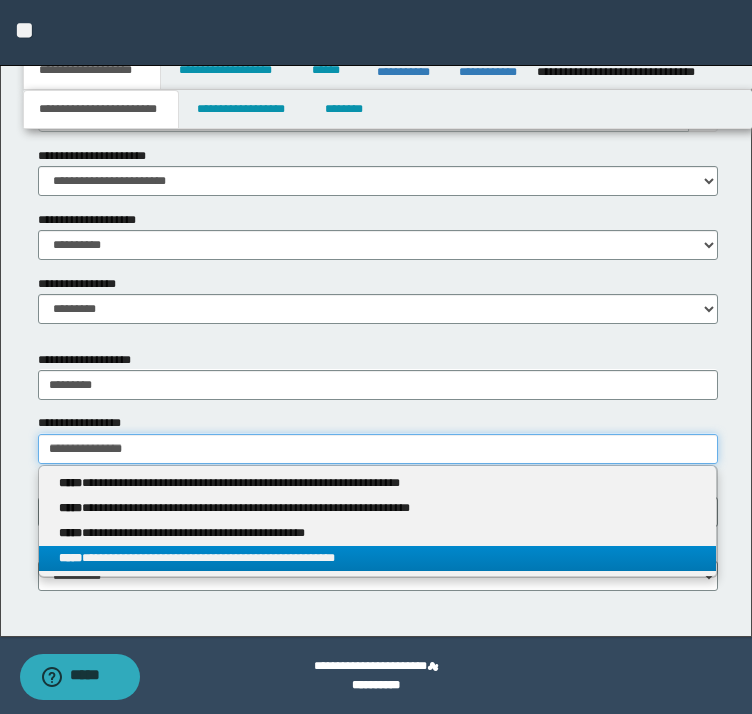 type 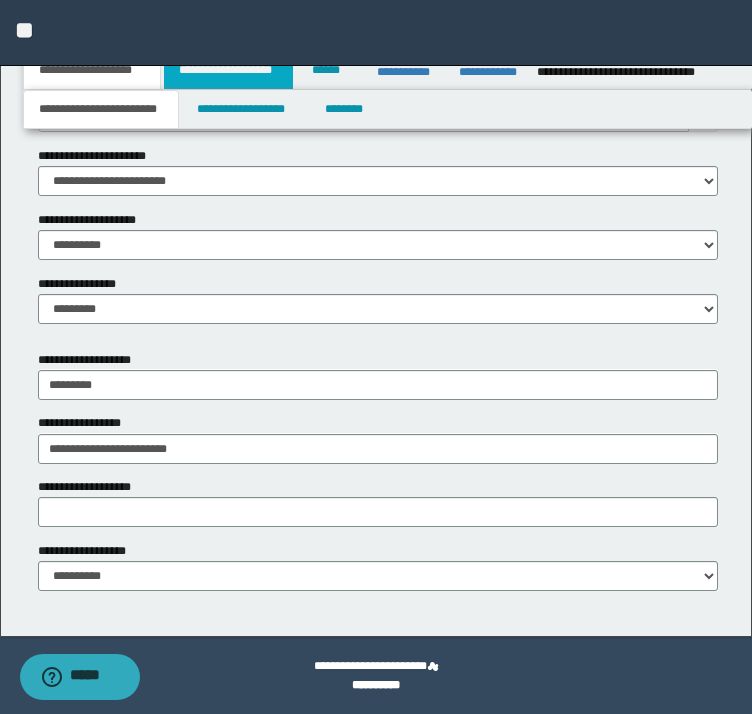 click on "**********" at bounding box center (228, 70) 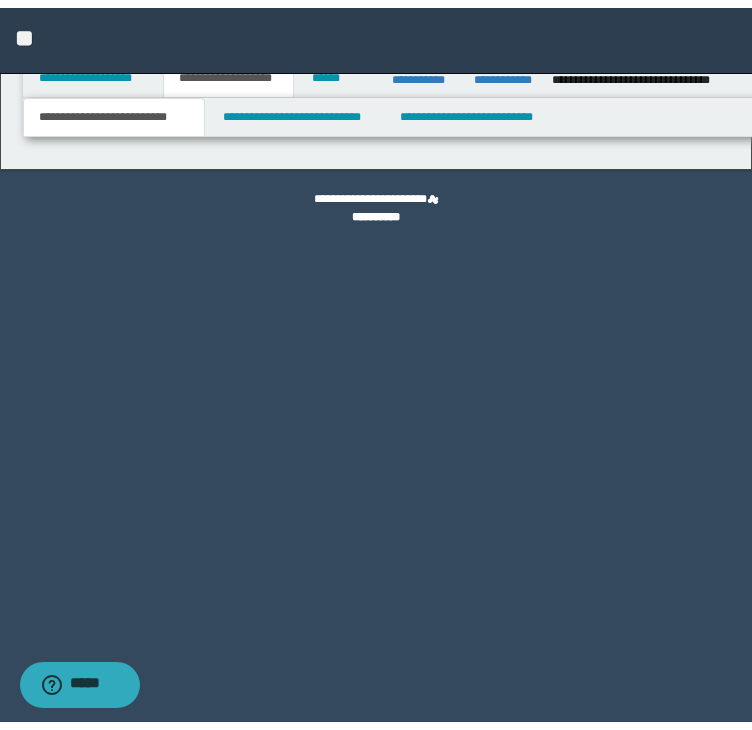 scroll, scrollTop: 0, scrollLeft: 0, axis: both 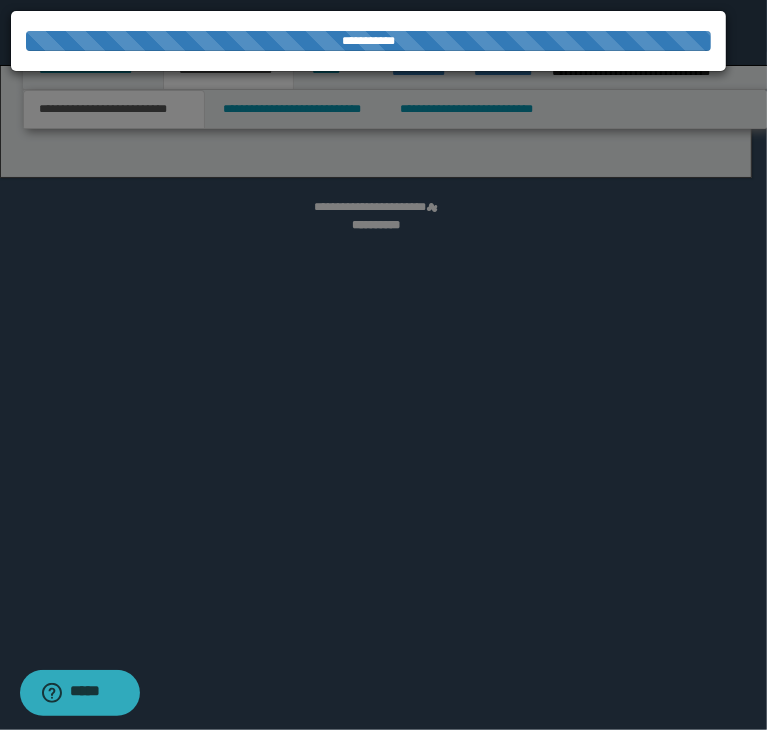 select on "*" 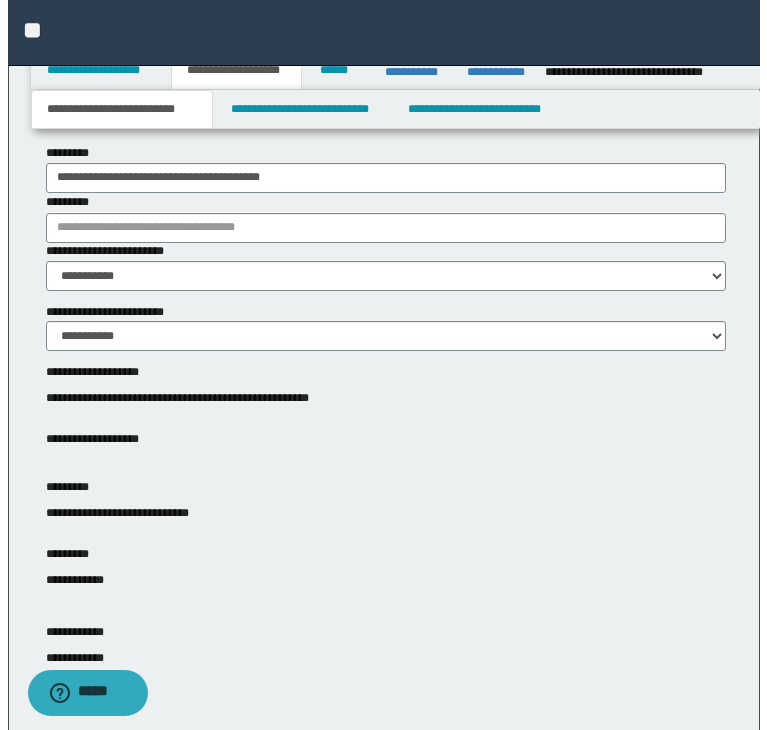 scroll, scrollTop: 0, scrollLeft: 0, axis: both 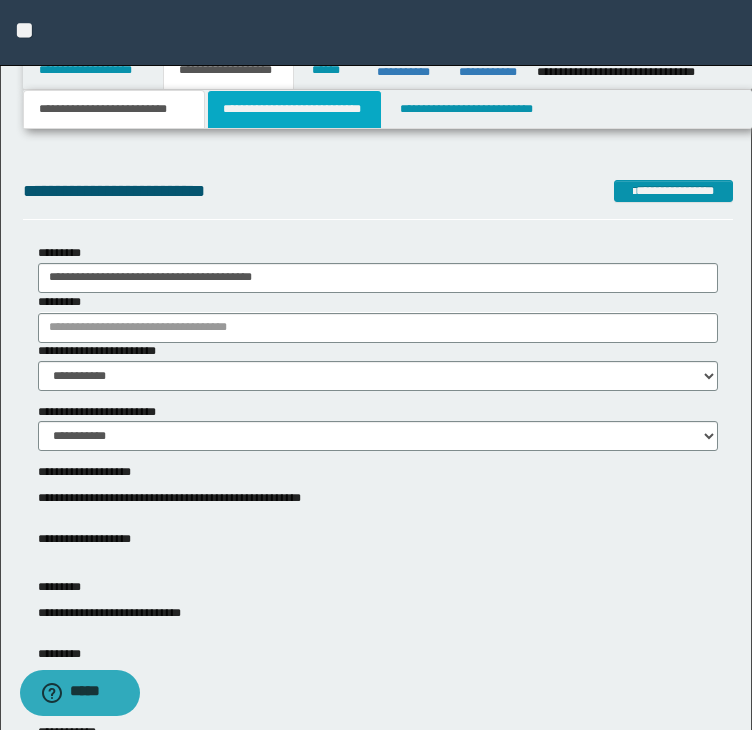 click on "**********" at bounding box center (294, 109) 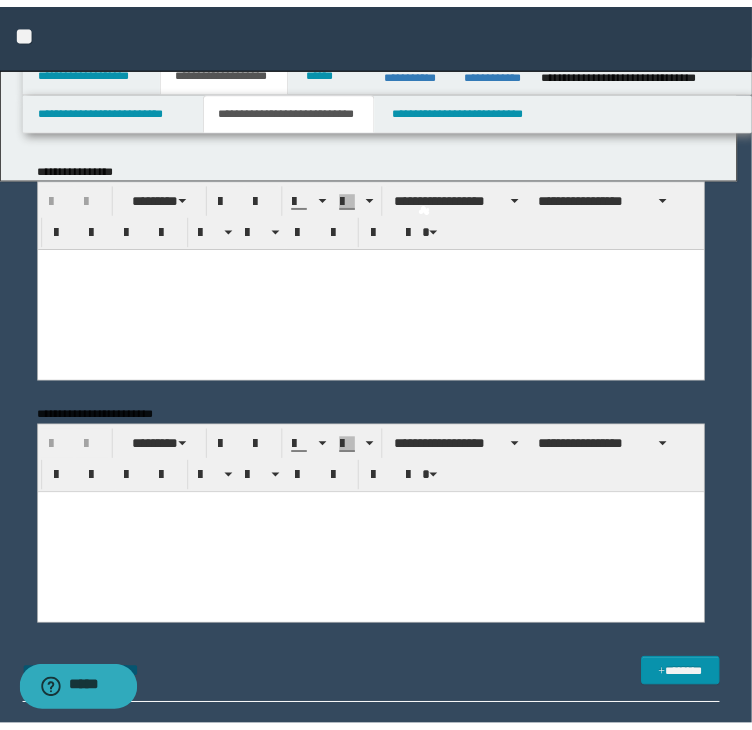 scroll, scrollTop: 0, scrollLeft: 0, axis: both 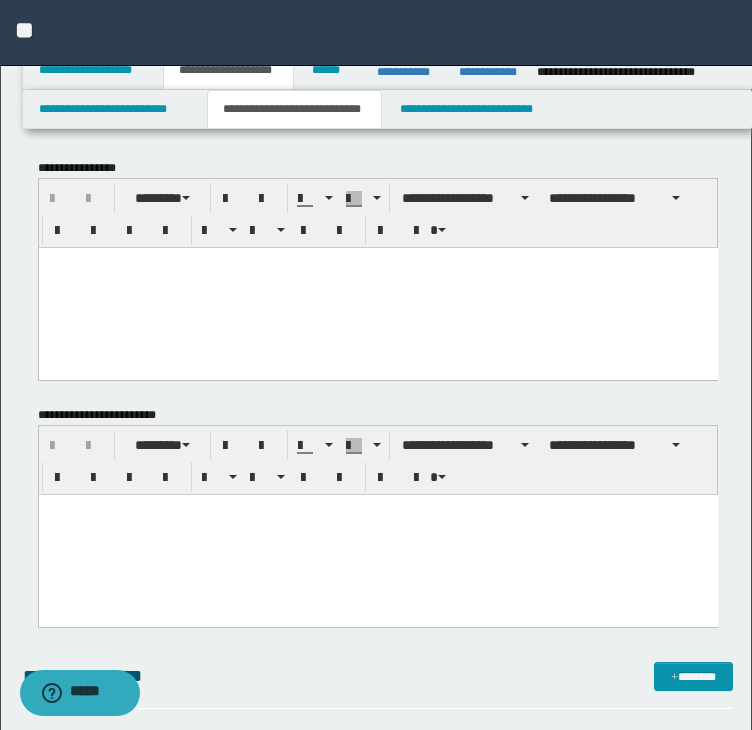 click at bounding box center (377, 287) 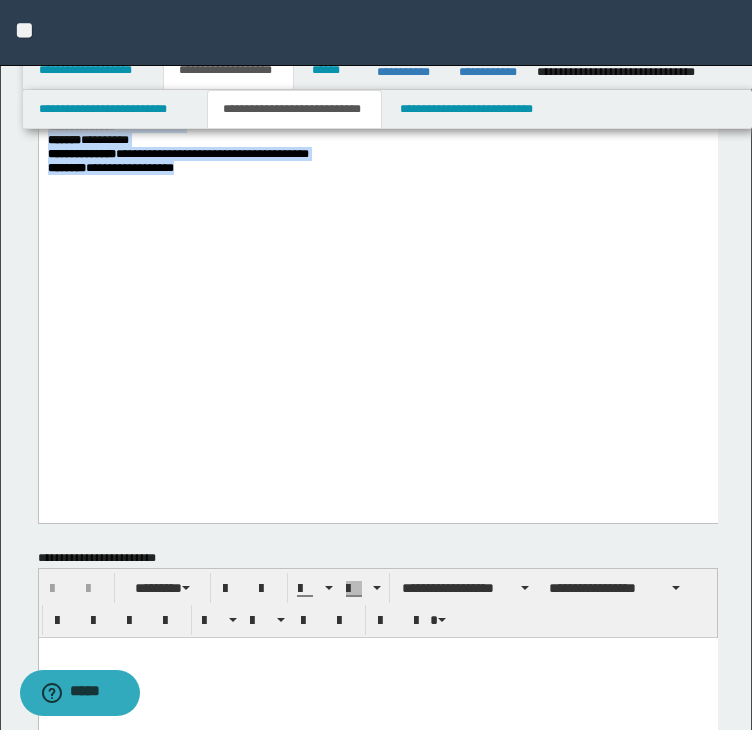 drag, startPoint x: 47, startPoint y: -1234, endPoint x: 384, endPoint y: 423, distance: 1690.9222 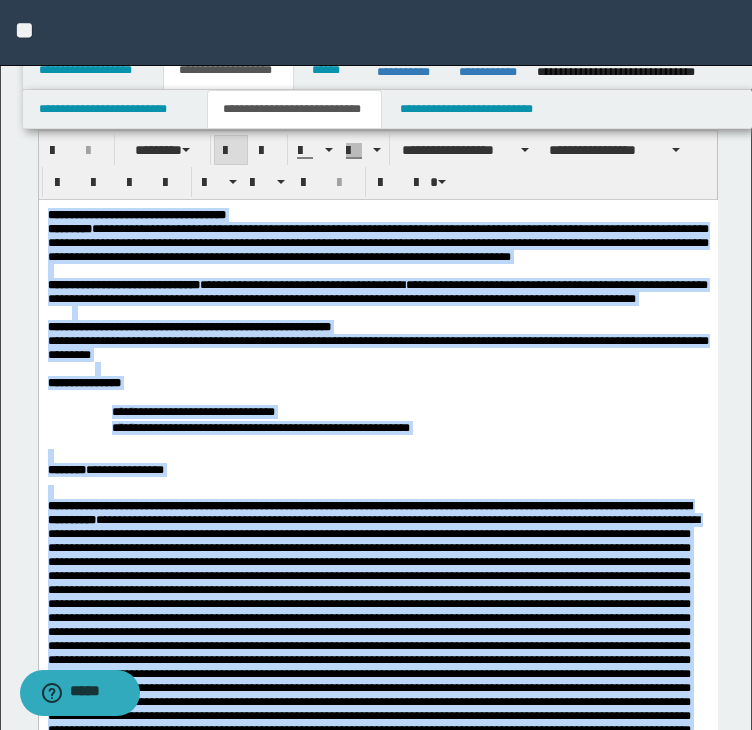 scroll, scrollTop: 0, scrollLeft: 0, axis: both 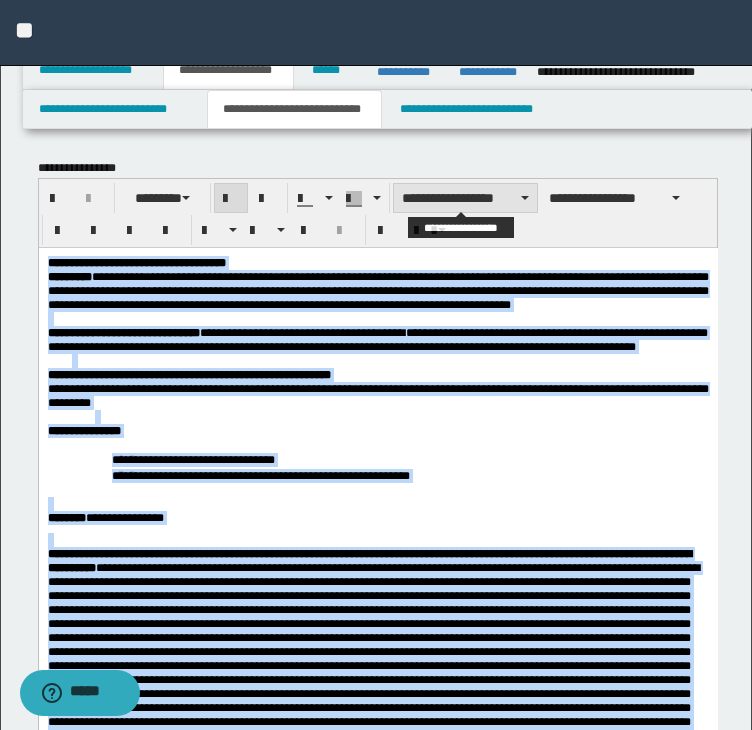 click on "**********" at bounding box center (465, 198) 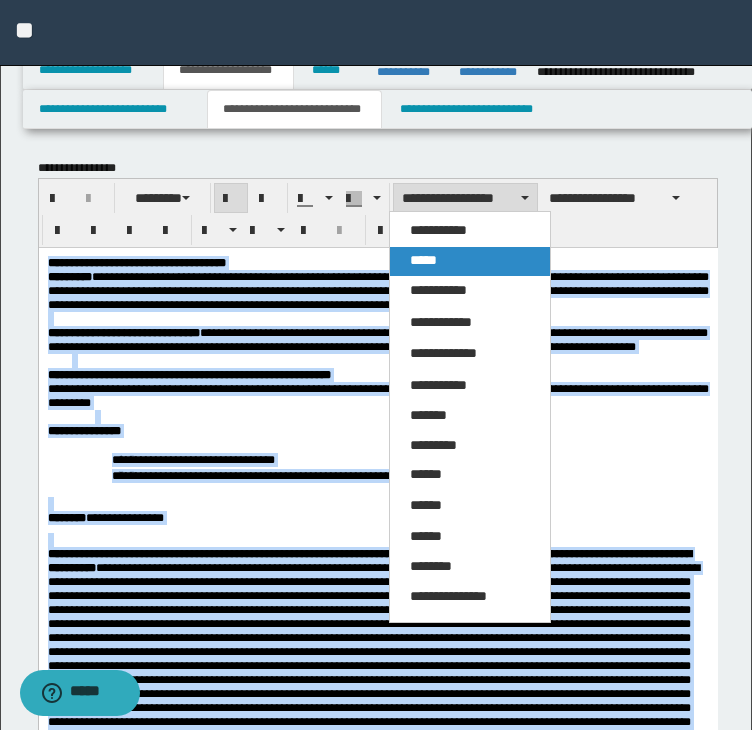 click on "*****" at bounding box center (423, 260) 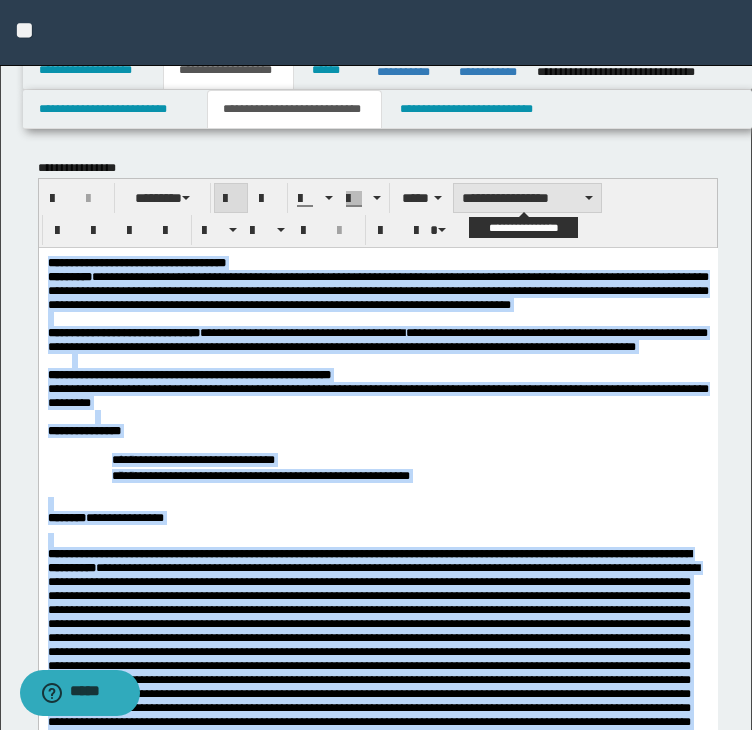 click on "**********" at bounding box center [527, 198] 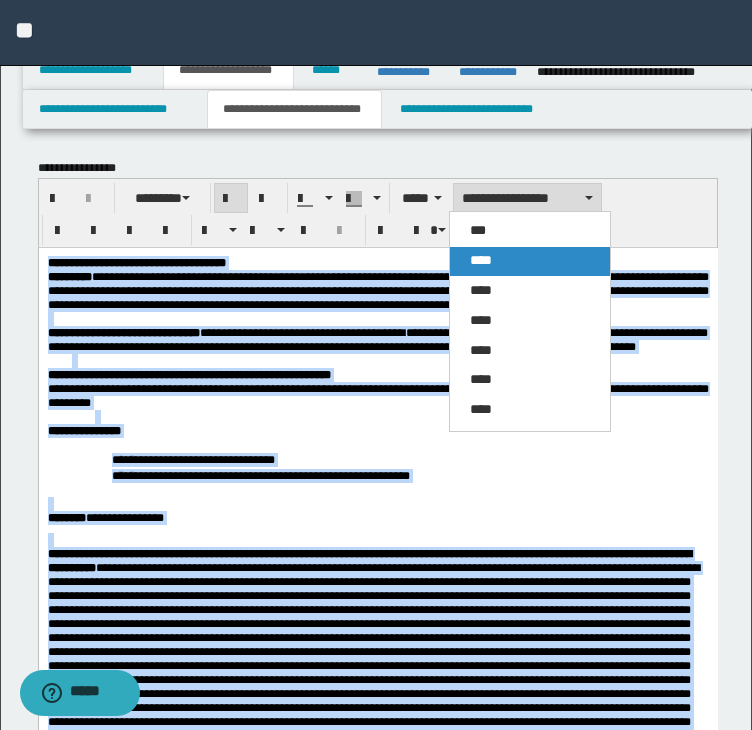 click on "****" at bounding box center [481, 260] 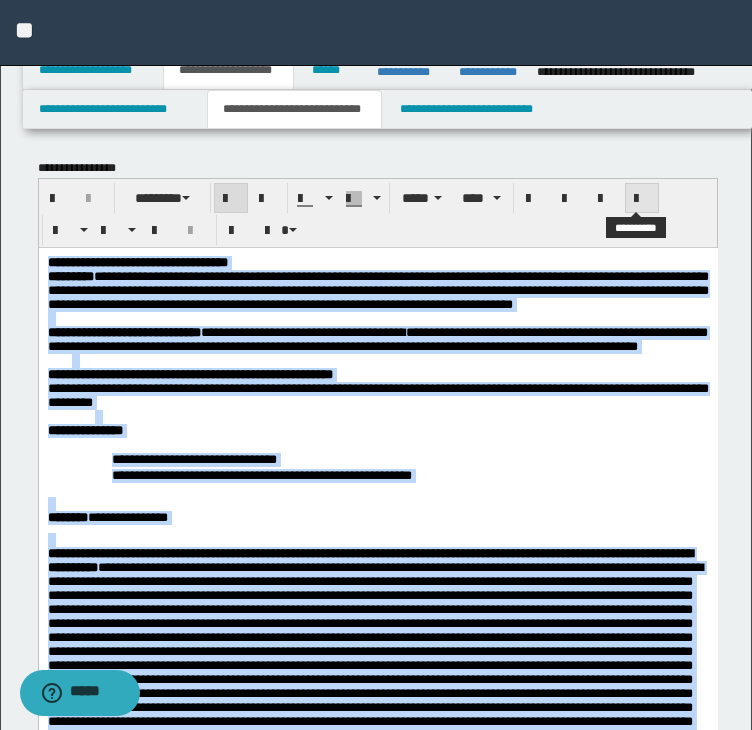 click at bounding box center (642, 199) 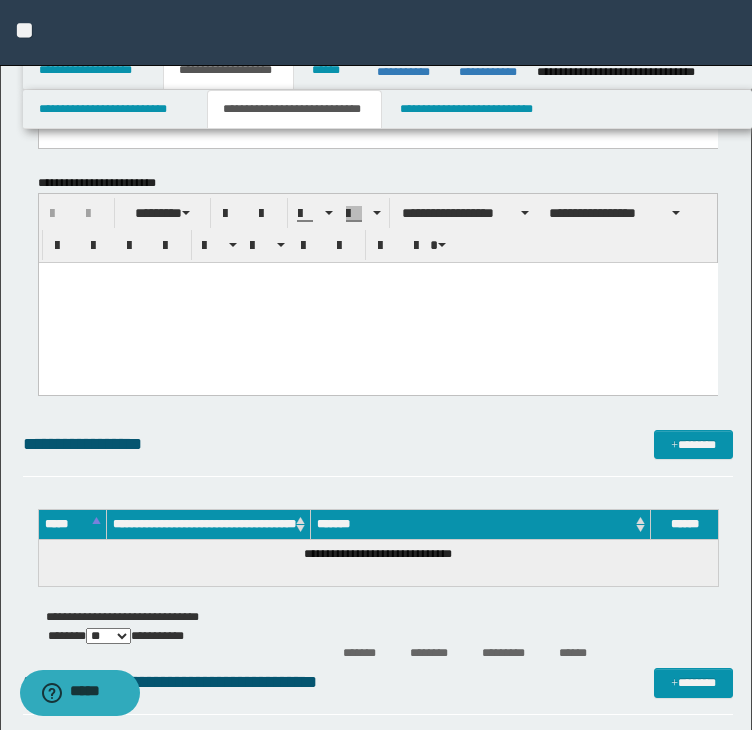 scroll, scrollTop: 2300, scrollLeft: 0, axis: vertical 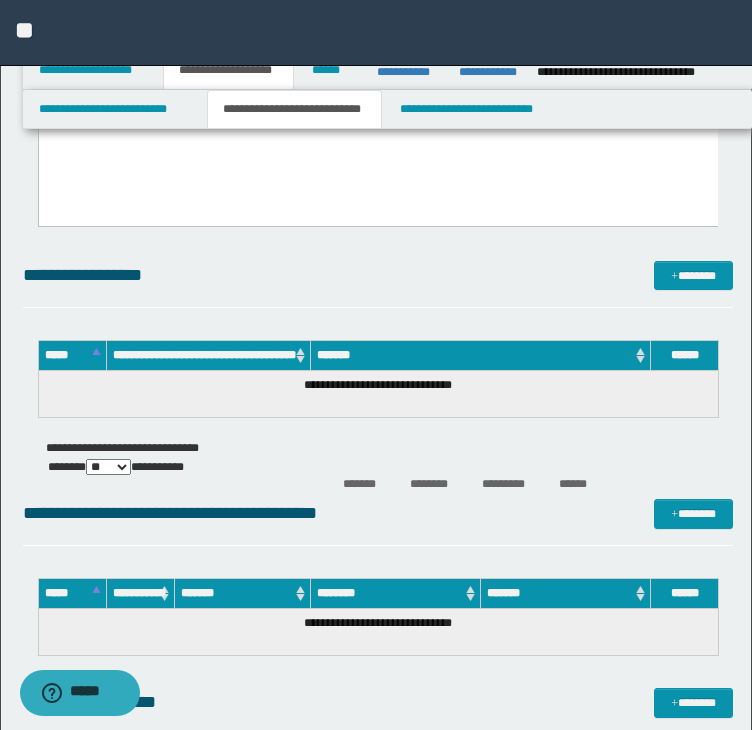 click at bounding box center [377, 134] 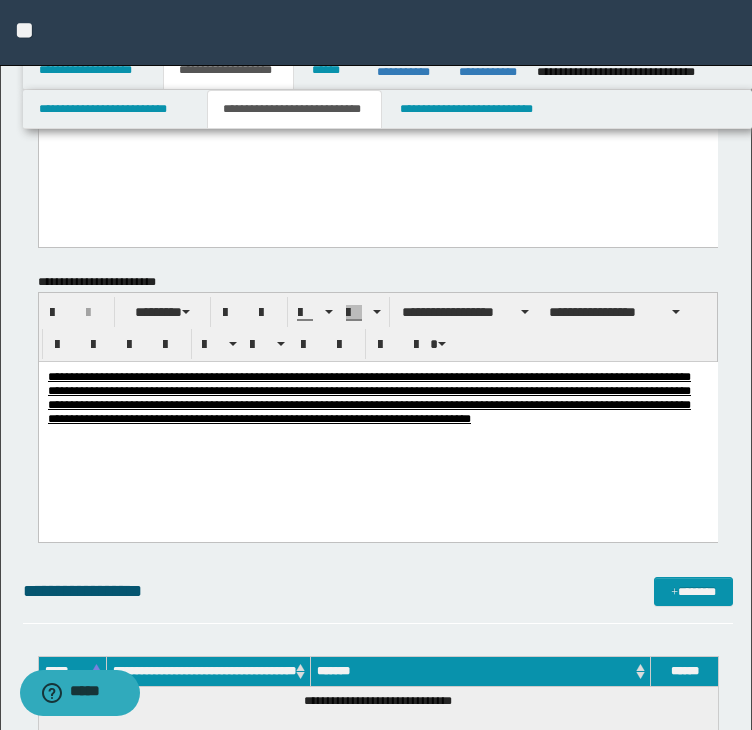 scroll, scrollTop: 2000, scrollLeft: 0, axis: vertical 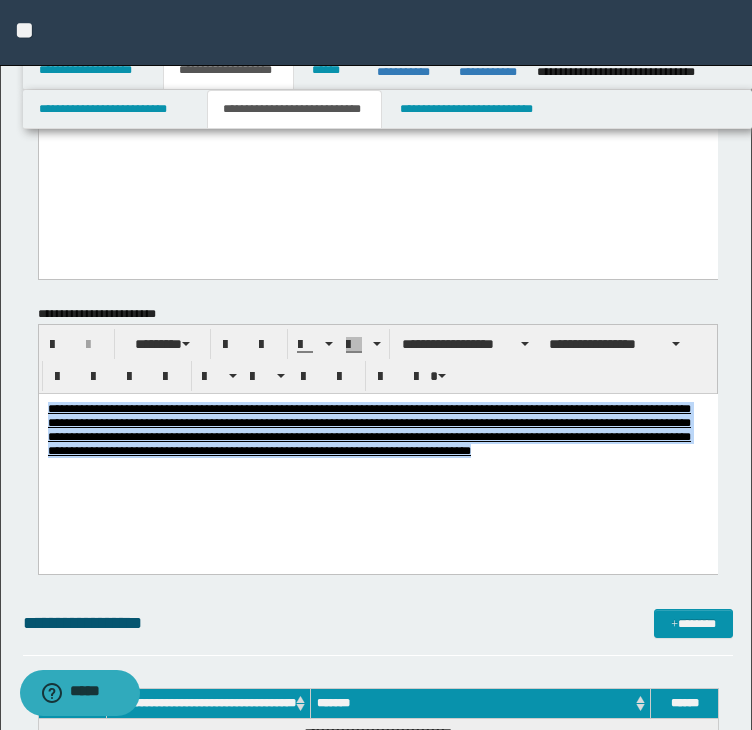 drag, startPoint x: 365, startPoint y: 454, endPoint x: 23, endPoint y: 388, distance: 348.3102 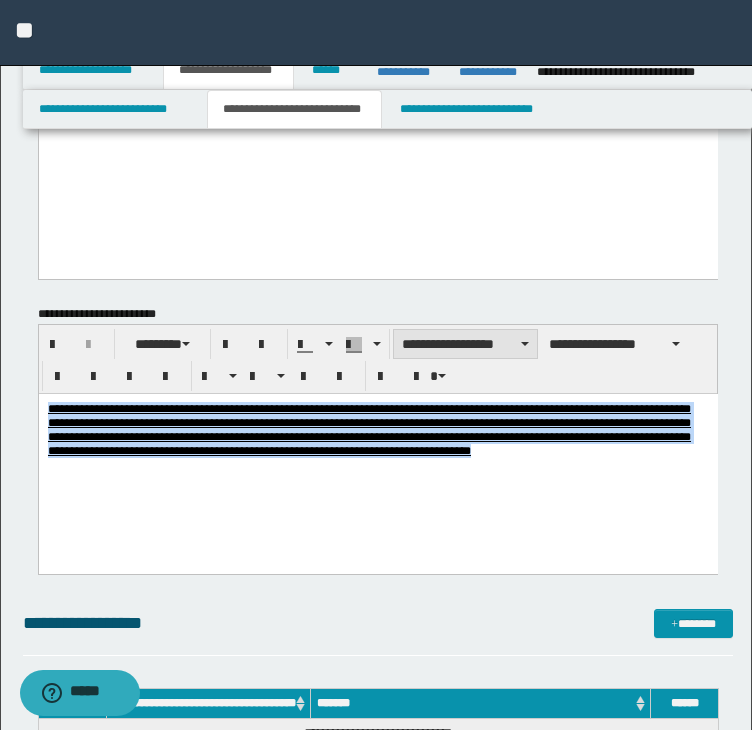 click on "**********" at bounding box center [465, 344] 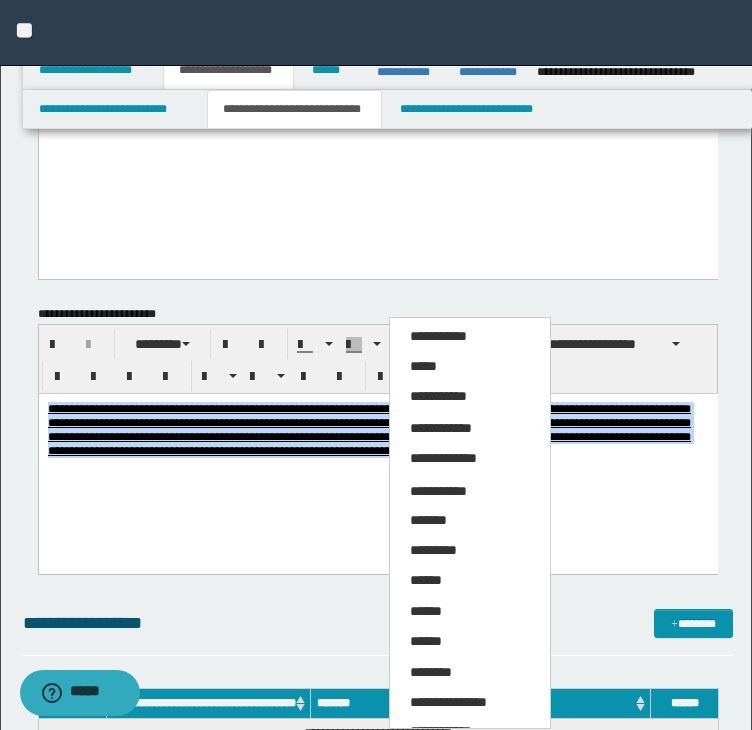 drag, startPoint x: 422, startPoint y: 374, endPoint x: 437, endPoint y: 373, distance: 15.033297 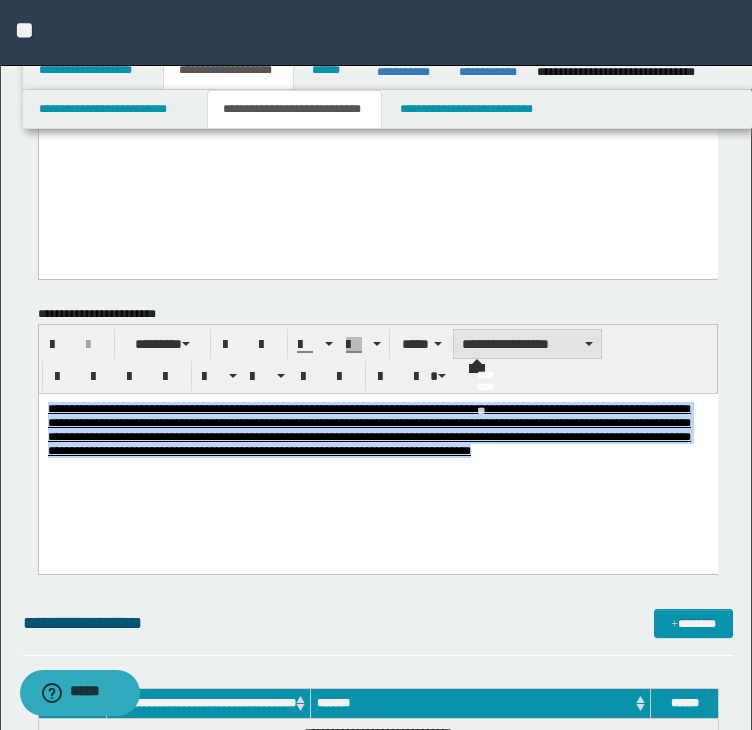 click on "**********" at bounding box center [527, 344] 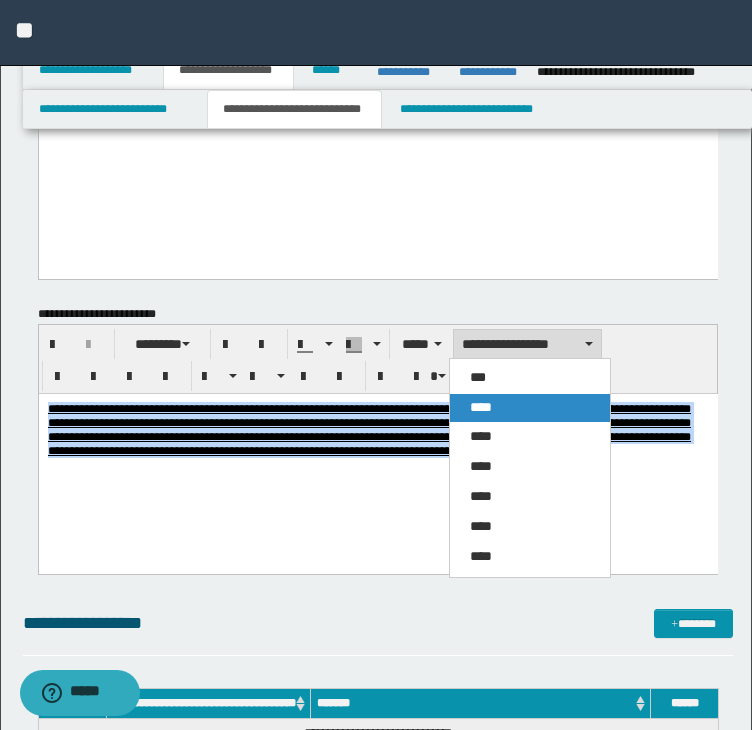 drag, startPoint x: 464, startPoint y: 7, endPoint x: 503, endPoint y: 400, distance: 394.93036 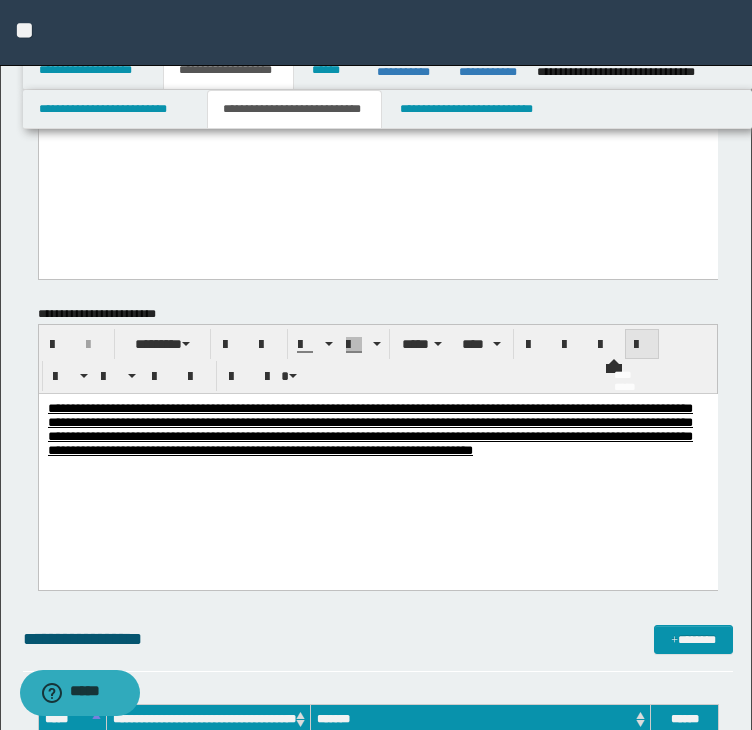 click at bounding box center [642, 345] 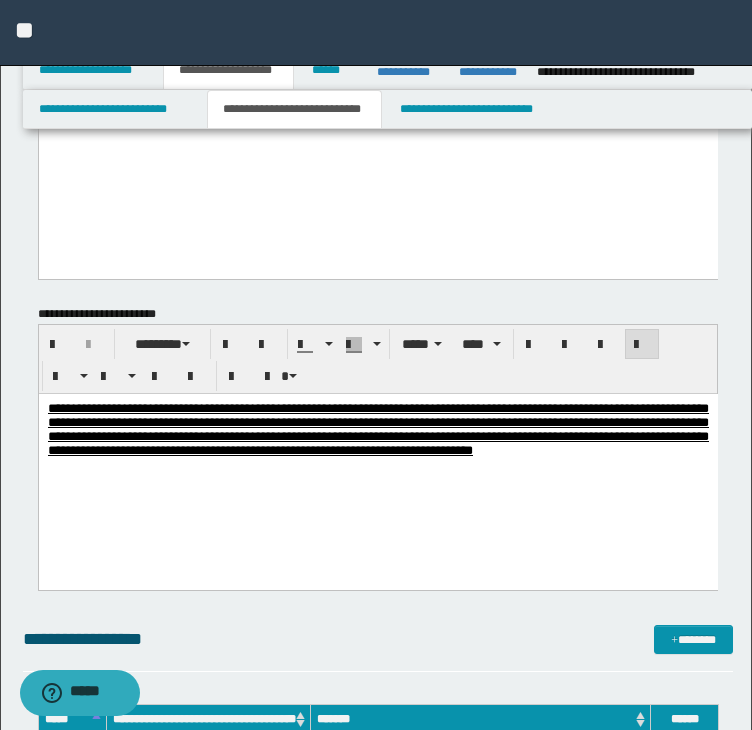 click on "**********" at bounding box center [377, 455] 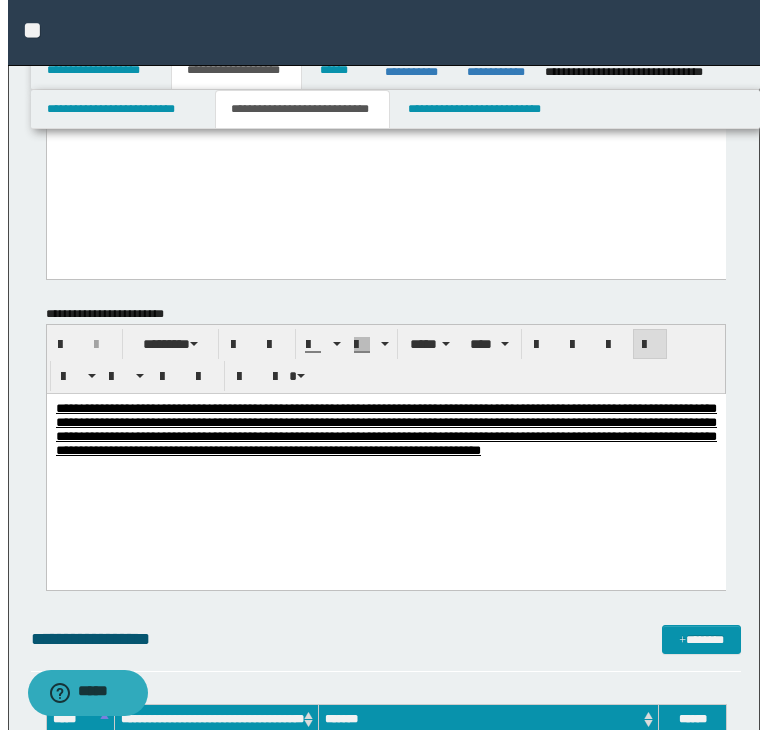 scroll, scrollTop: 2300, scrollLeft: 0, axis: vertical 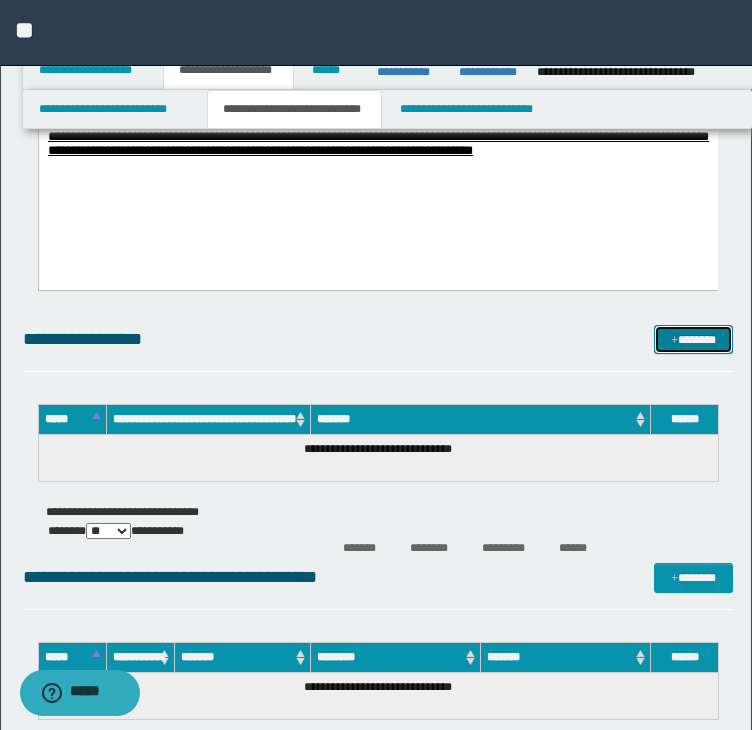 click at bounding box center (674, 341) 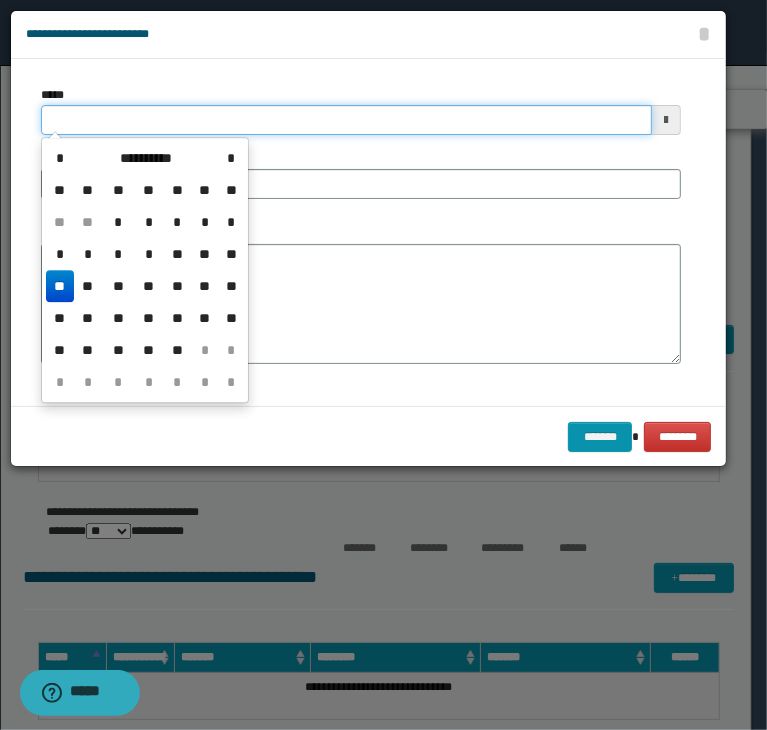 click on "*****" at bounding box center [346, 120] 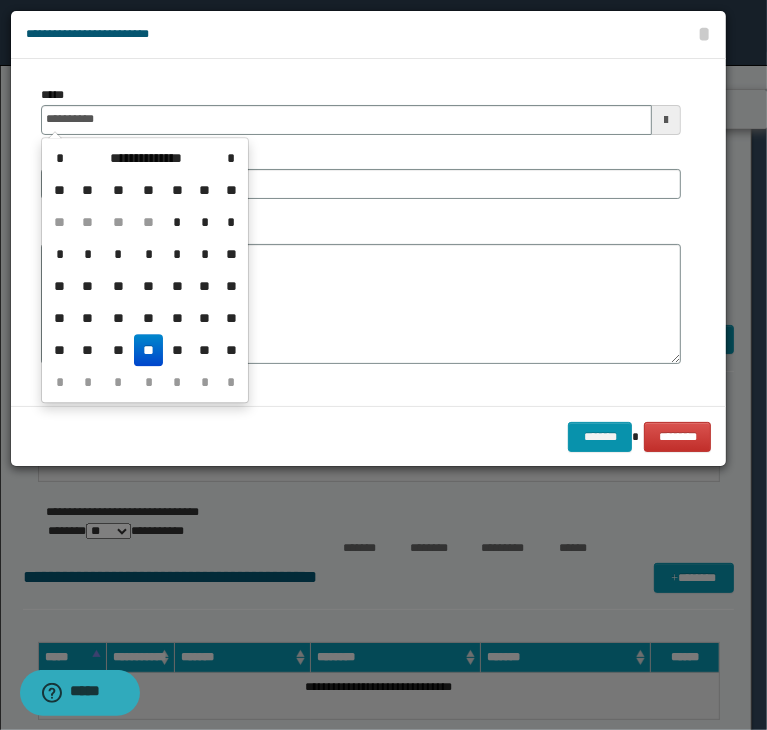type on "**********" 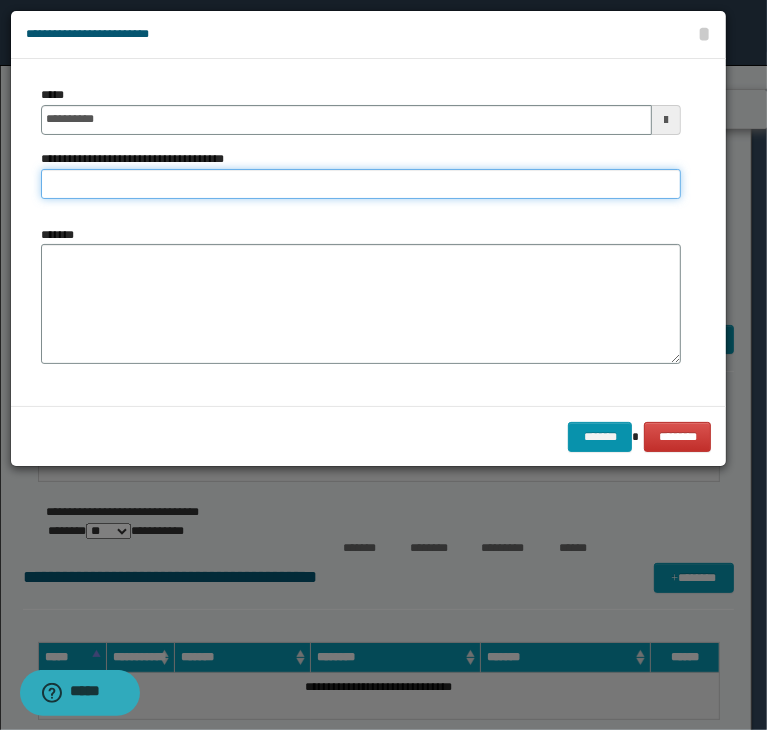 click on "**********" at bounding box center (361, 184) 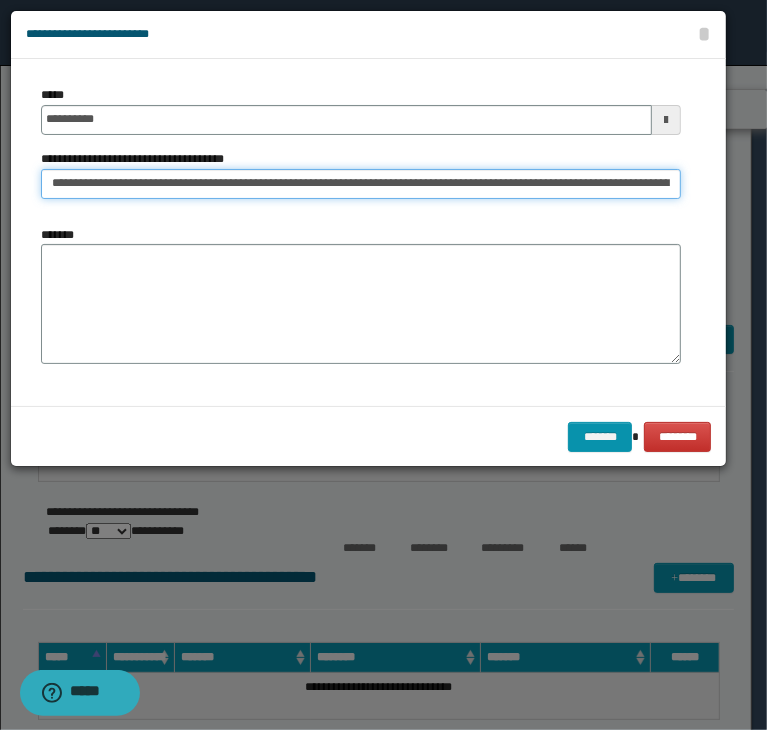 scroll, scrollTop: 0, scrollLeft: 757, axis: horizontal 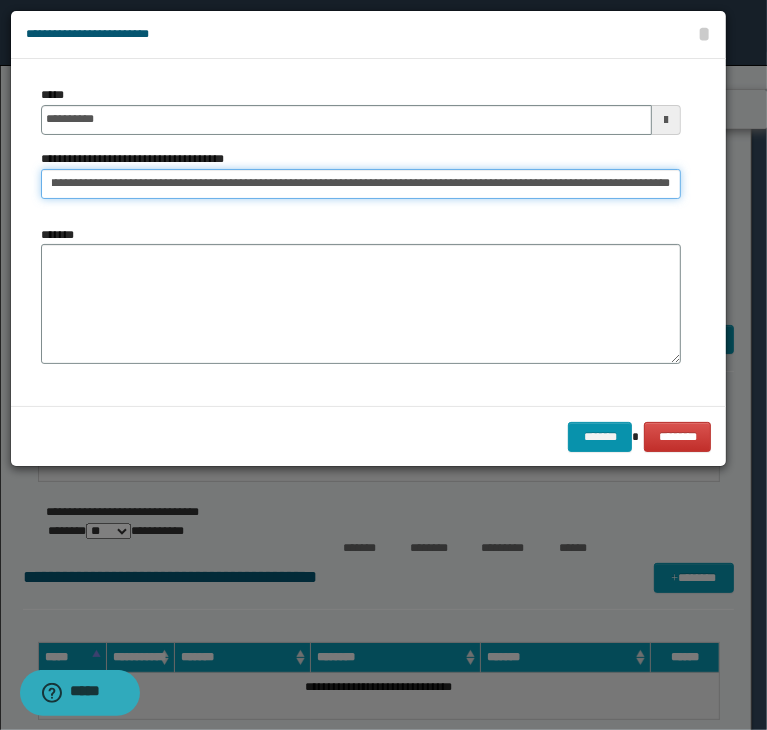 type 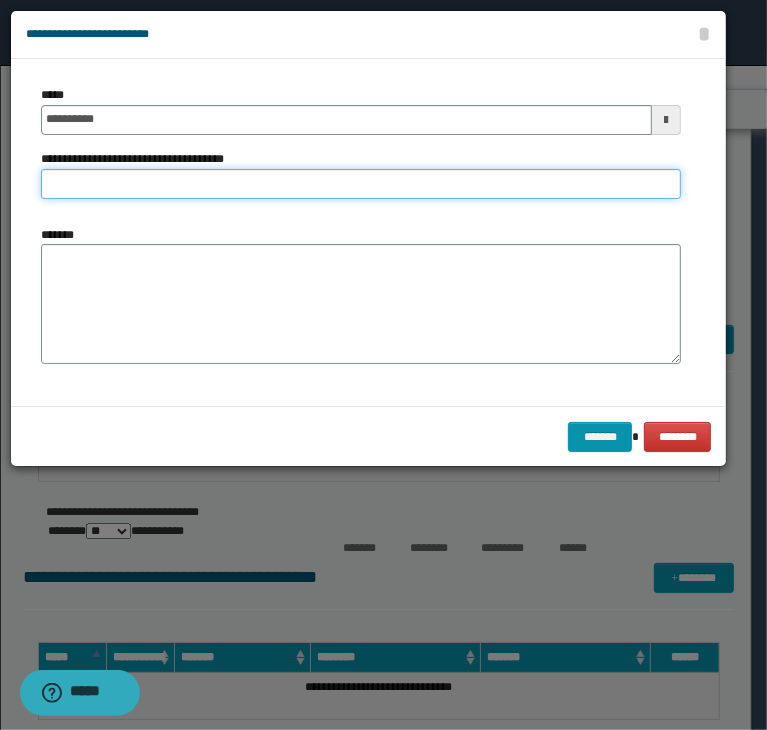 scroll, scrollTop: 0, scrollLeft: 0, axis: both 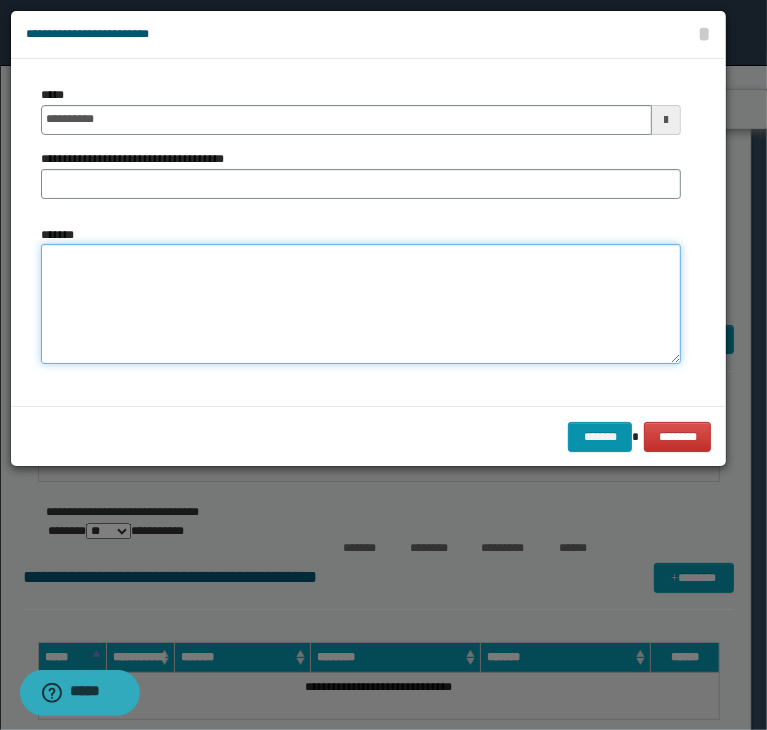 click on "*******" at bounding box center [361, 304] 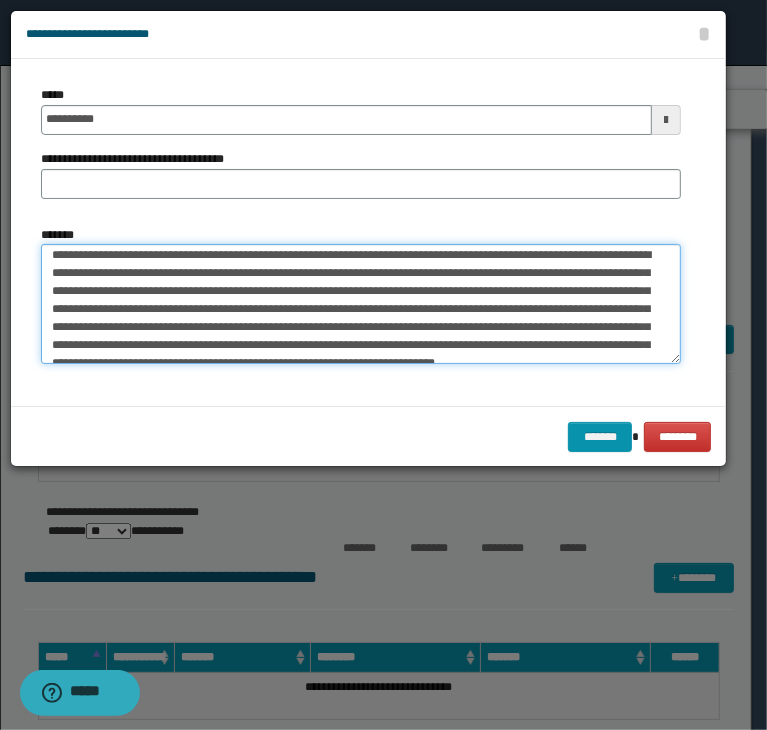 scroll, scrollTop: 0, scrollLeft: 0, axis: both 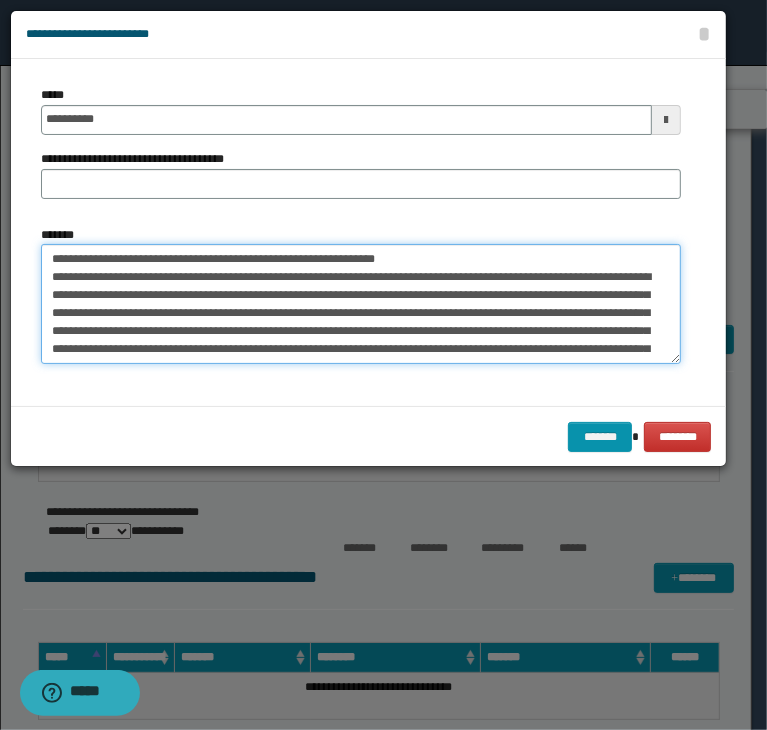 drag, startPoint x: 360, startPoint y: 253, endPoint x: 25, endPoint y: 260, distance: 335.07312 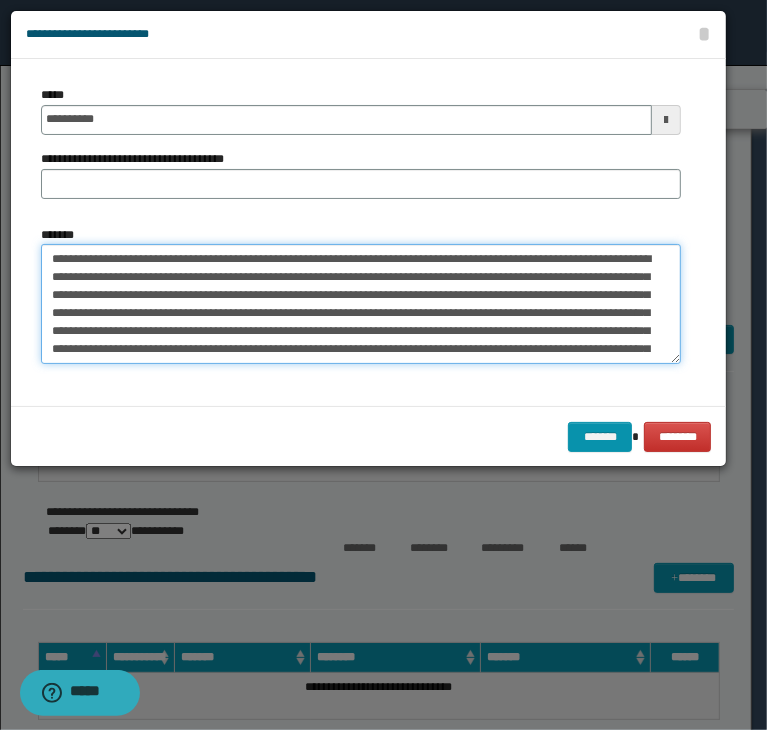 type on "**********" 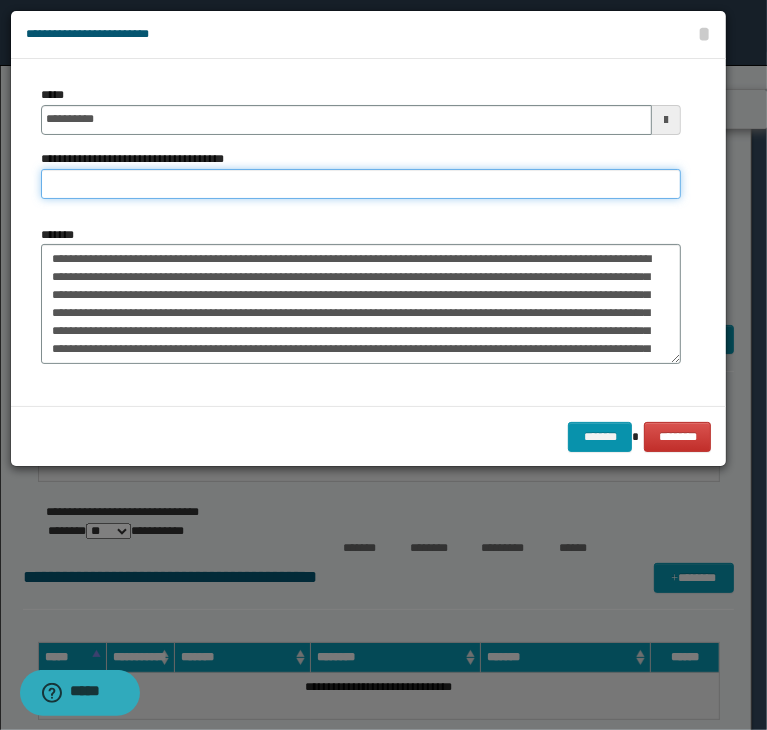 click on "**********" at bounding box center (361, 184) 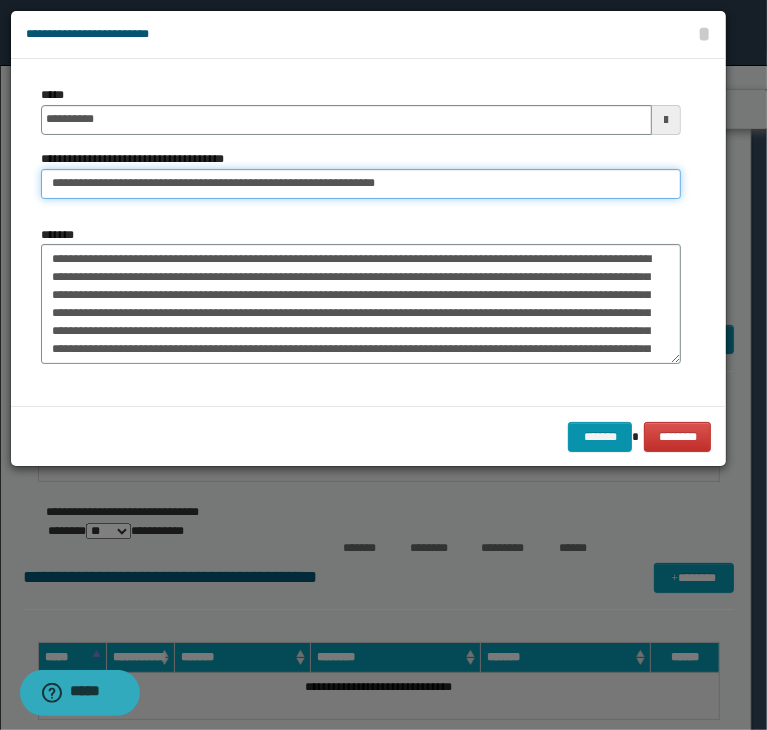 drag, startPoint x: 117, startPoint y: 181, endPoint x: -60, endPoint y: 191, distance: 177.28226 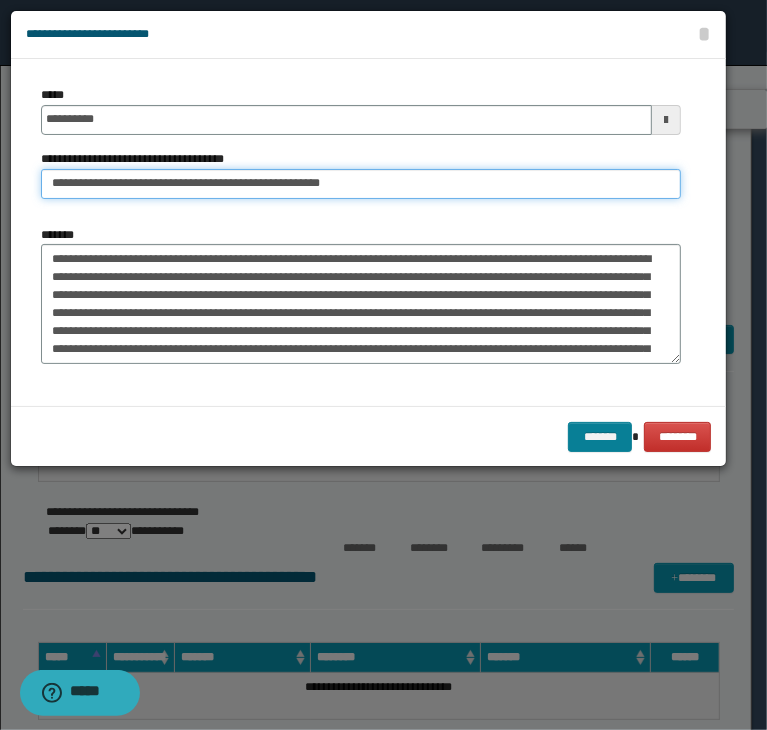 type on "**********" 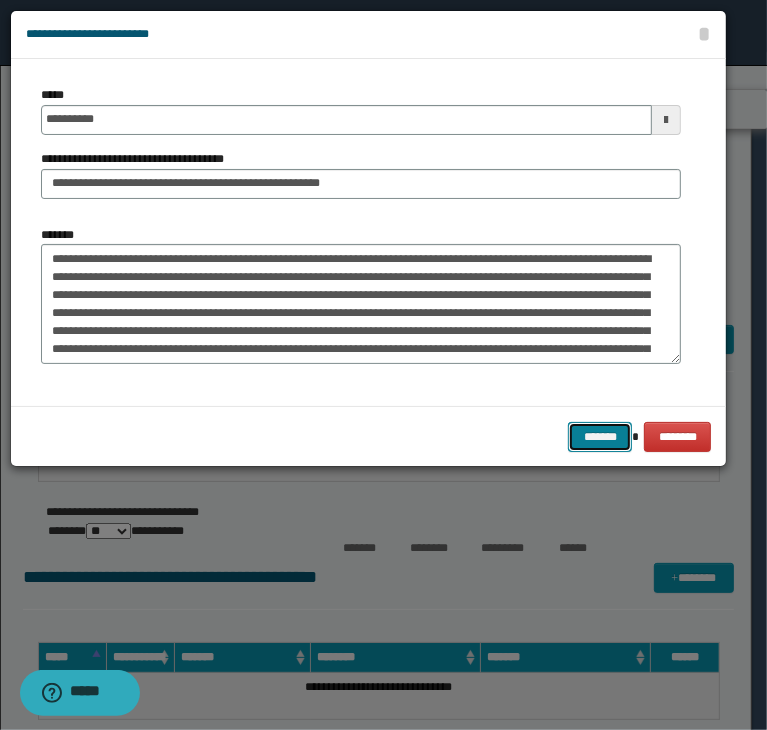 click on "*******" at bounding box center (600, 437) 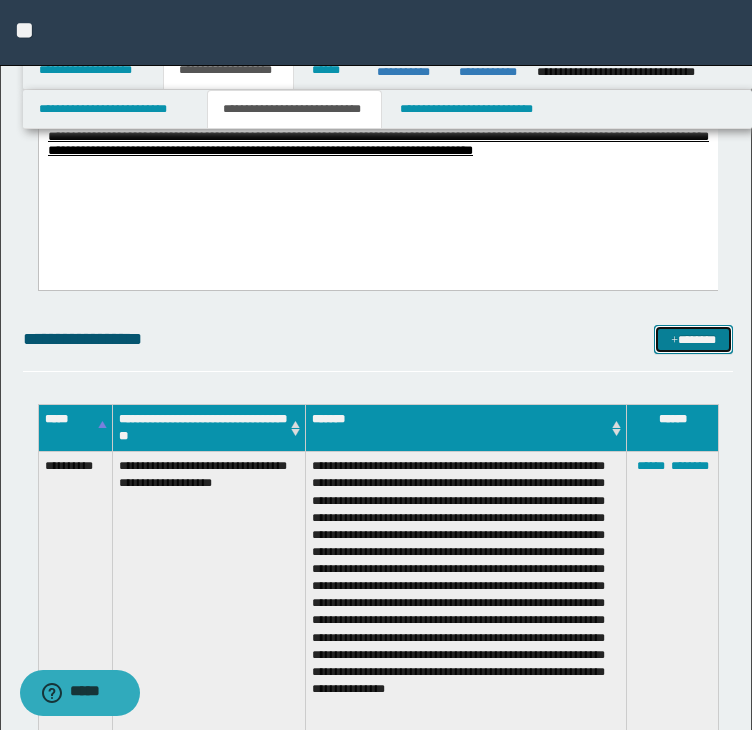click on "*******" at bounding box center [693, 340] 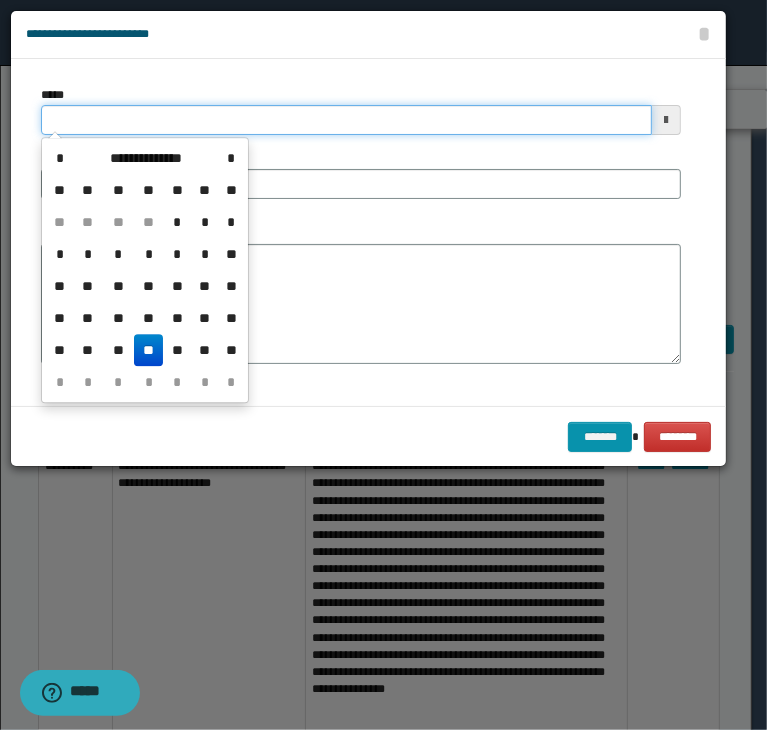 click on "*****" at bounding box center (346, 120) 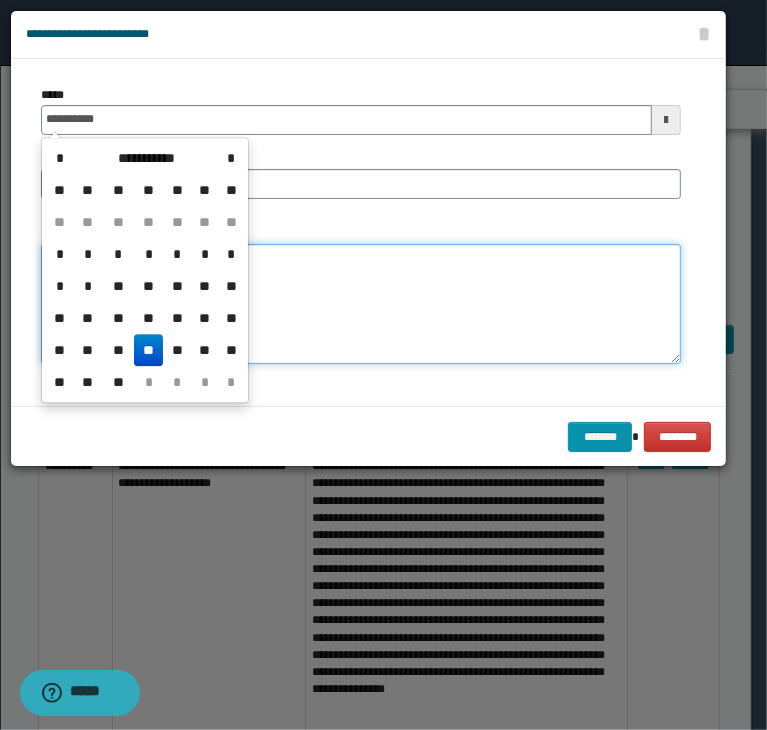 type on "**********" 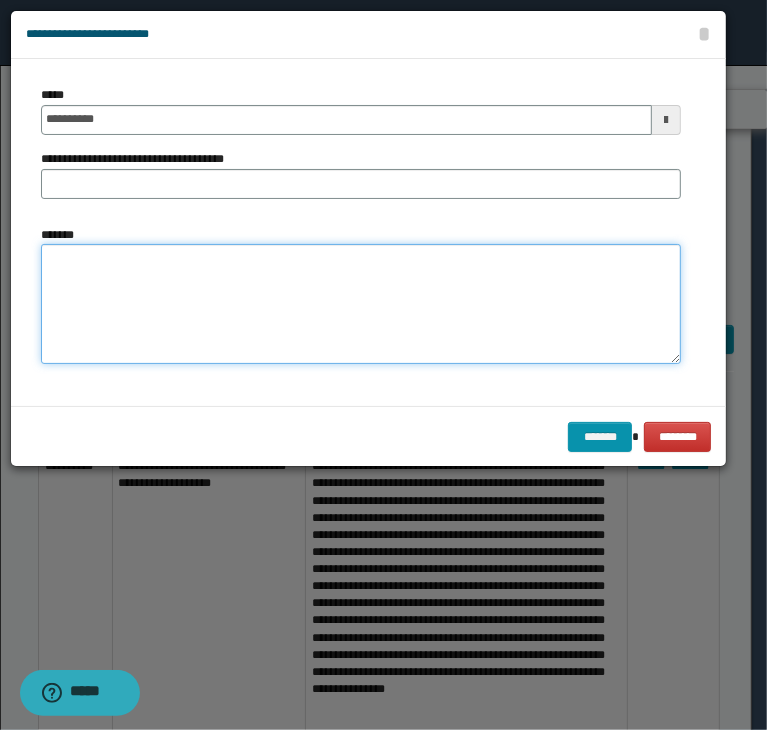 click on "*******" at bounding box center [361, 304] 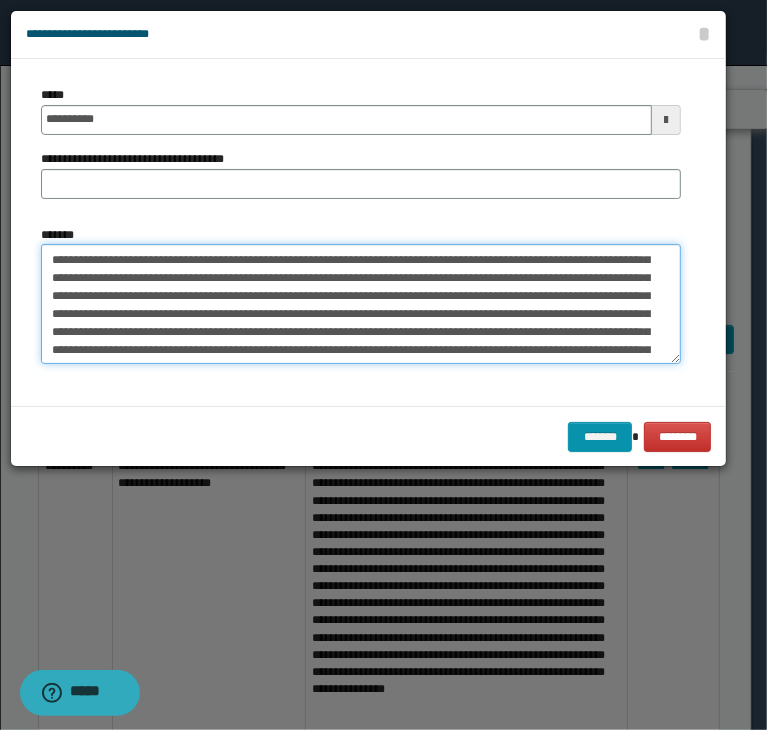 scroll, scrollTop: 0, scrollLeft: 0, axis: both 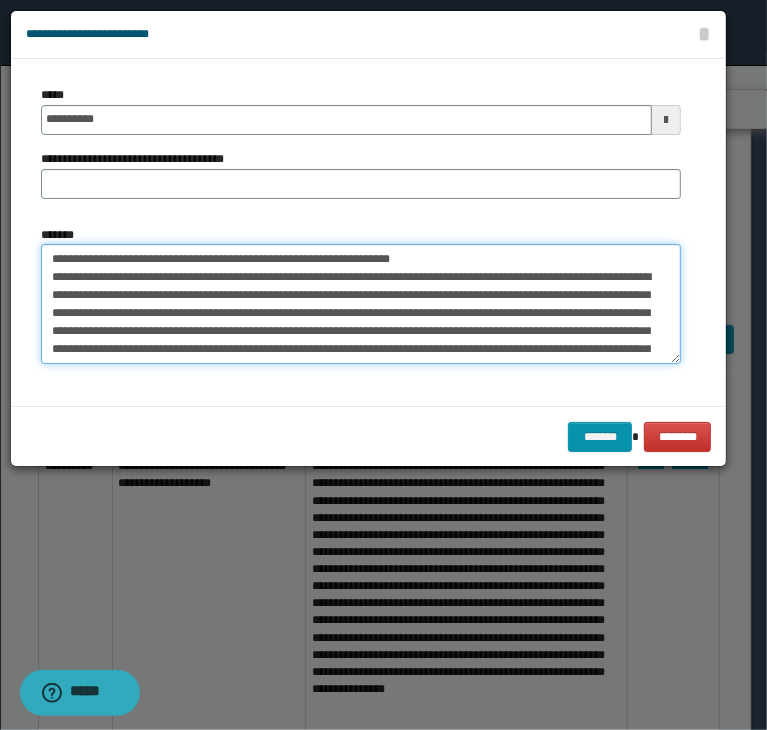 drag, startPoint x: 431, startPoint y: 258, endPoint x: 9, endPoint y: 251, distance: 422.05804 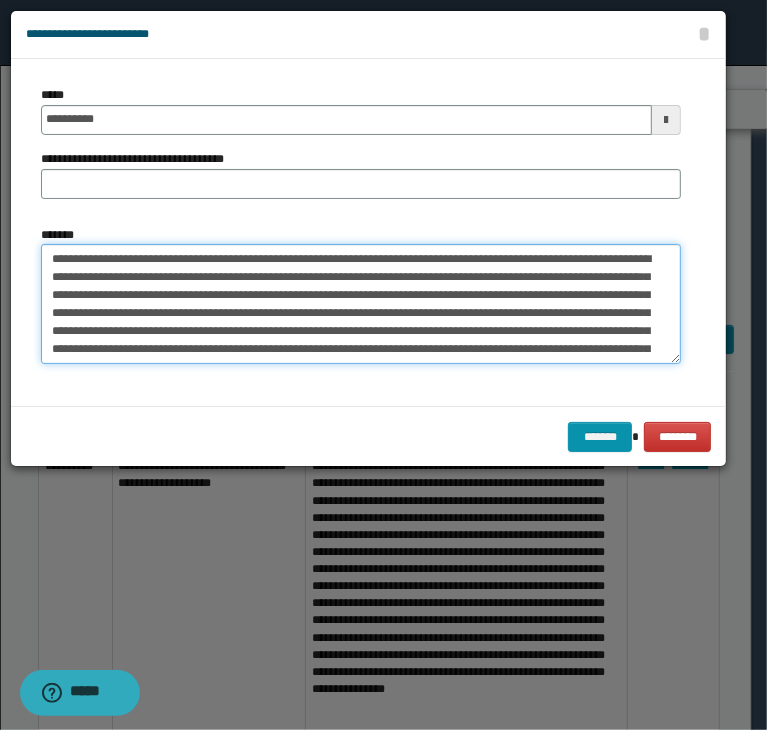 type on "**********" 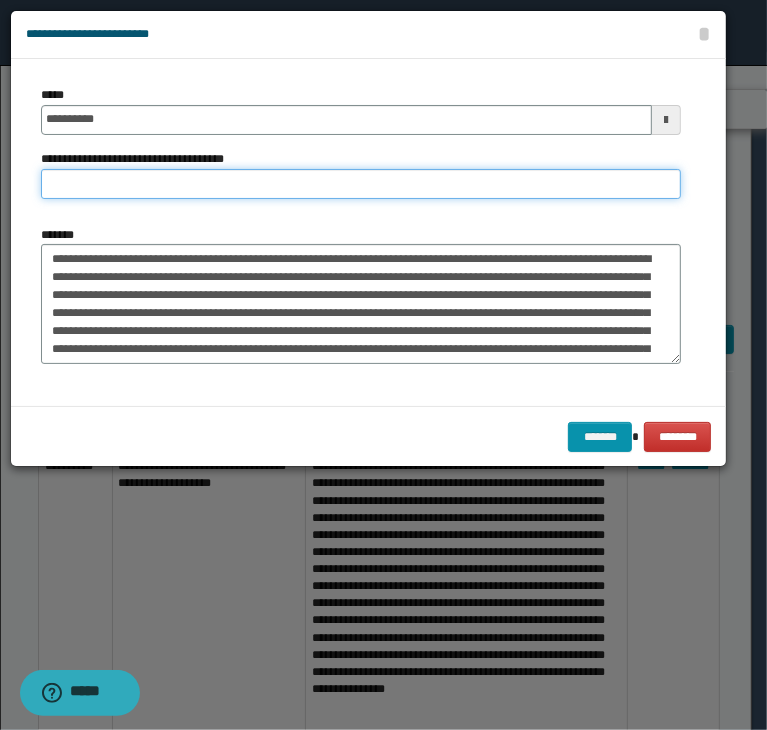 click on "**********" at bounding box center [361, 184] 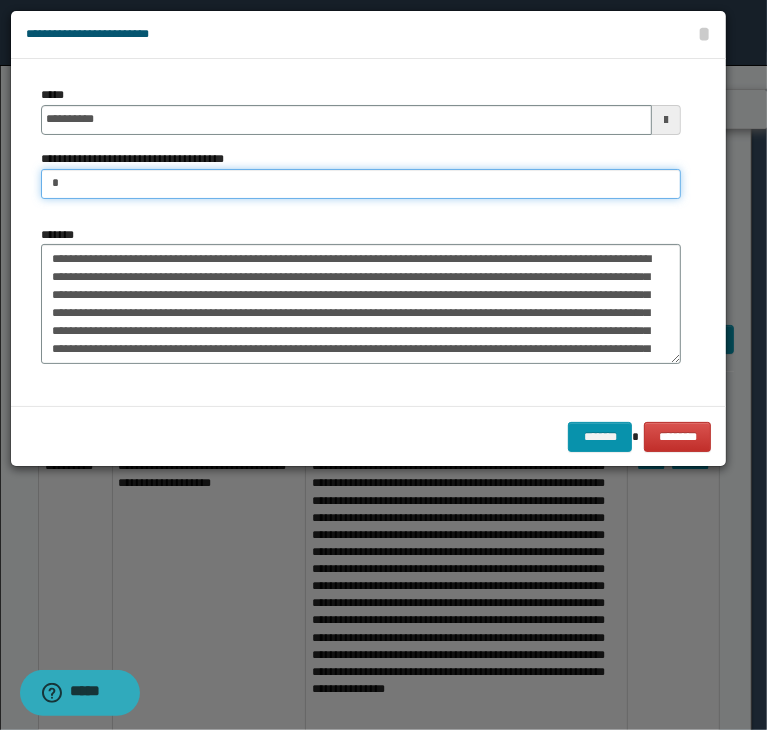 drag, startPoint x: 85, startPoint y: 188, endPoint x: 50, endPoint y: 181, distance: 35.69314 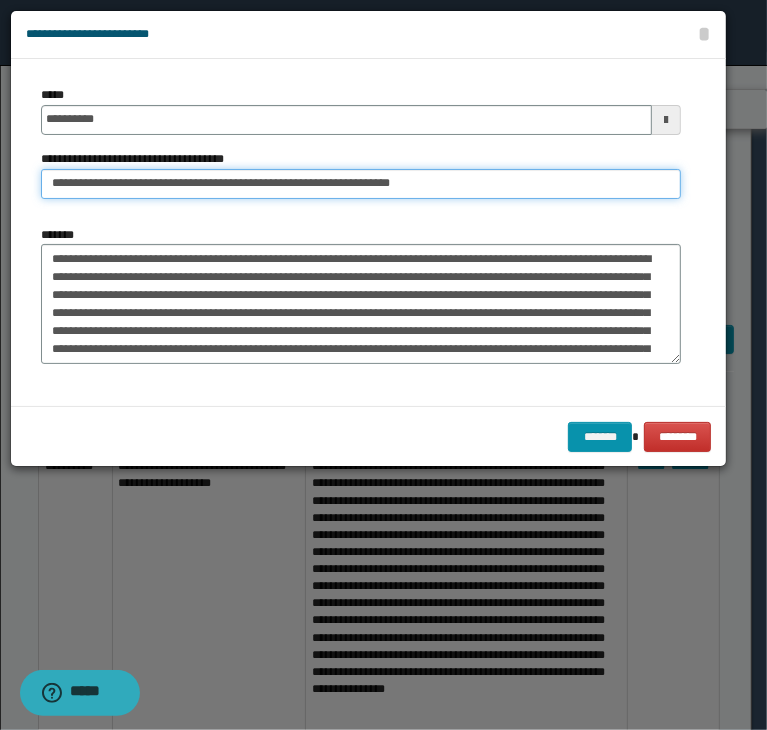 drag, startPoint x: 115, startPoint y: 183, endPoint x: -37, endPoint y: 192, distance: 152.26622 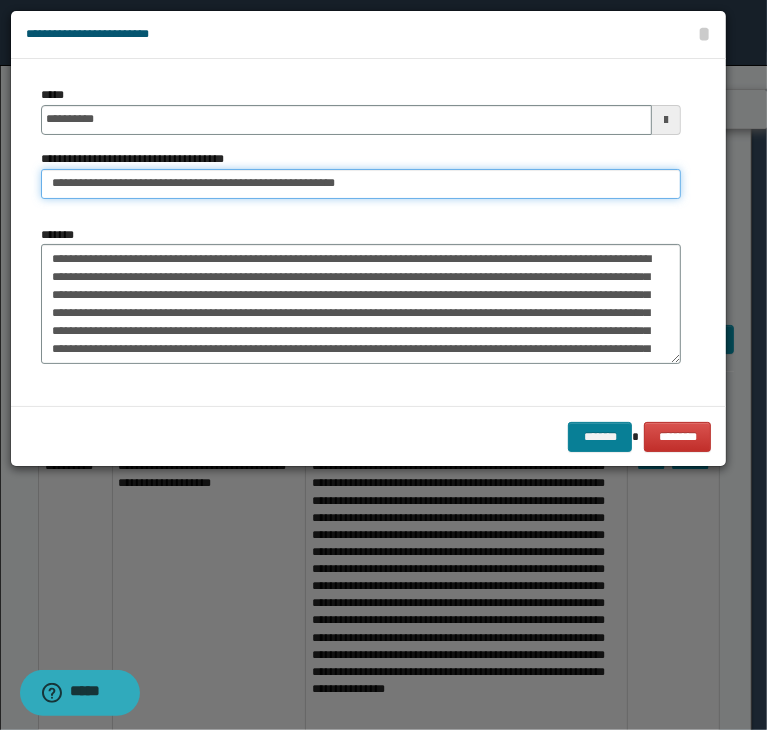 type on "**********" 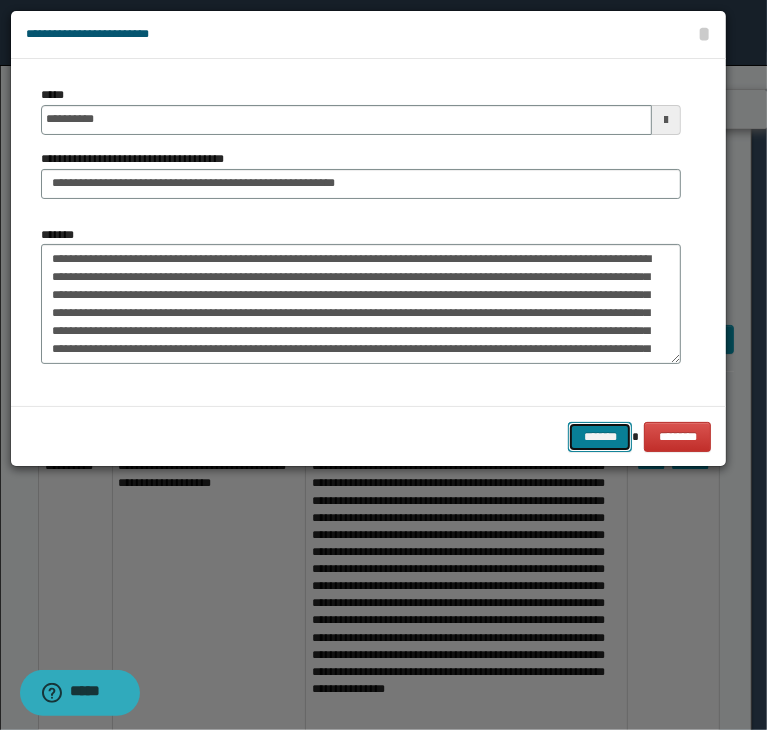 click on "*******" at bounding box center [600, 437] 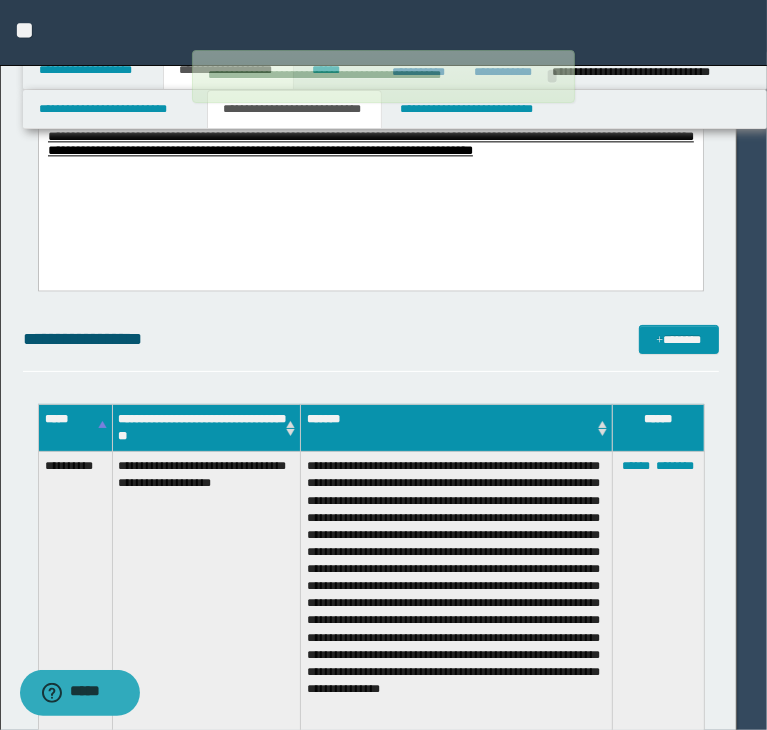 type 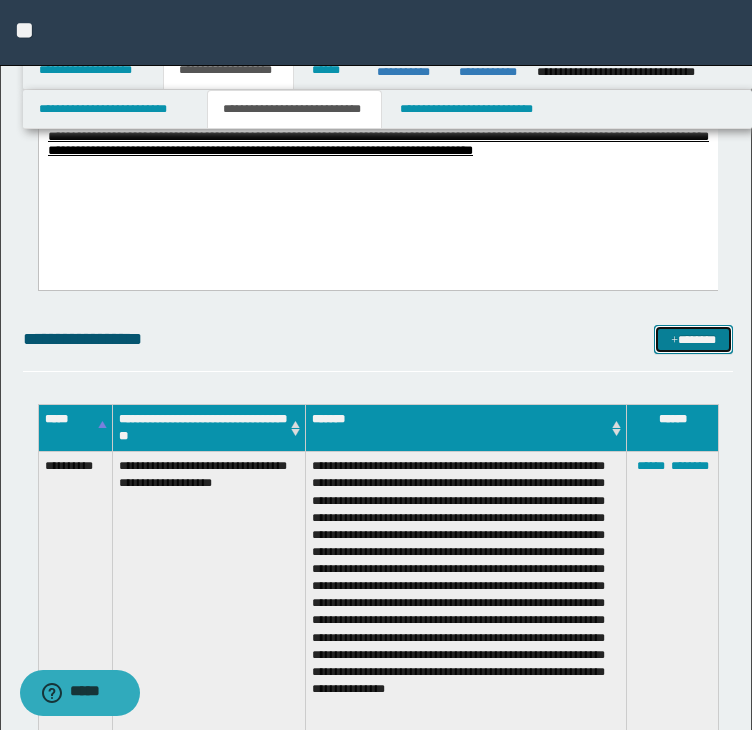 drag, startPoint x: 666, startPoint y: 336, endPoint x: 429, endPoint y: 369, distance: 239.28644 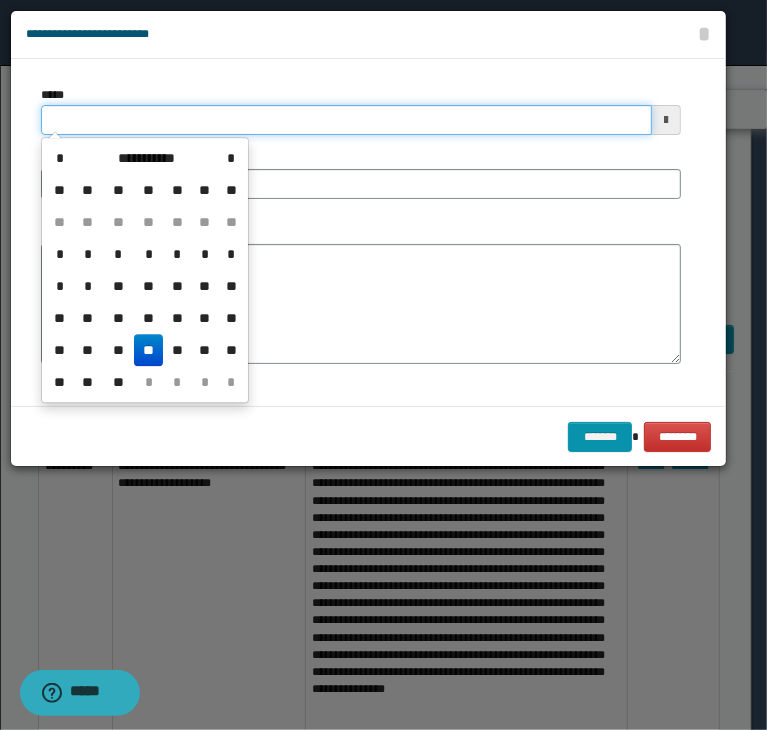click on "*****" at bounding box center [346, 120] 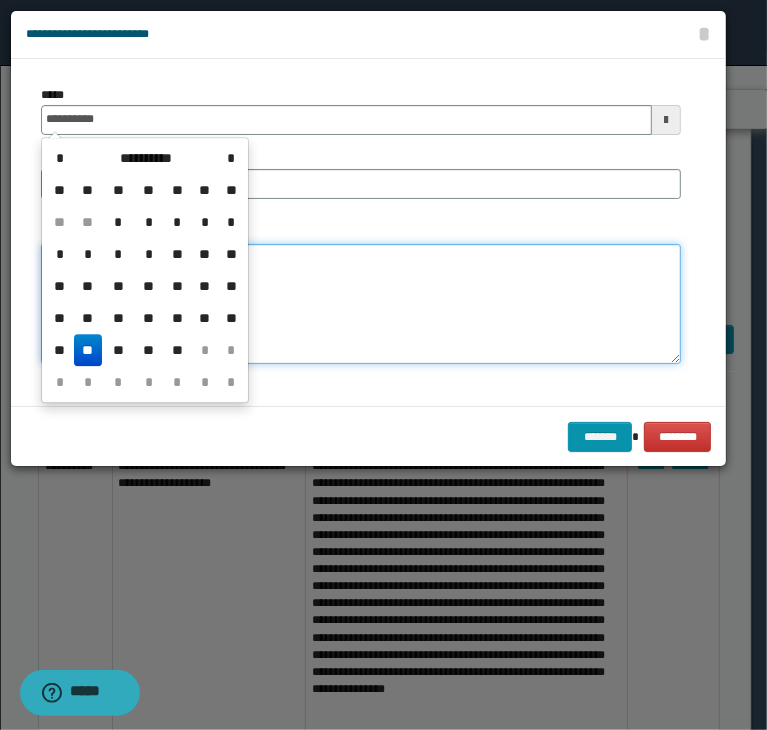 type on "**********" 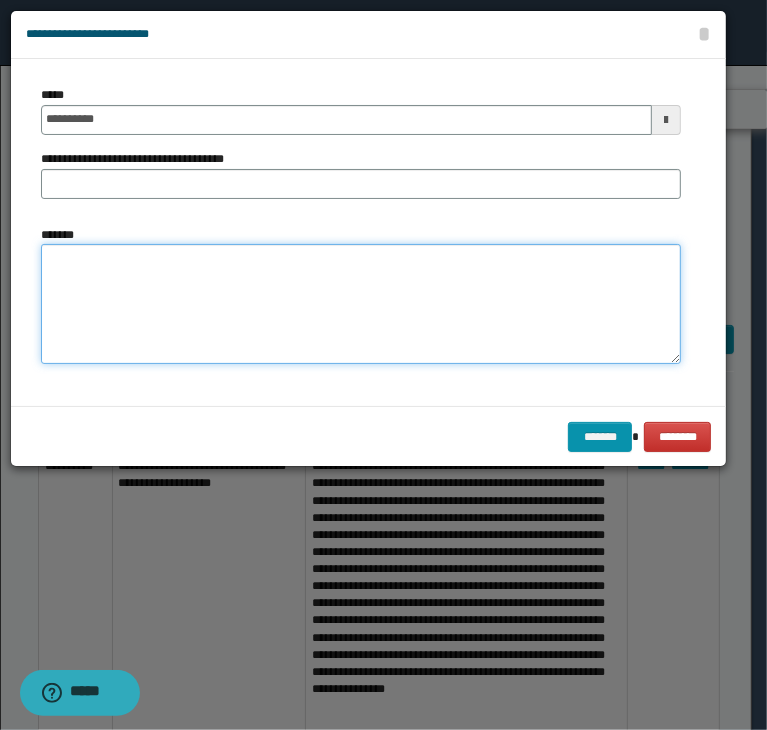 paste on "**********" 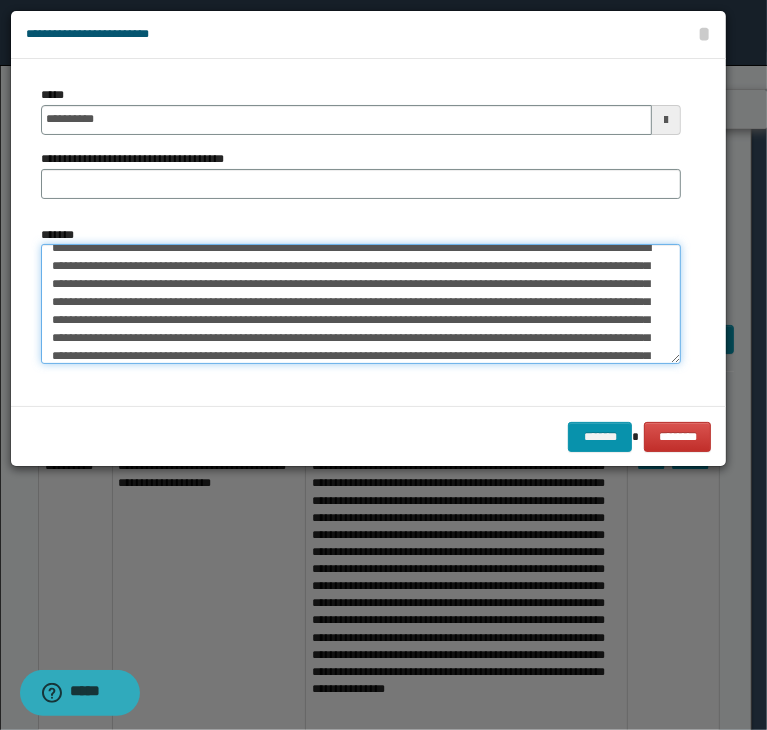 scroll, scrollTop: 0, scrollLeft: 0, axis: both 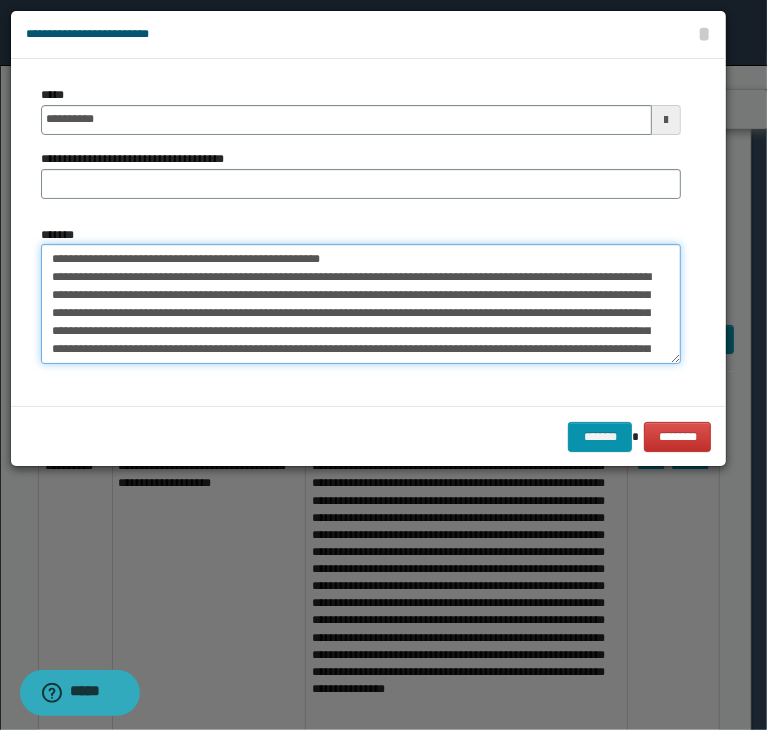 drag, startPoint x: 398, startPoint y: 253, endPoint x: 15, endPoint y: 259, distance: 383.047 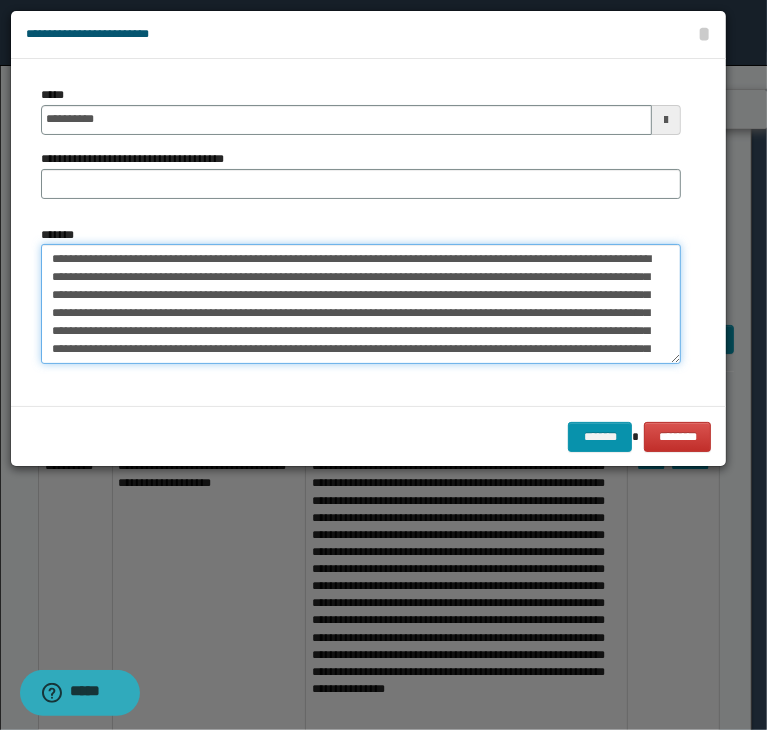 type on "**********" 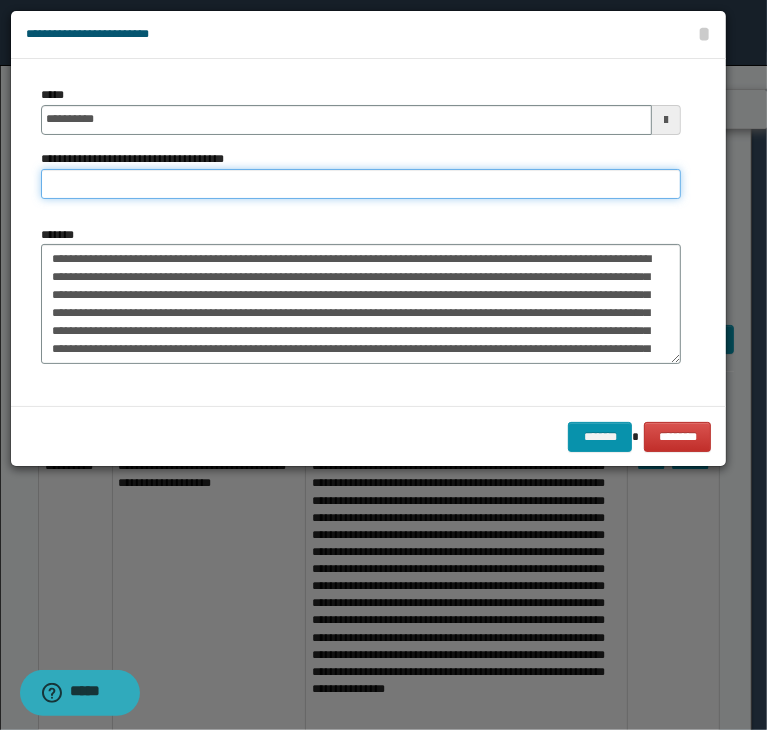 click on "**********" at bounding box center [361, 184] 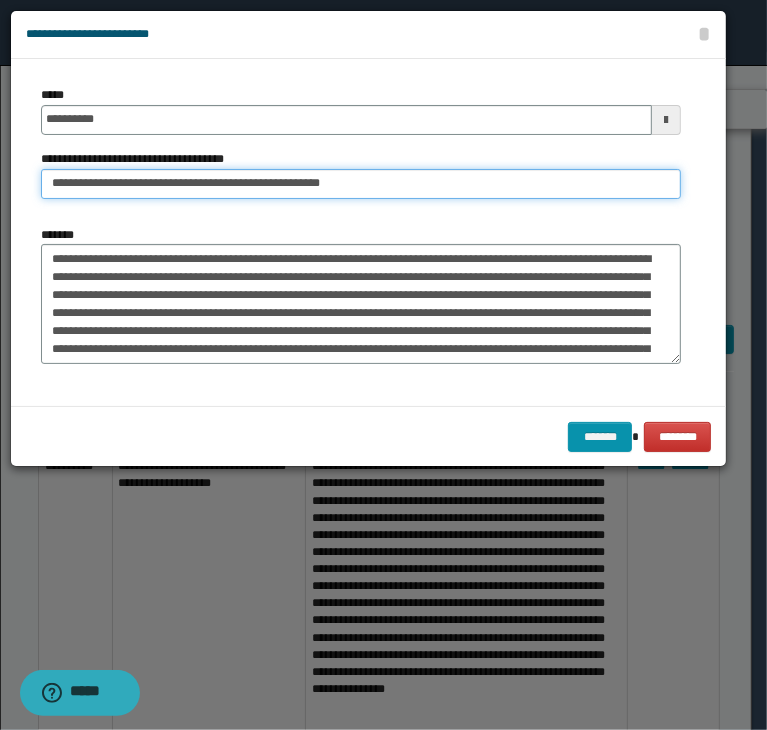 drag, startPoint x: 114, startPoint y: 181, endPoint x: 6, endPoint y: 169, distance: 108.66462 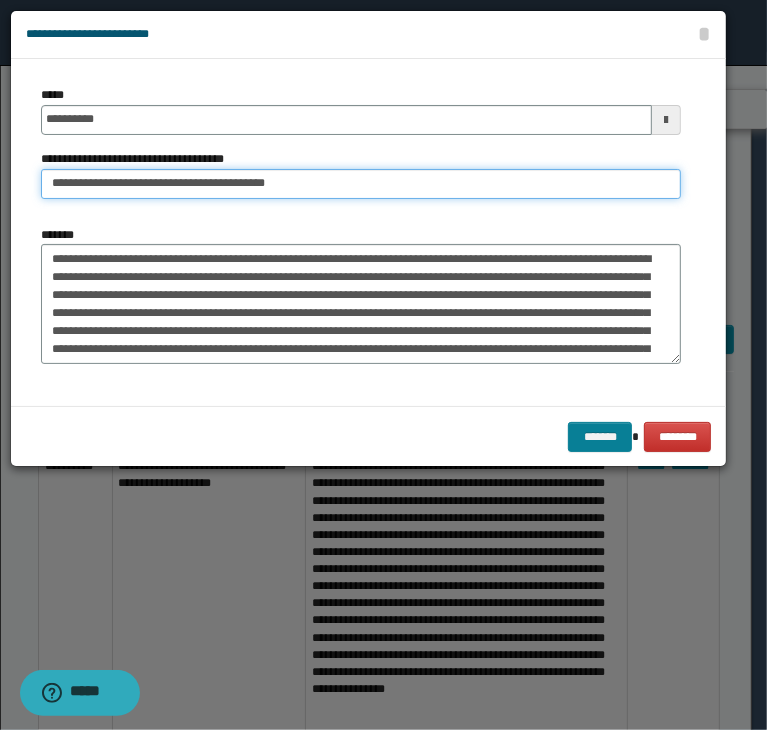 type on "**********" 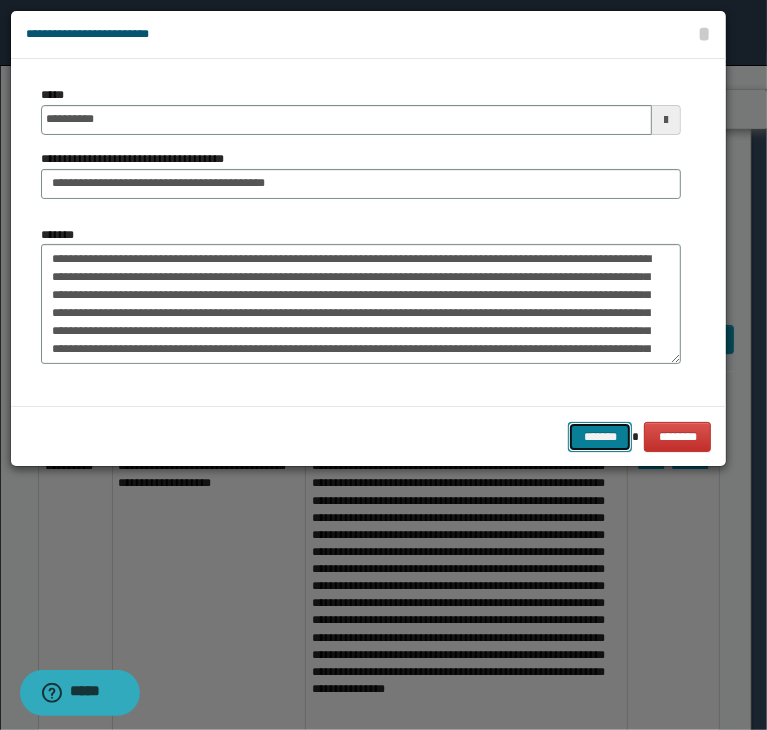 click on "*******" at bounding box center (600, 437) 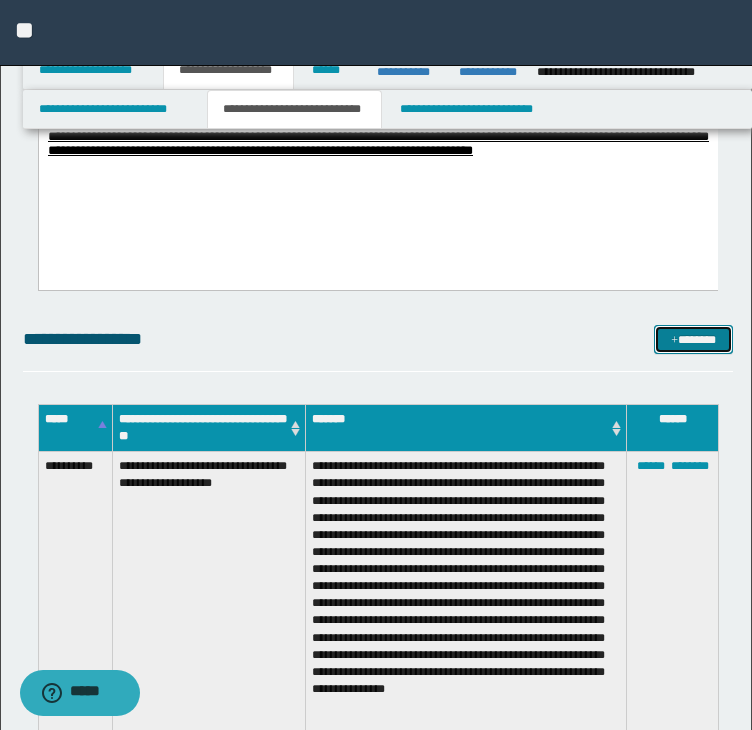 click on "*******" at bounding box center (693, 340) 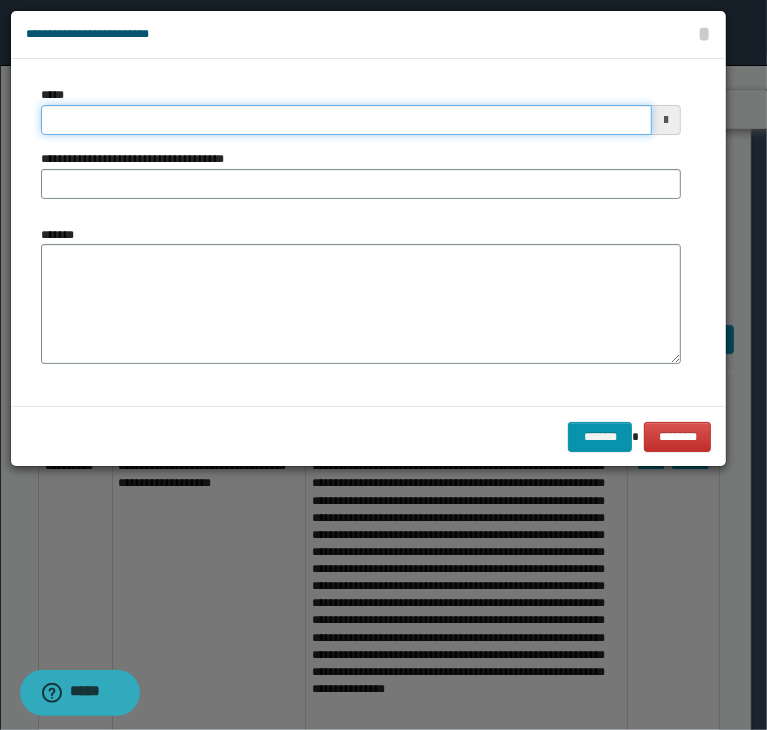 click on "*****" at bounding box center [346, 120] 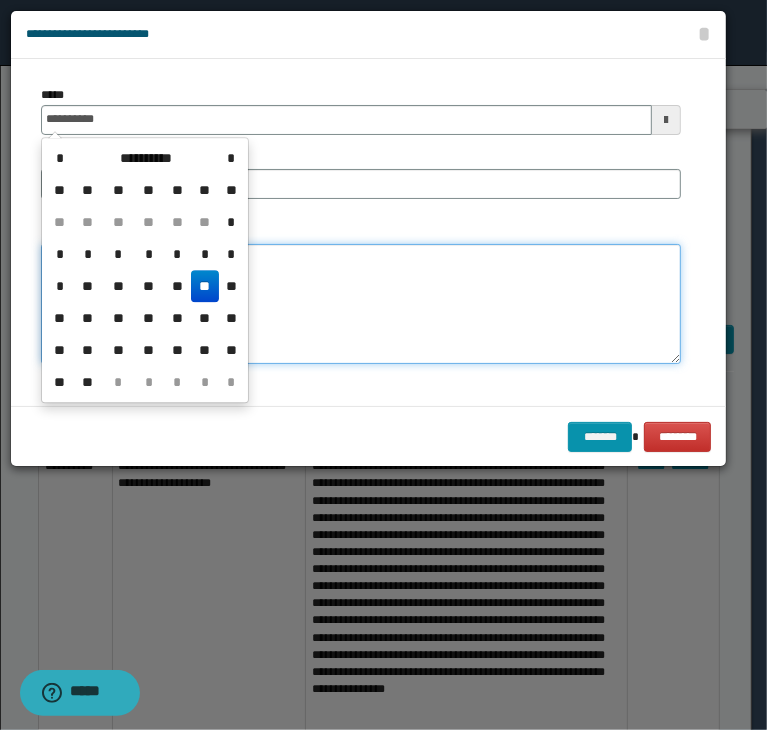 type on "**********" 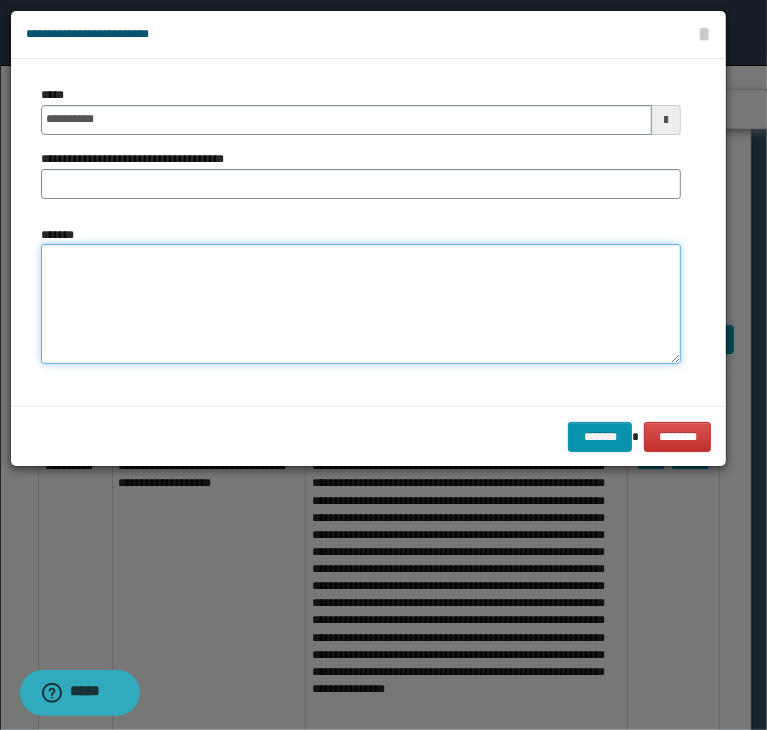 paste on "**********" 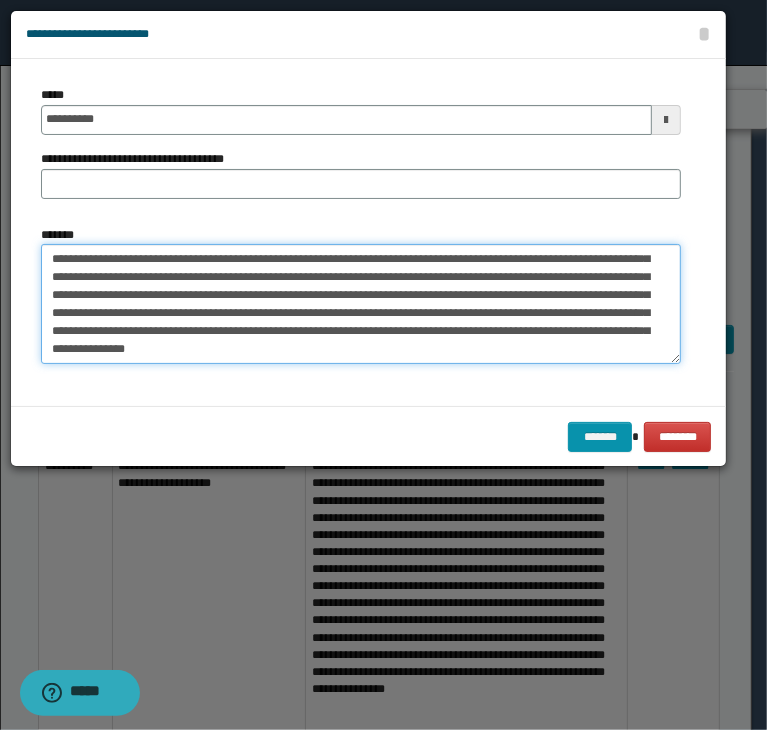 scroll, scrollTop: 0, scrollLeft: 0, axis: both 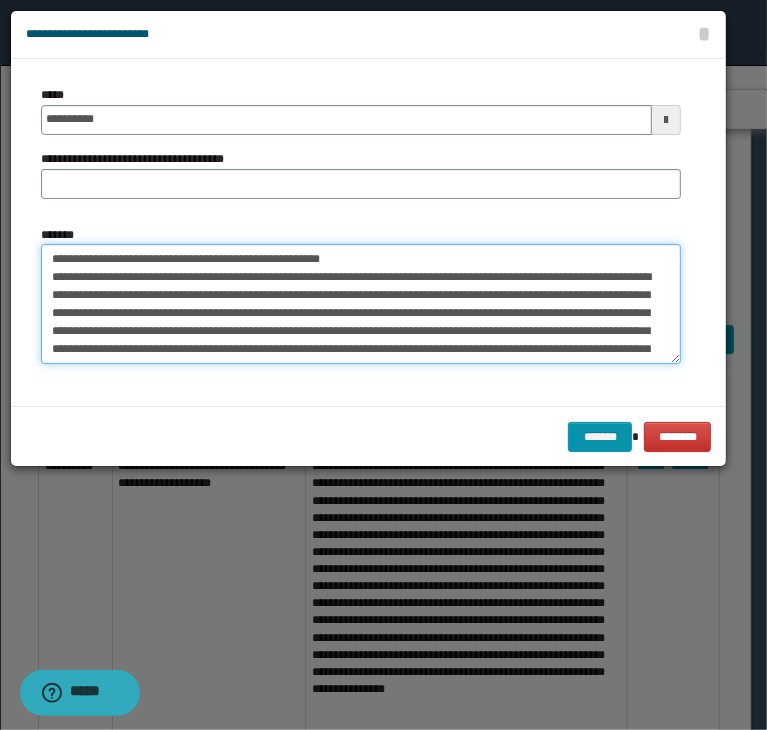 drag, startPoint x: 314, startPoint y: 252, endPoint x: 32, endPoint y: 254, distance: 282.00708 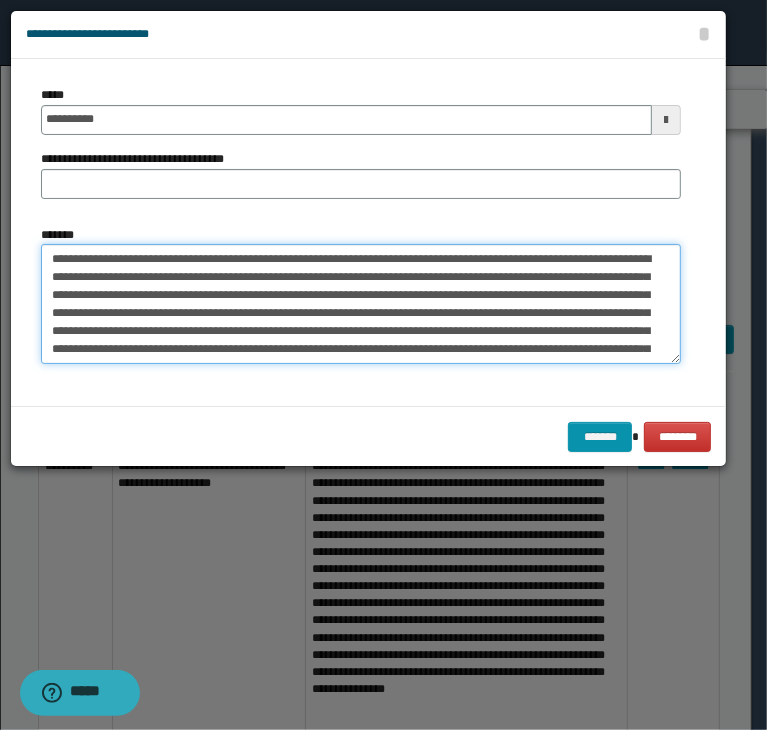 type on "**********" 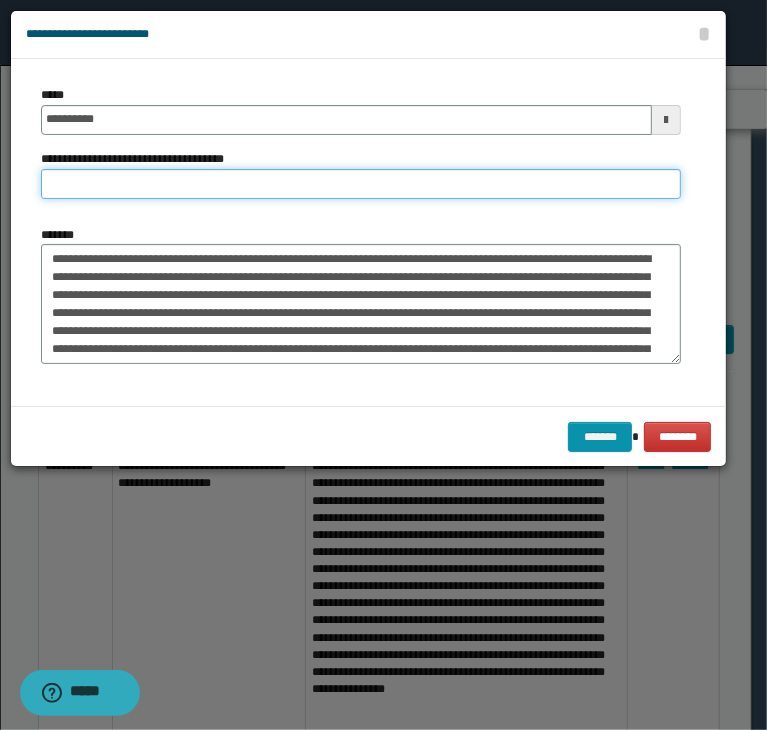 click on "**********" at bounding box center [361, 184] 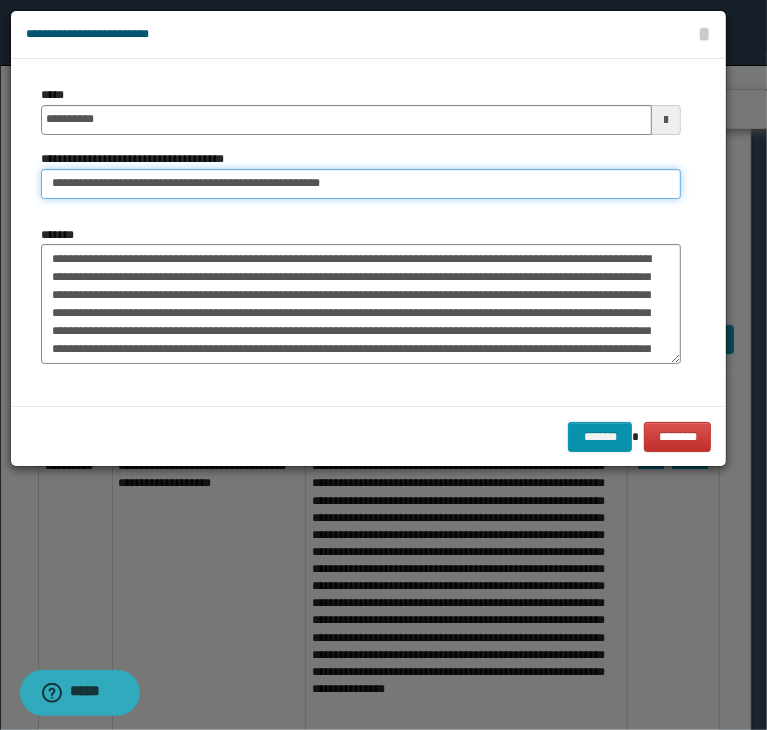drag, startPoint x: 9, startPoint y: 179, endPoint x: -41, endPoint y: 179, distance: 50 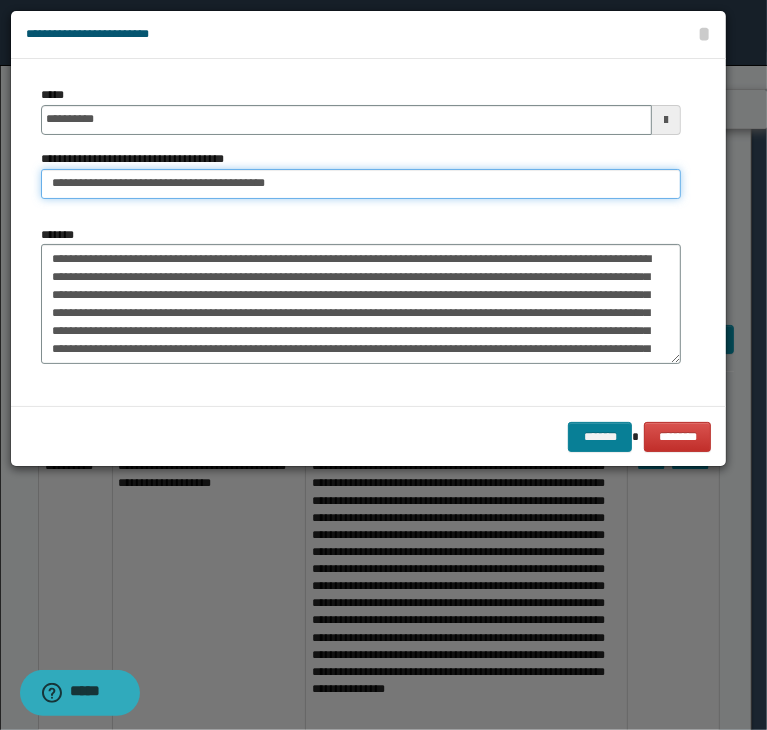 type on "**********" 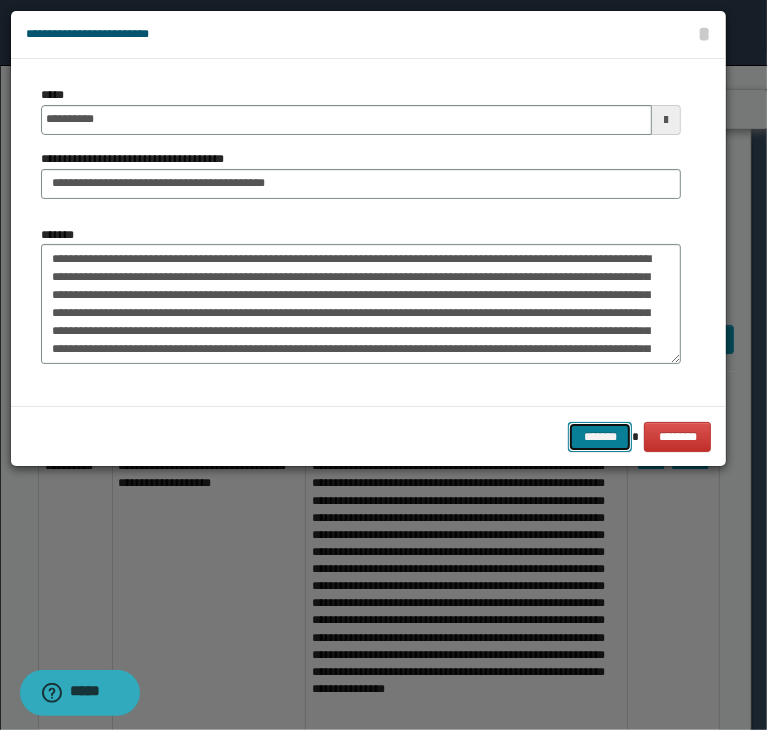 drag, startPoint x: 605, startPoint y: 429, endPoint x: 584, endPoint y: 422, distance: 22.135944 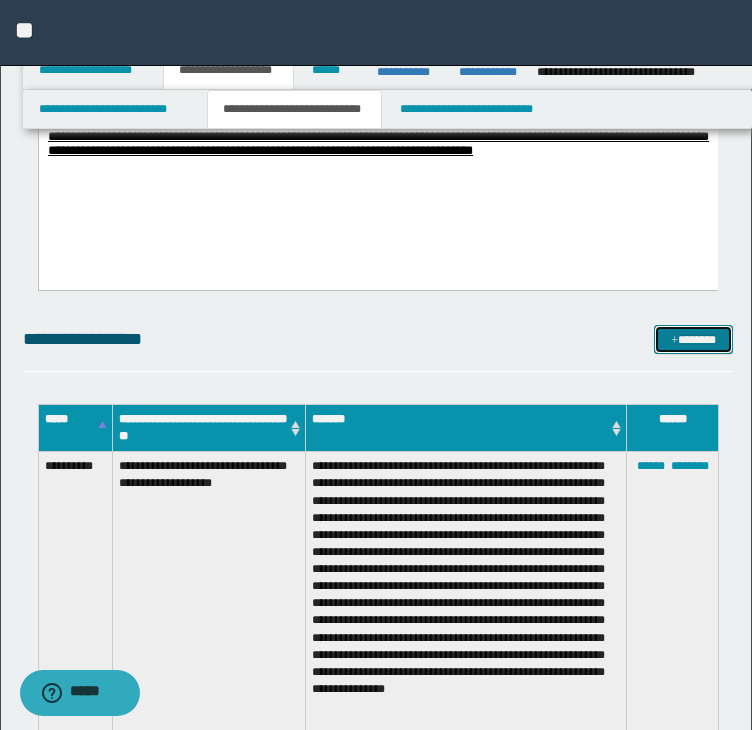 click on "*******" at bounding box center [693, 340] 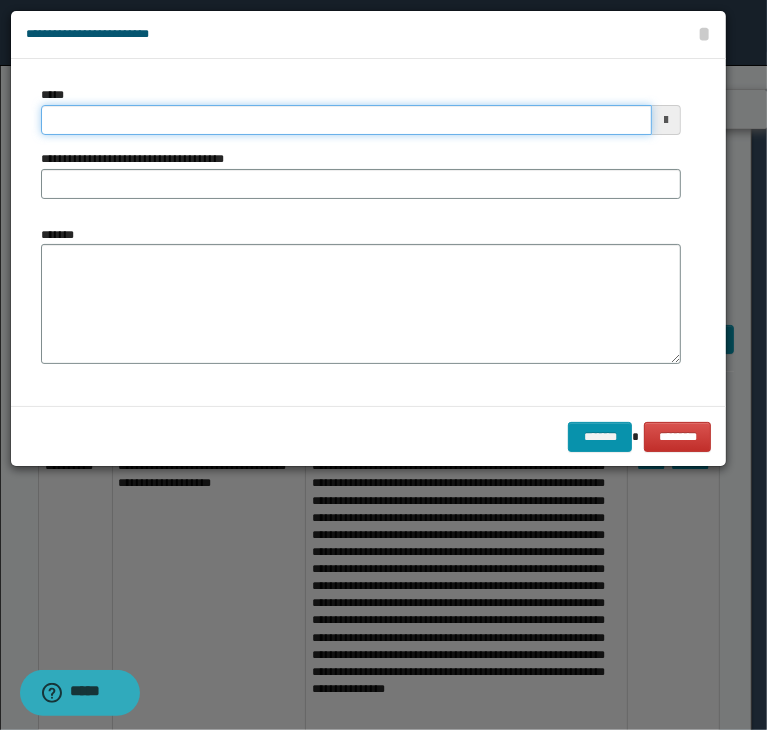 click on "*****" at bounding box center [346, 120] 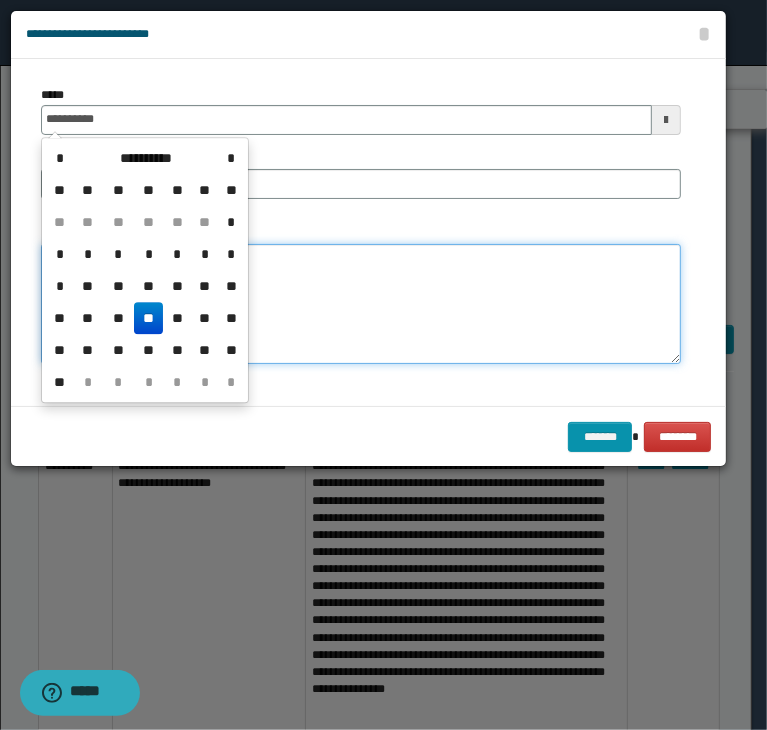 type on "**********" 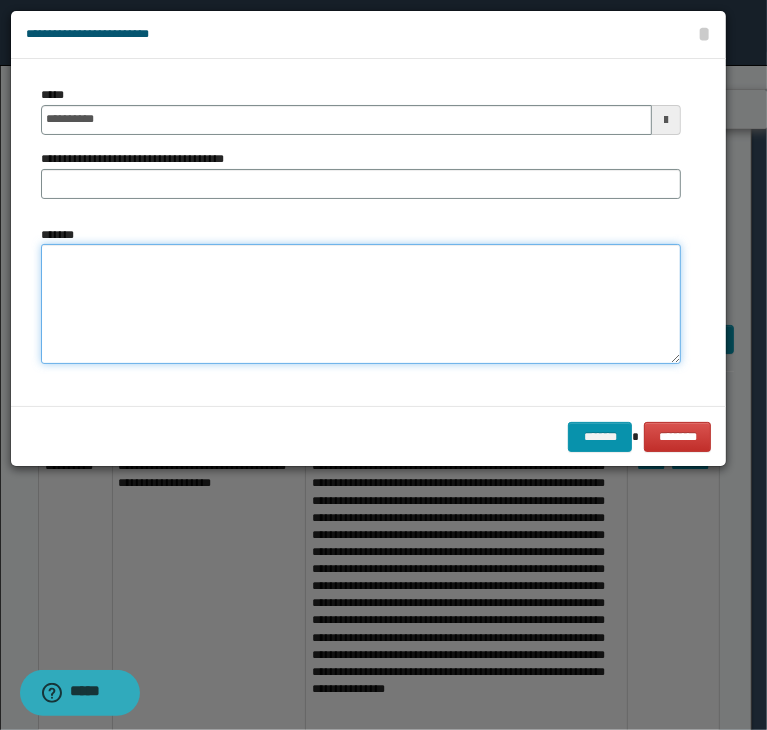 click on "*******" at bounding box center (361, 304) 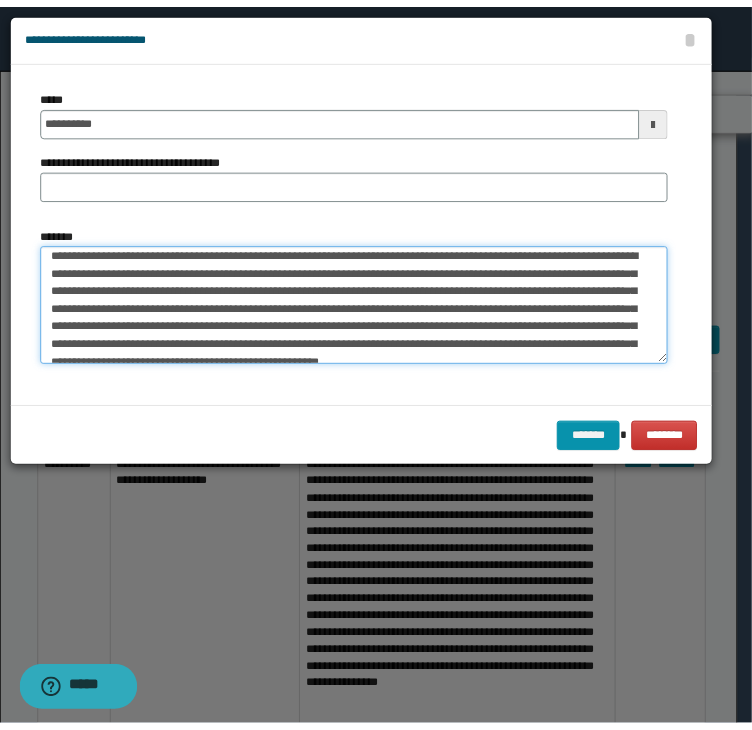 scroll, scrollTop: 0, scrollLeft: 0, axis: both 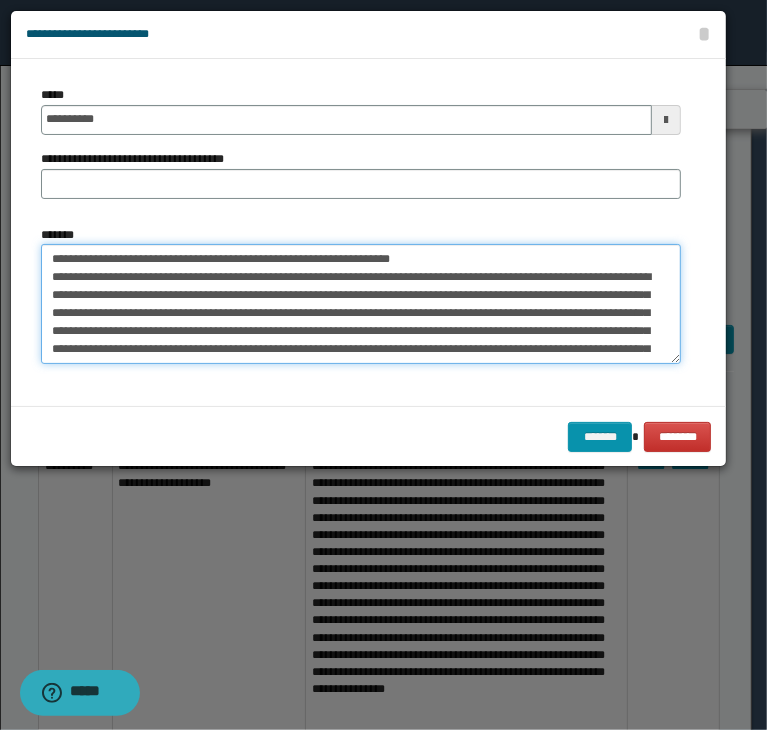 drag, startPoint x: 445, startPoint y: 258, endPoint x: 34, endPoint y: 260, distance: 411.00485 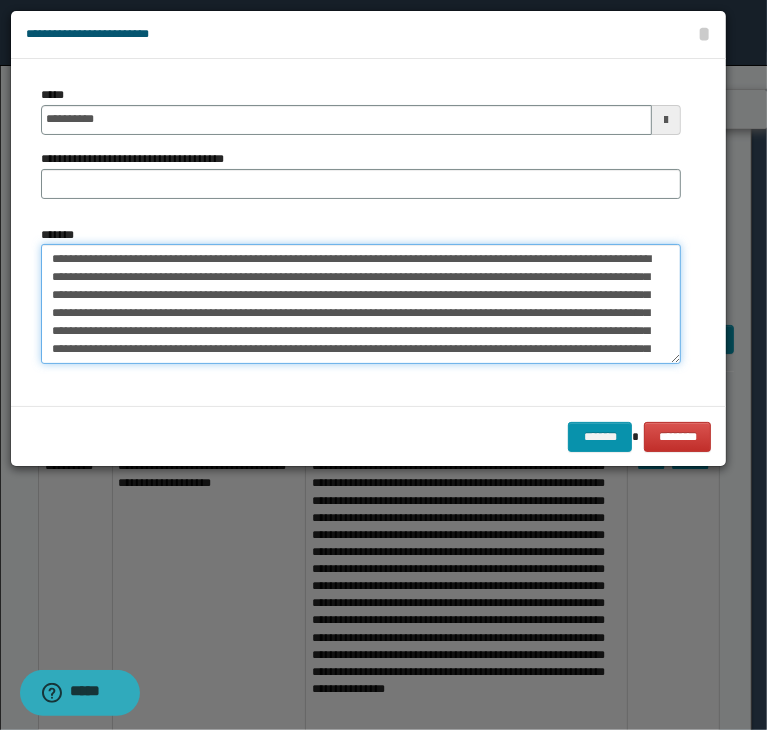 type on "**********" 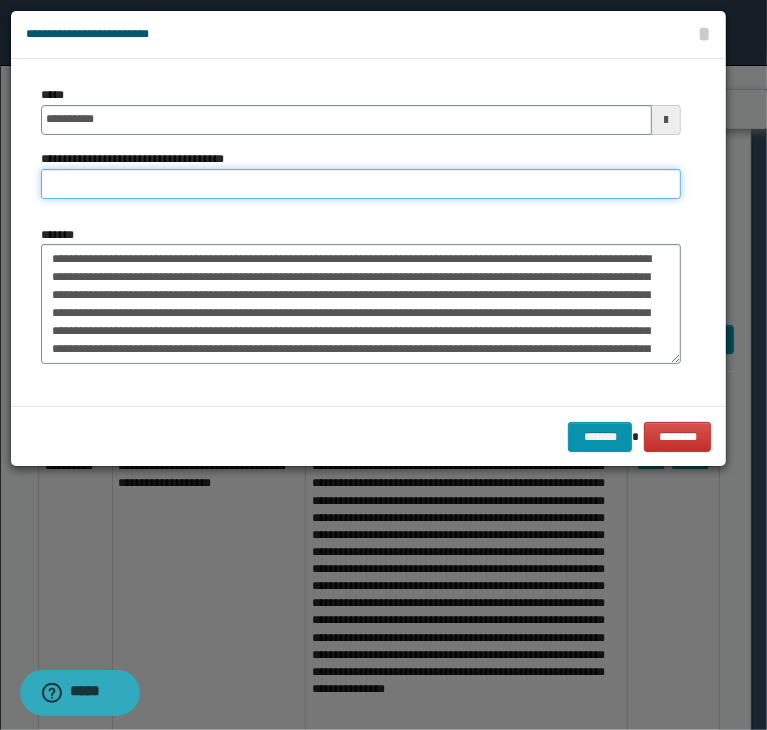 click on "**********" at bounding box center (361, 184) 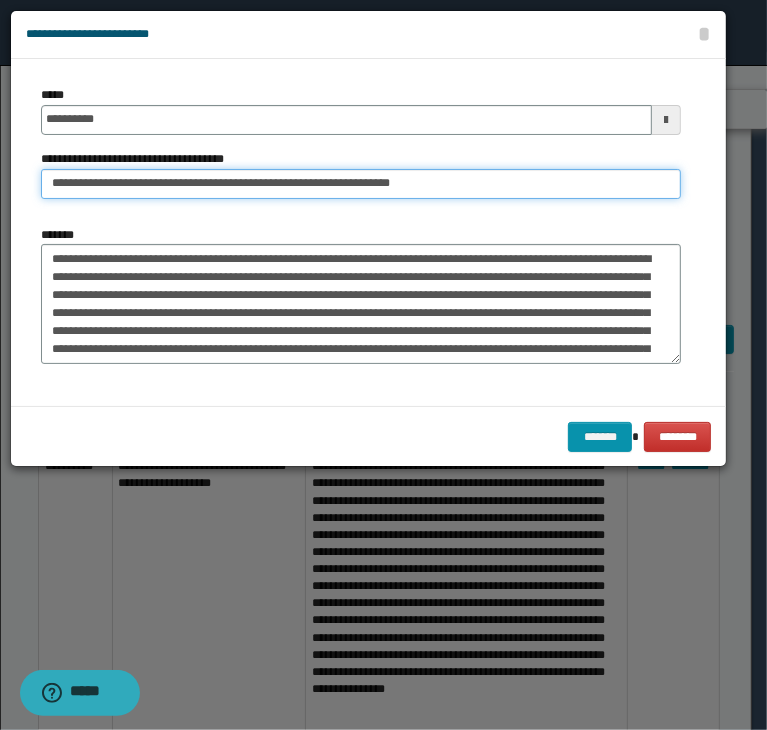 drag, startPoint x: 114, startPoint y: 181, endPoint x: -141, endPoint y: 184, distance: 255.01764 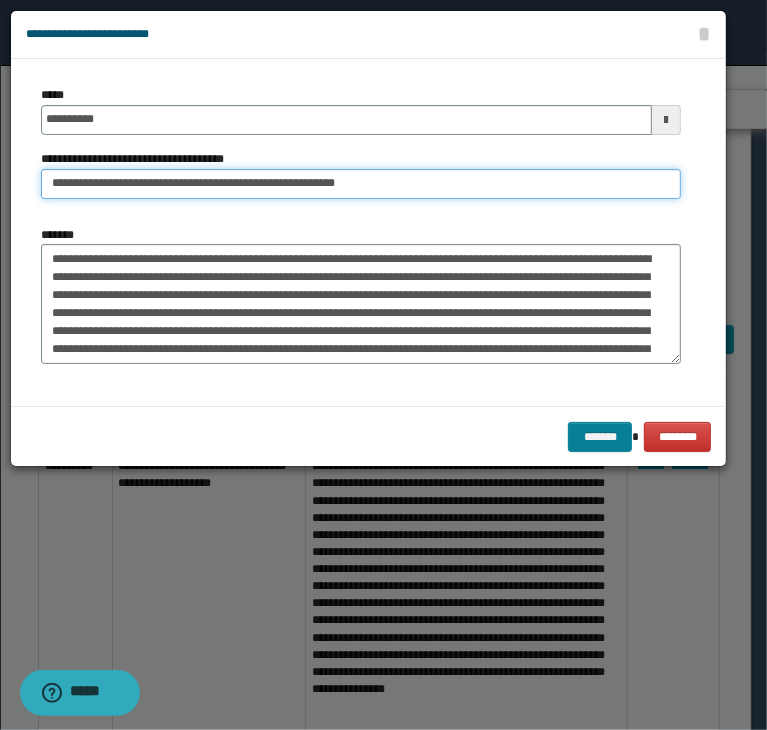 type on "**********" 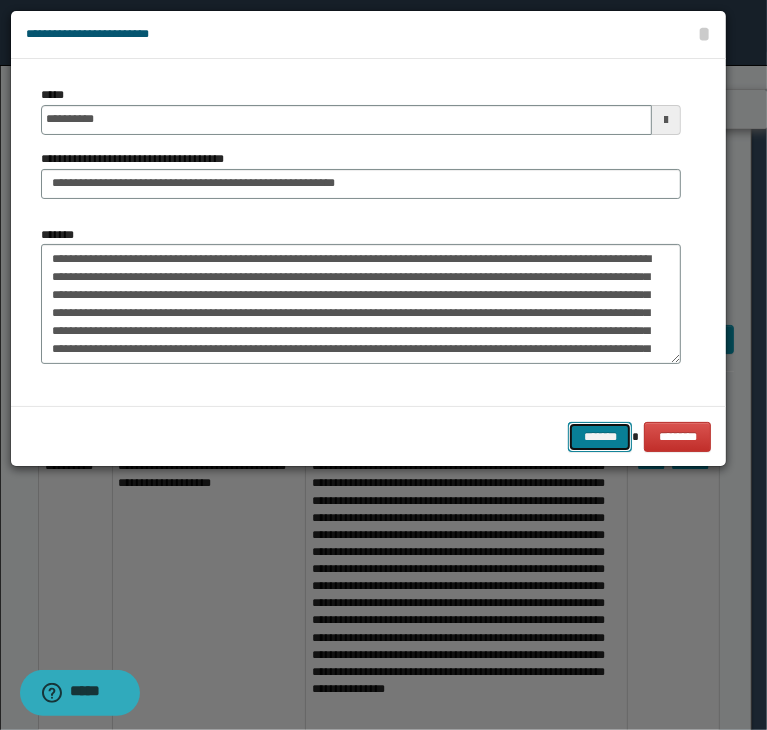 click on "*******" at bounding box center (600, 437) 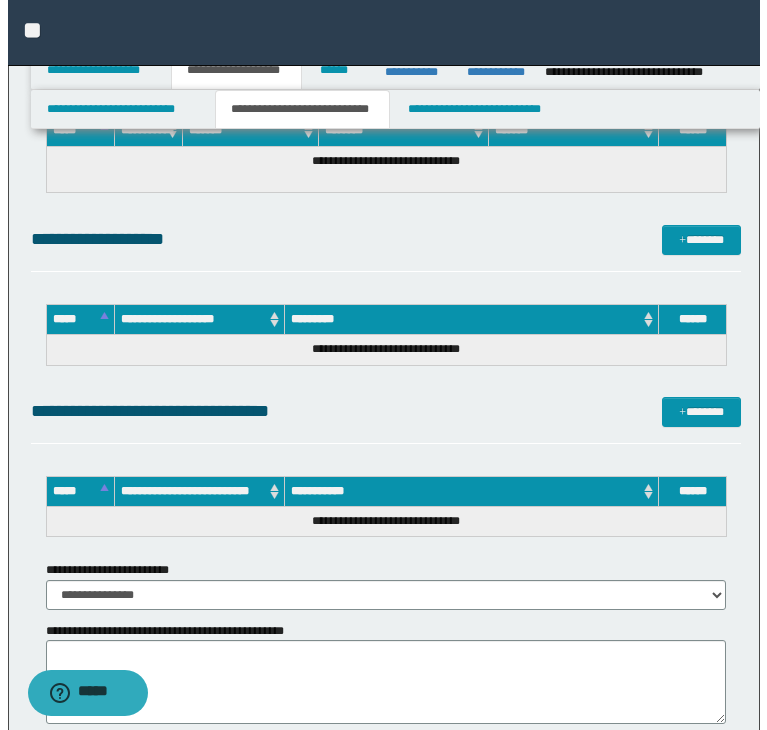 scroll, scrollTop: 4200, scrollLeft: 0, axis: vertical 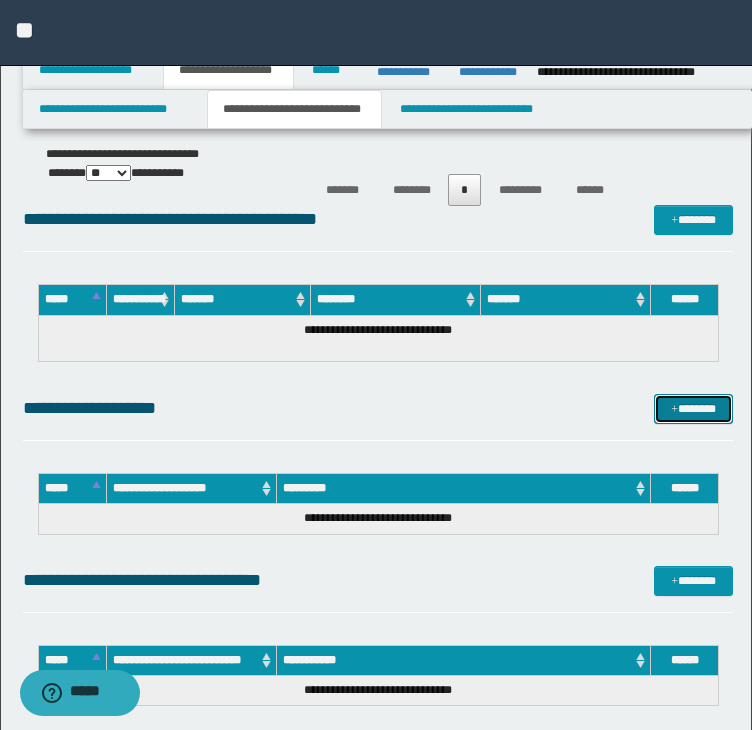 click on "*******" at bounding box center (693, 409) 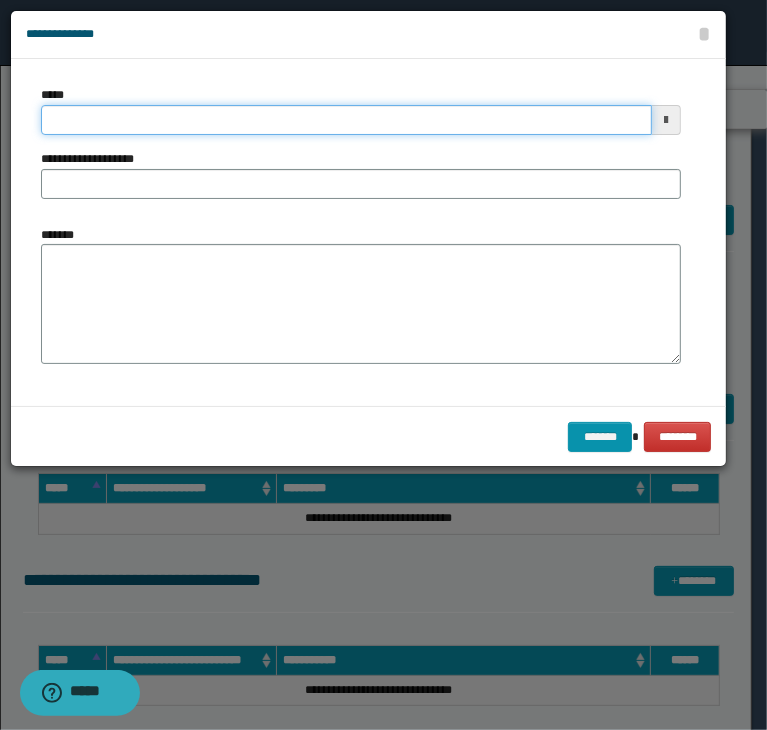 click on "*****" at bounding box center [346, 120] 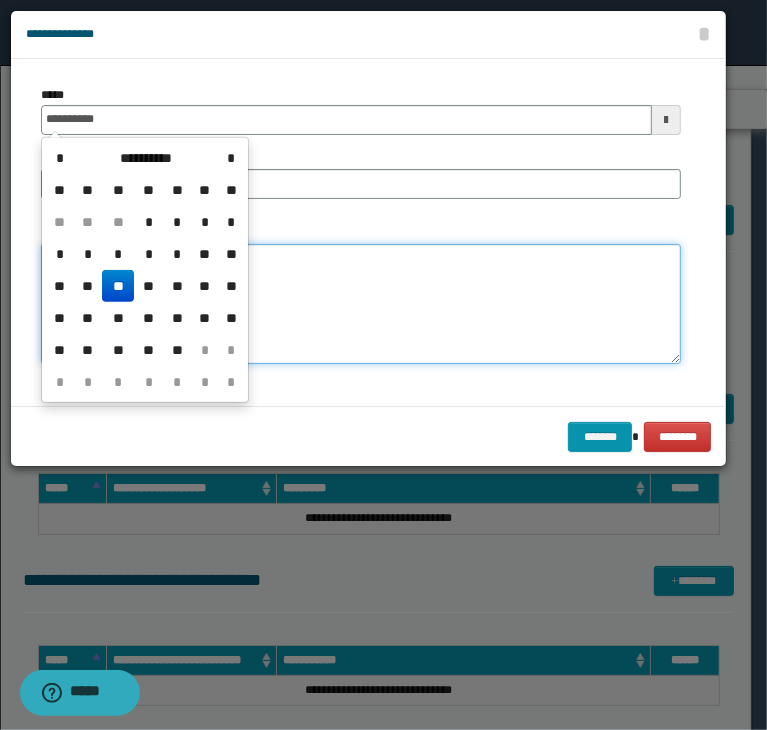 type on "**********" 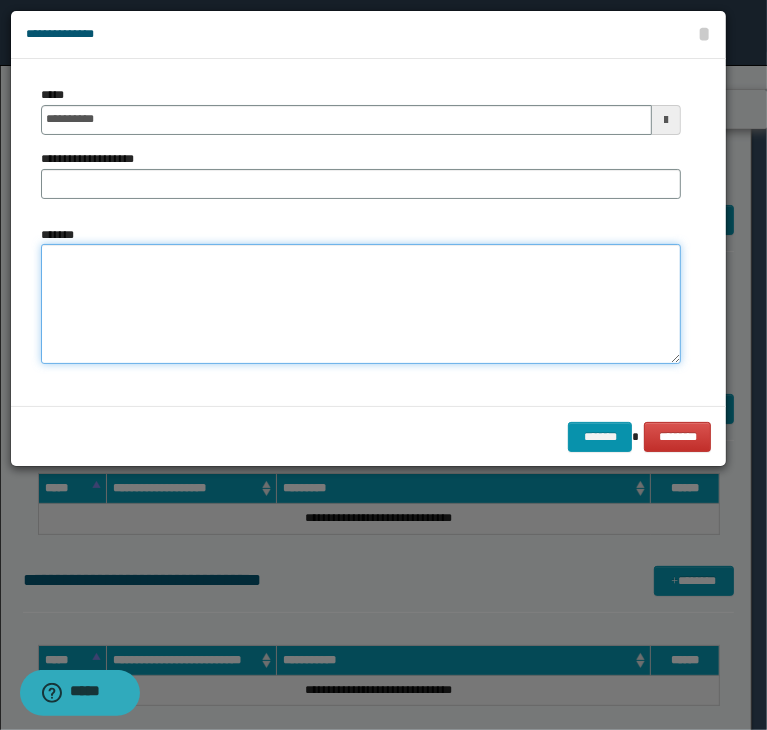 click on "*******" at bounding box center (361, 304) 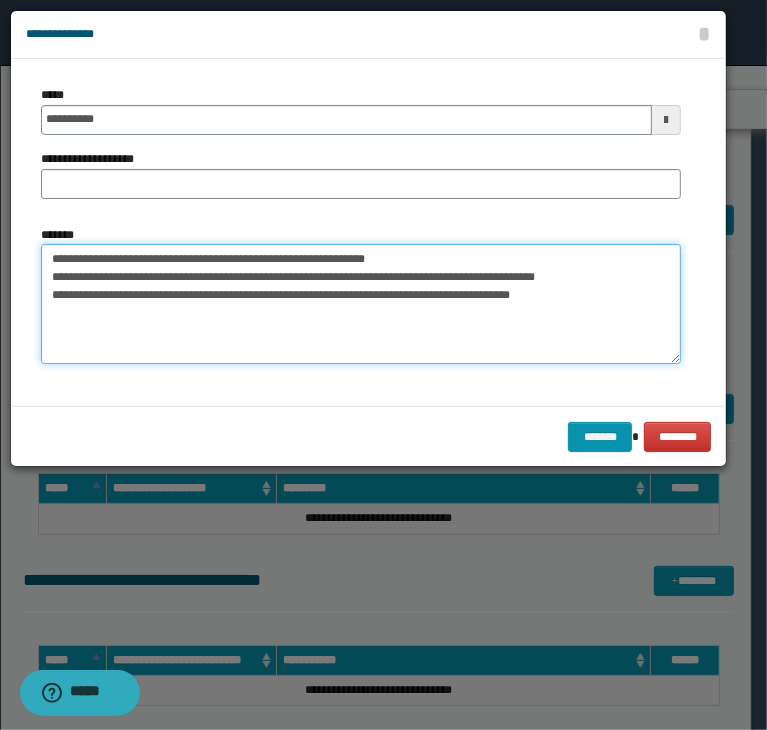 drag, startPoint x: 375, startPoint y: 247, endPoint x: 26, endPoint y: 247, distance: 349 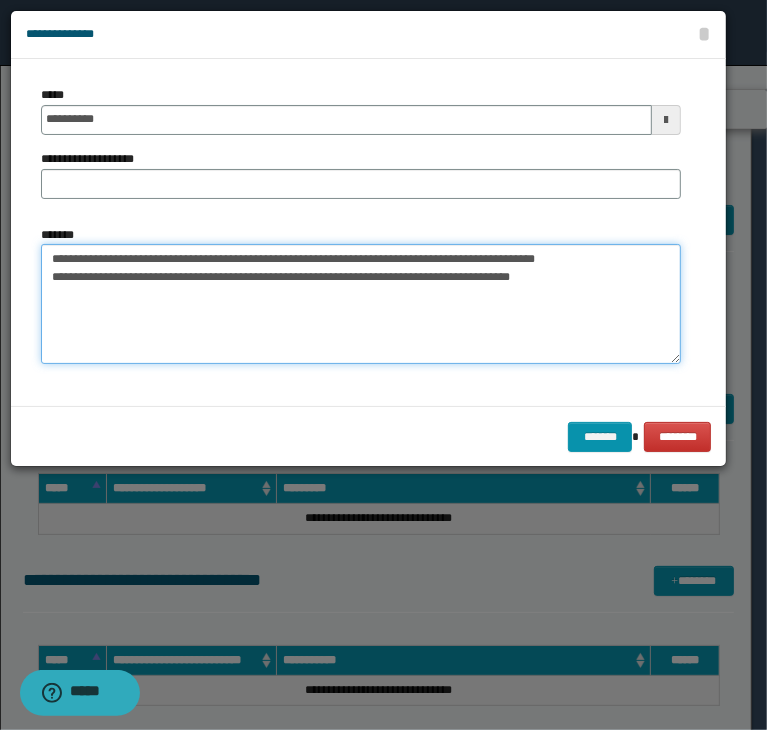 type on "**********" 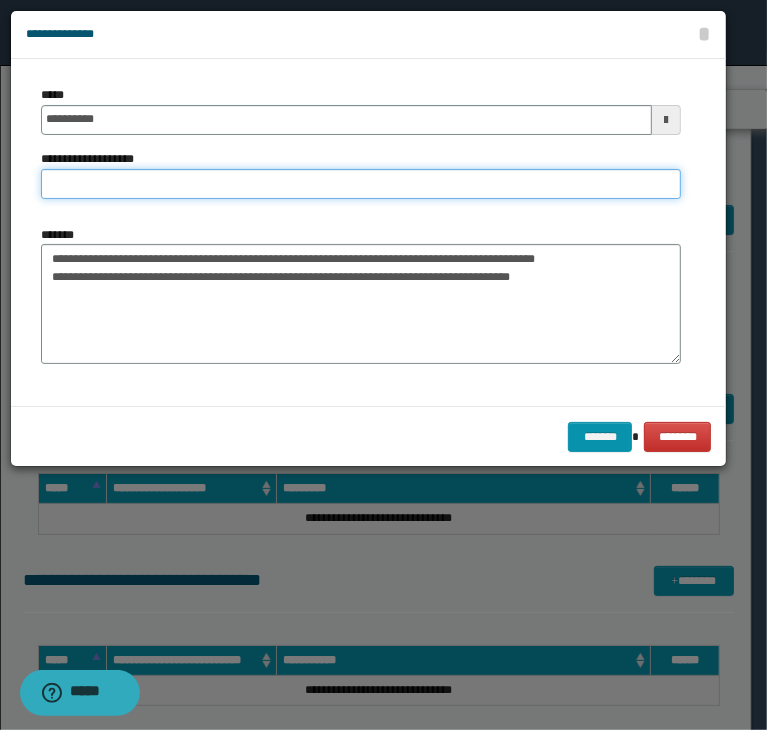 click on "**********" at bounding box center (361, 184) 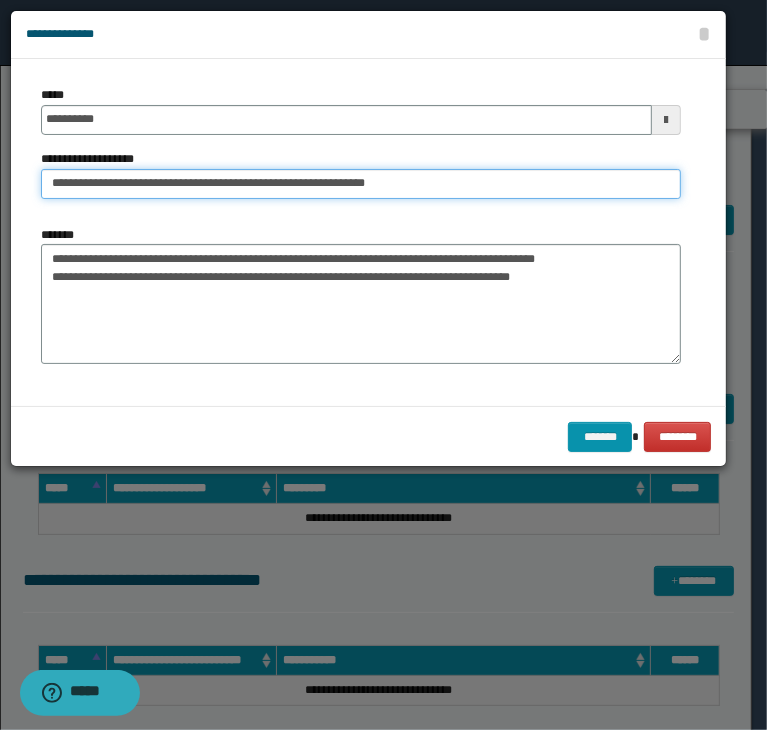 drag, startPoint x: 116, startPoint y: 181, endPoint x: -15, endPoint y: 181, distance: 131 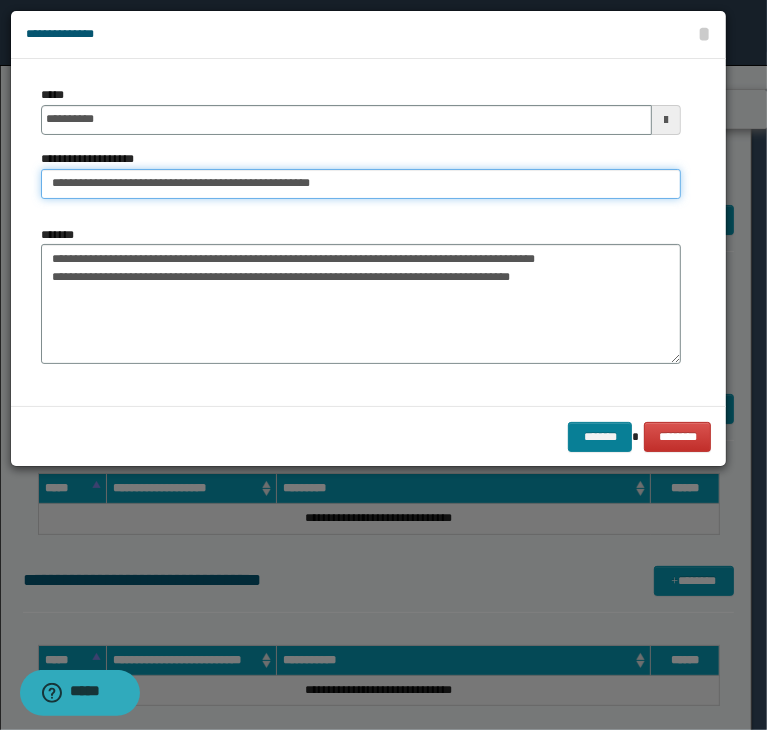 type on "**********" 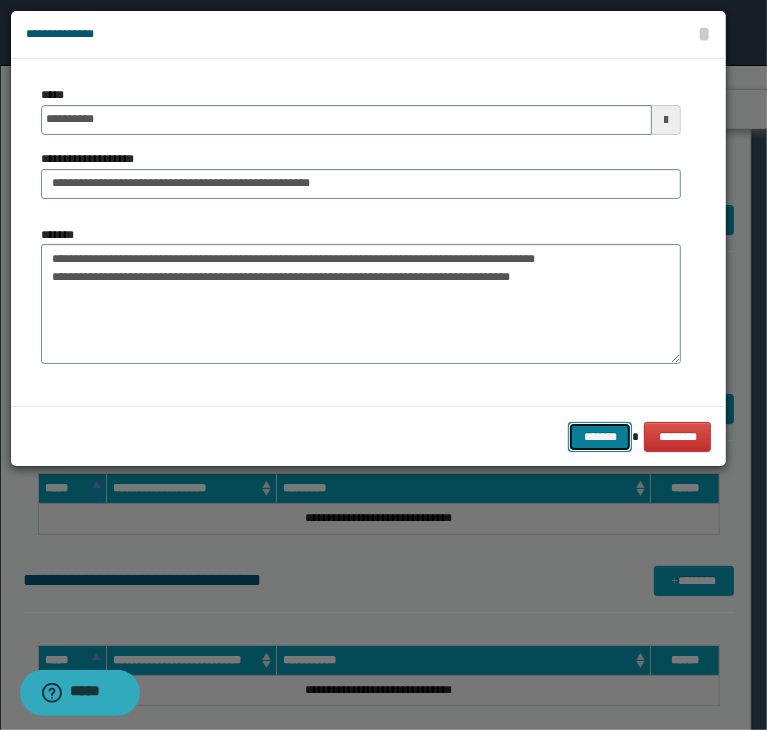 click on "*******" at bounding box center (600, 437) 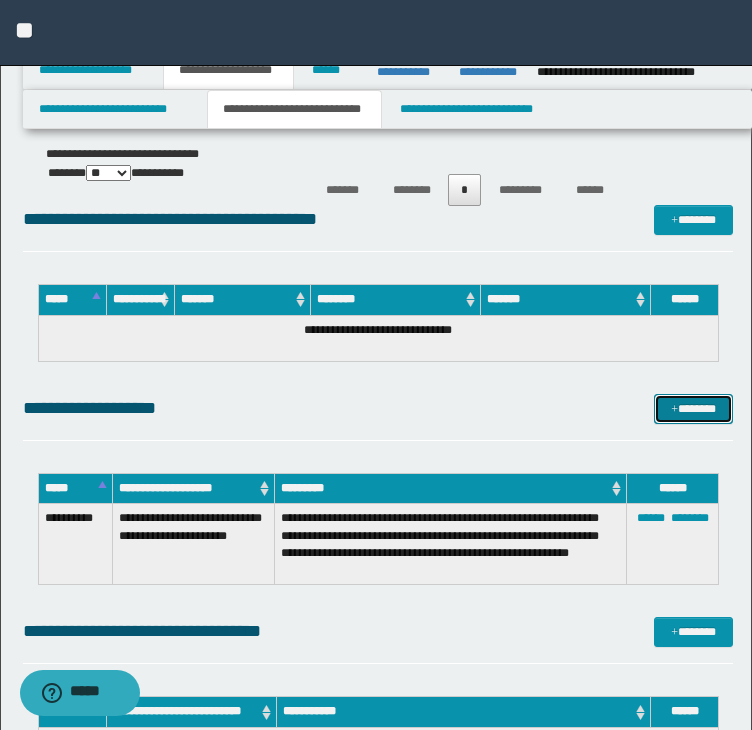 click on "*******" at bounding box center (693, 409) 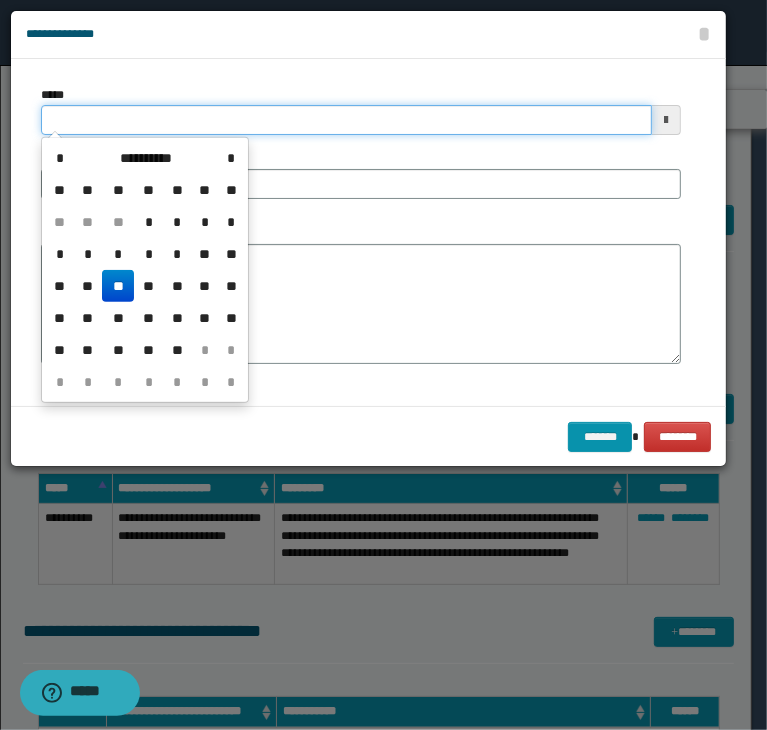 click on "*****" at bounding box center [346, 120] 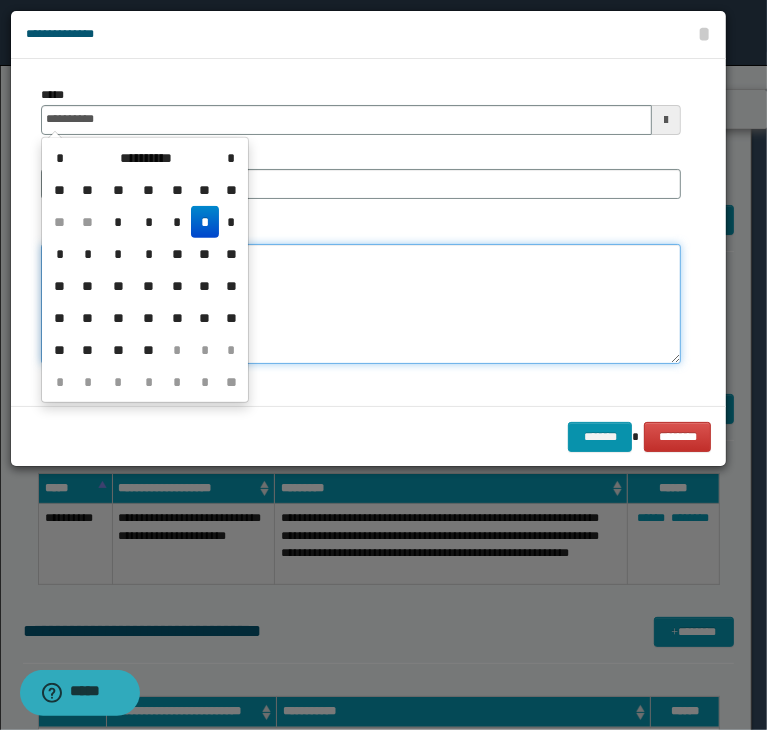 type on "**********" 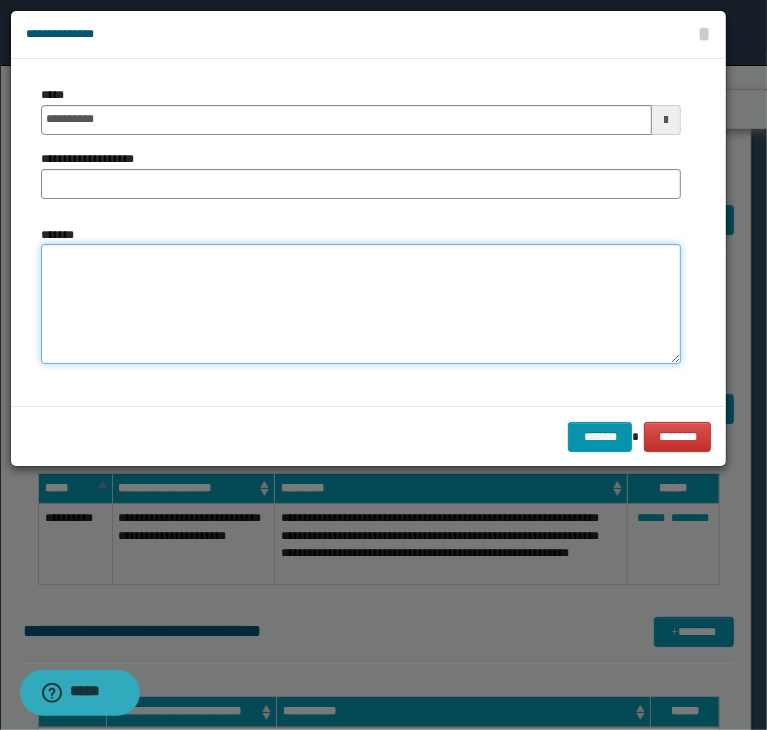 click on "*******" at bounding box center (361, 304) 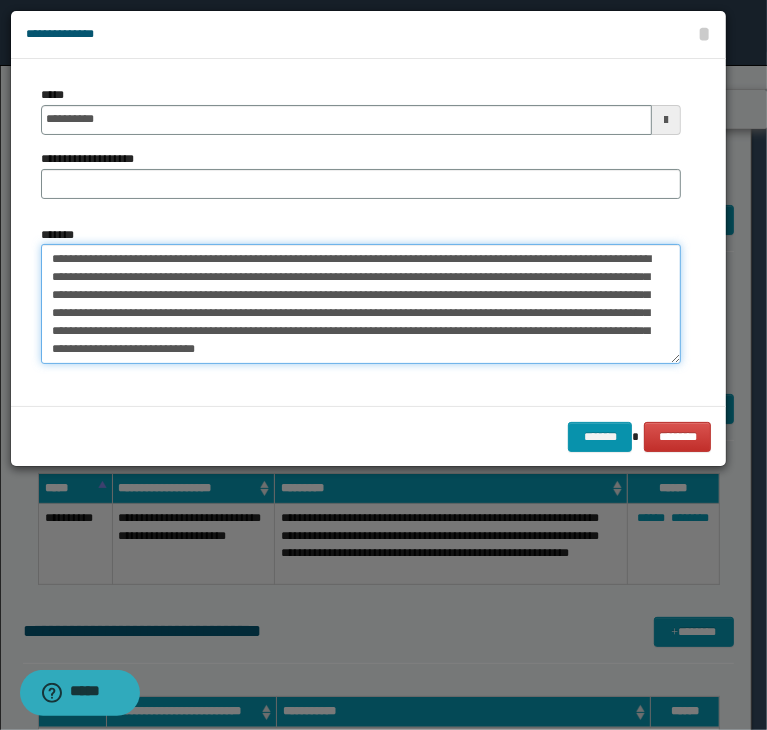 scroll, scrollTop: 0, scrollLeft: 0, axis: both 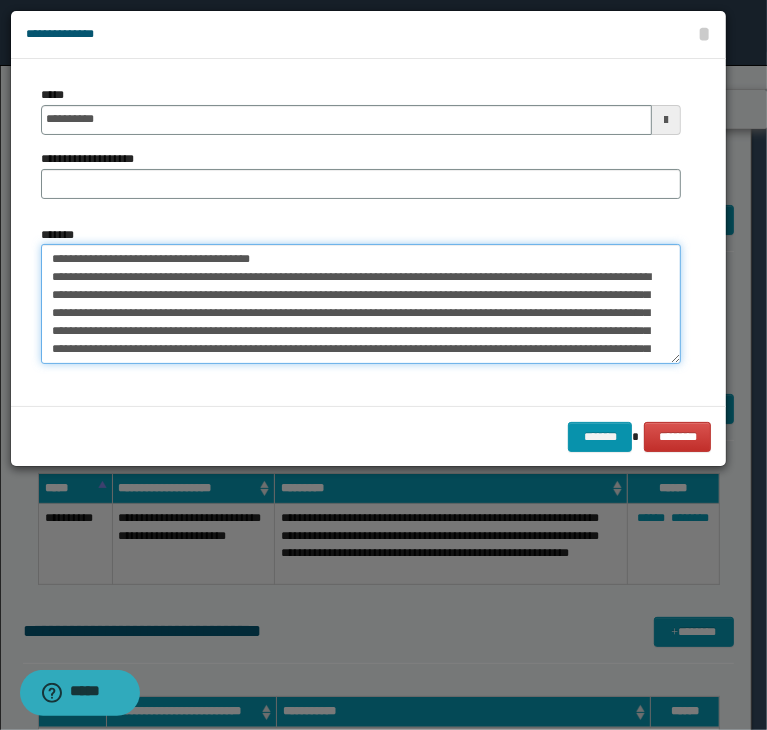 drag, startPoint x: 357, startPoint y: 257, endPoint x: 5, endPoint y: 258, distance: 352.00143 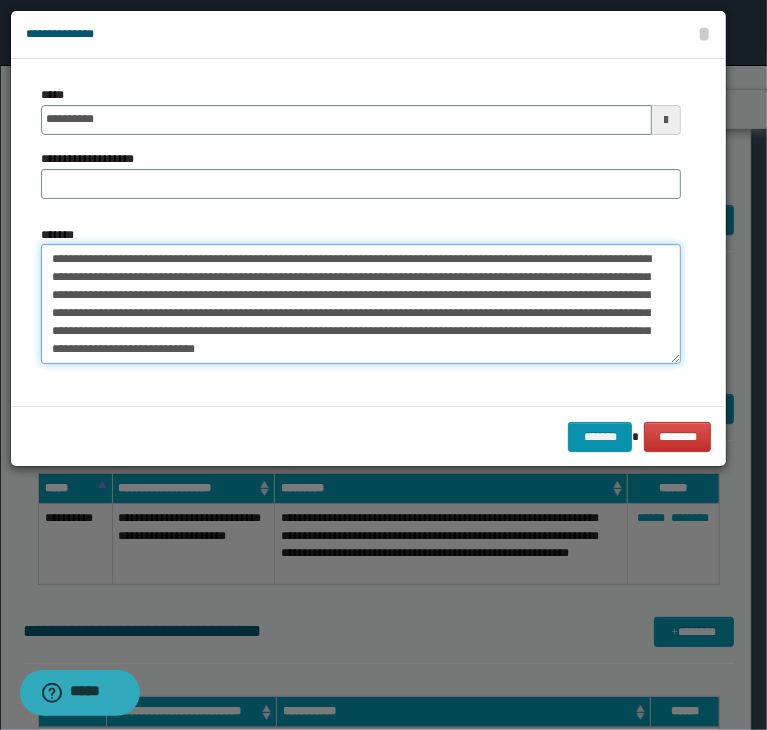 type on "**********" 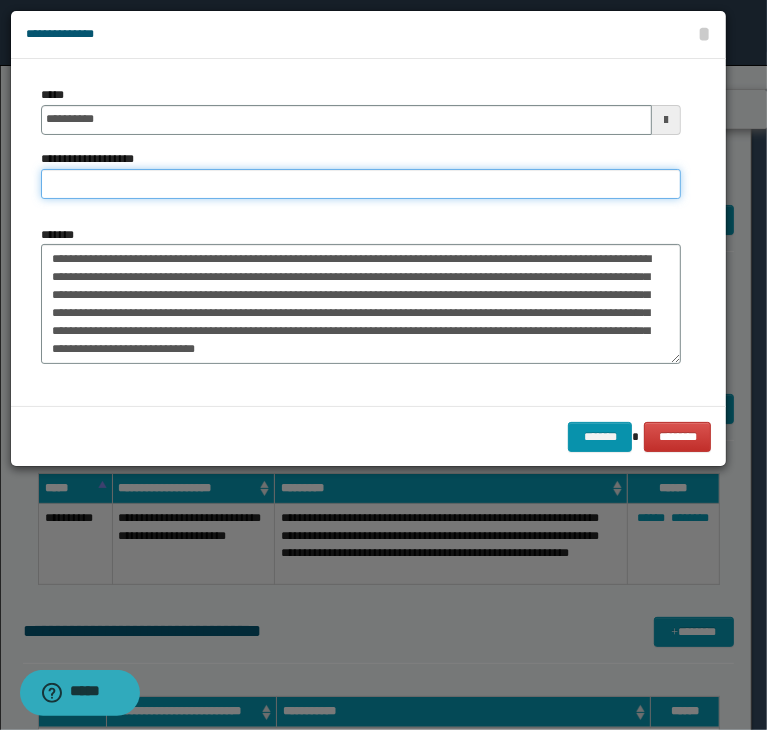 click on "**********" at bounding box center (361, 184) 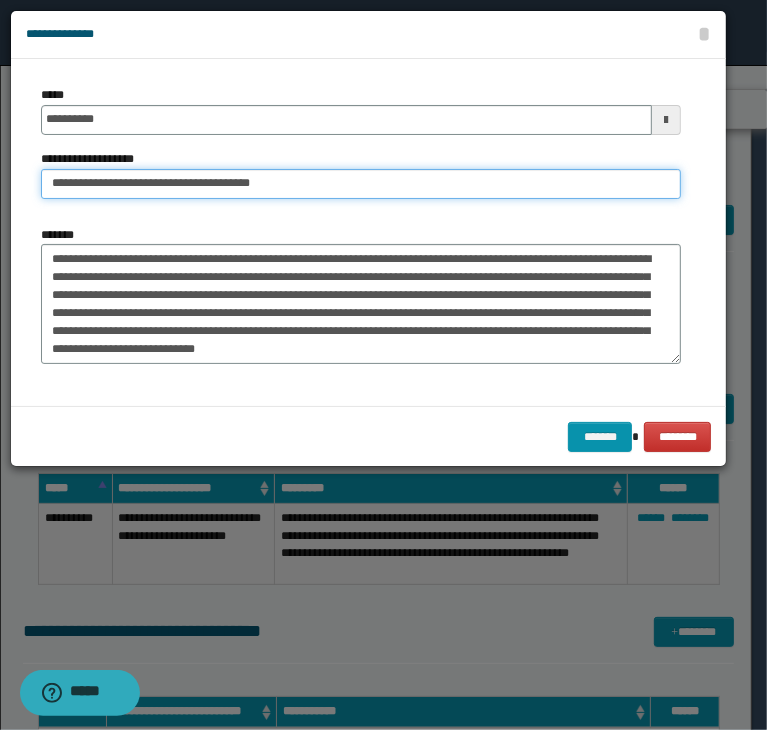 drag, startPoint x: 118, startPoint y: 184, endPoint x: -62, endPoint y: 188, distance: 180.04443 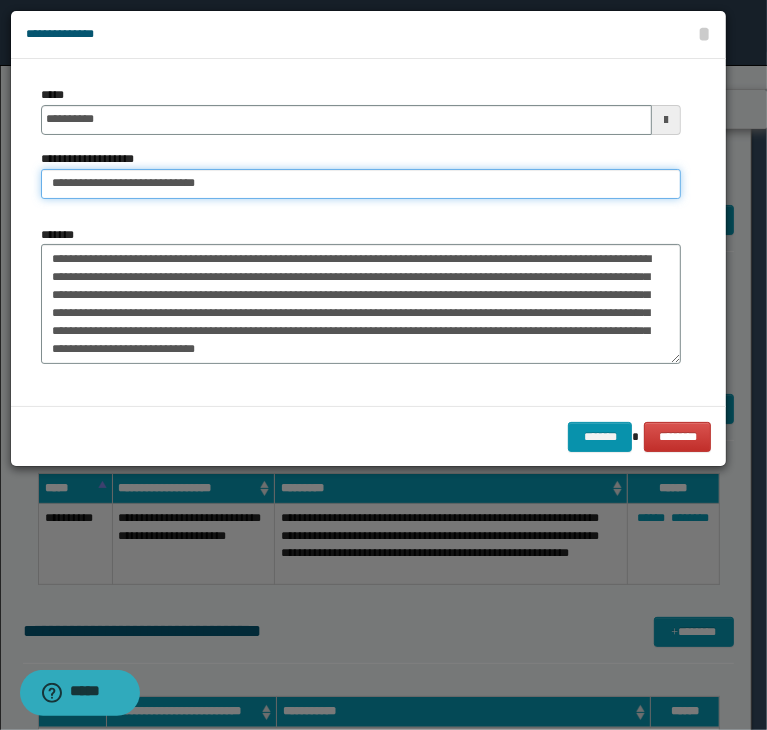 type on "**********" 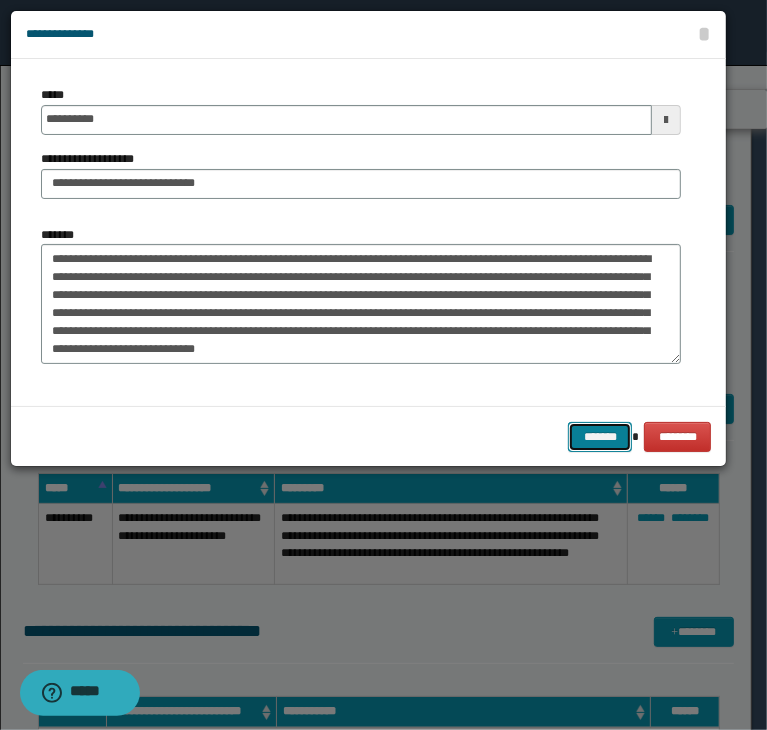 click on "*******" at bounding box center [600, 437] 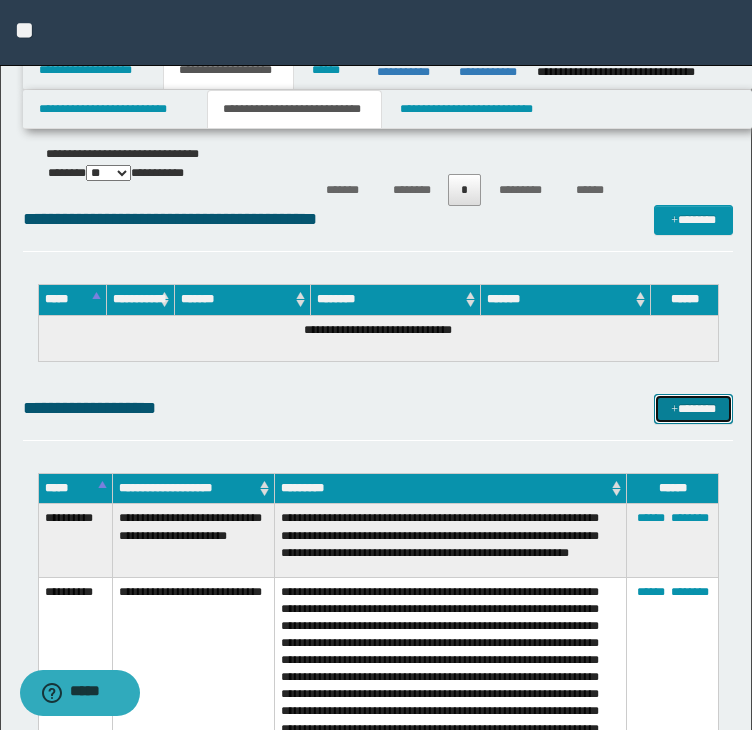 drag, startPoint x: 676, startPoint y: 408, endPoint x: 664, endPoint y: 402, distance: 13.416408 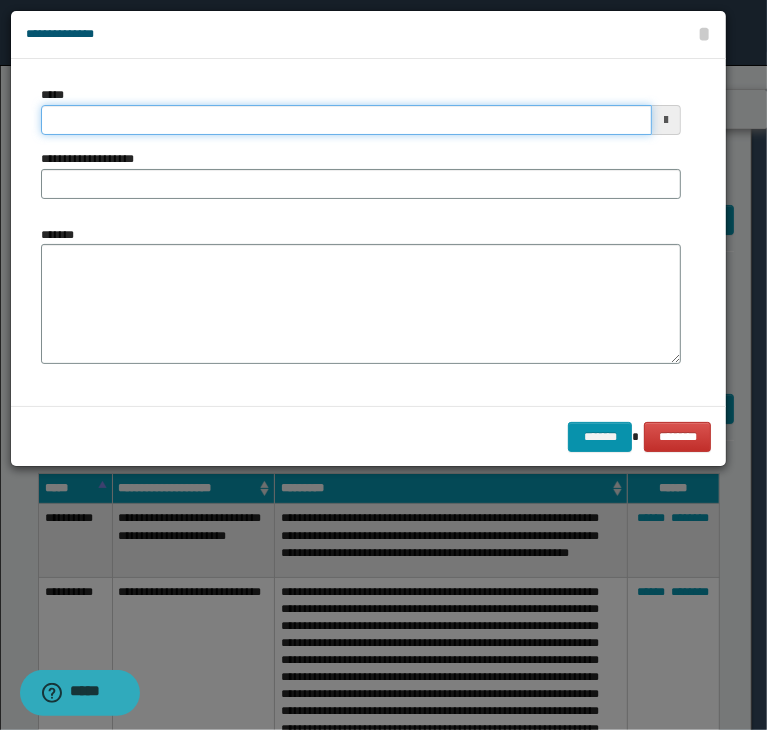 click on "*****" at bounding box center (346, 120) 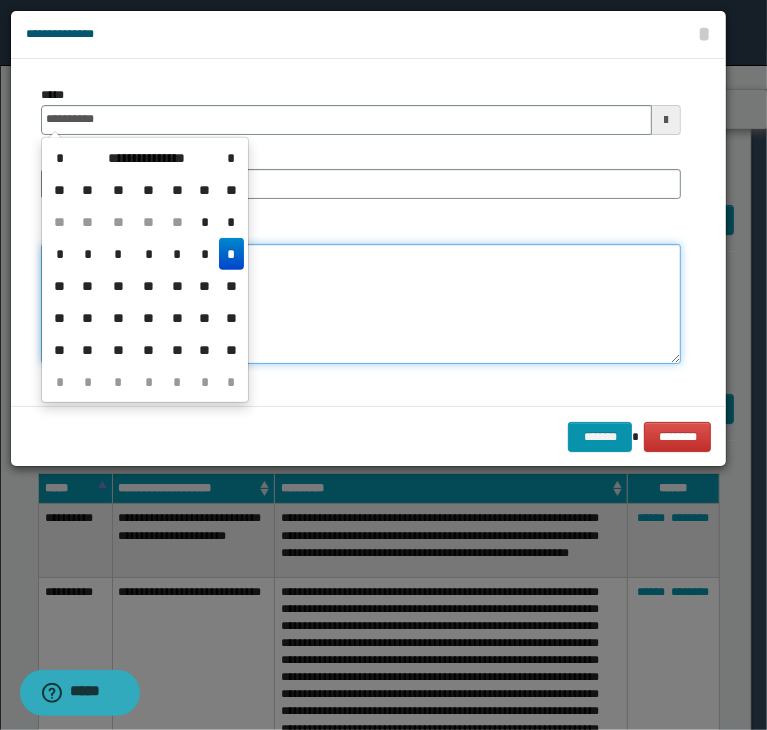 type on "**********" 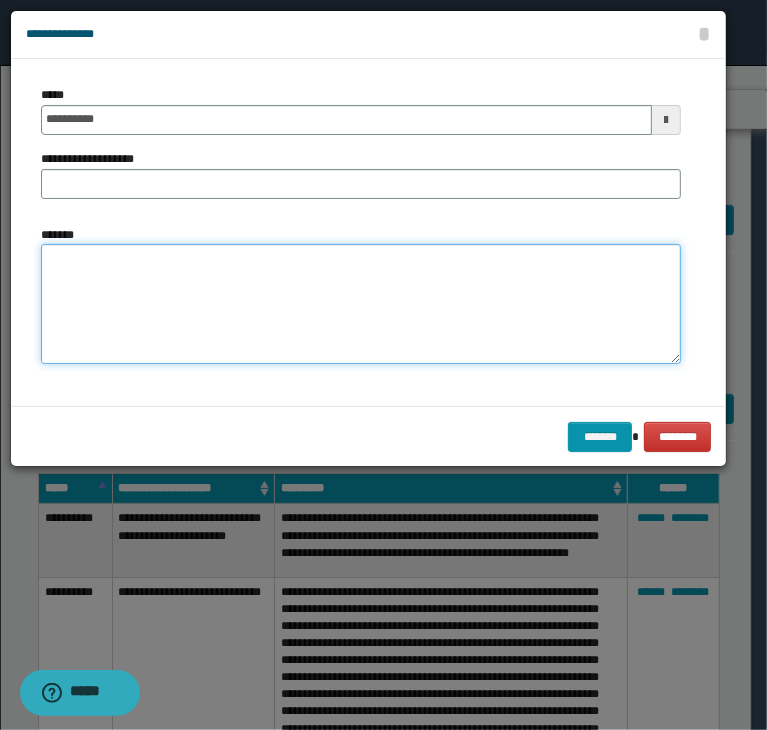 click on "*******" at bounding box center [361, 304] 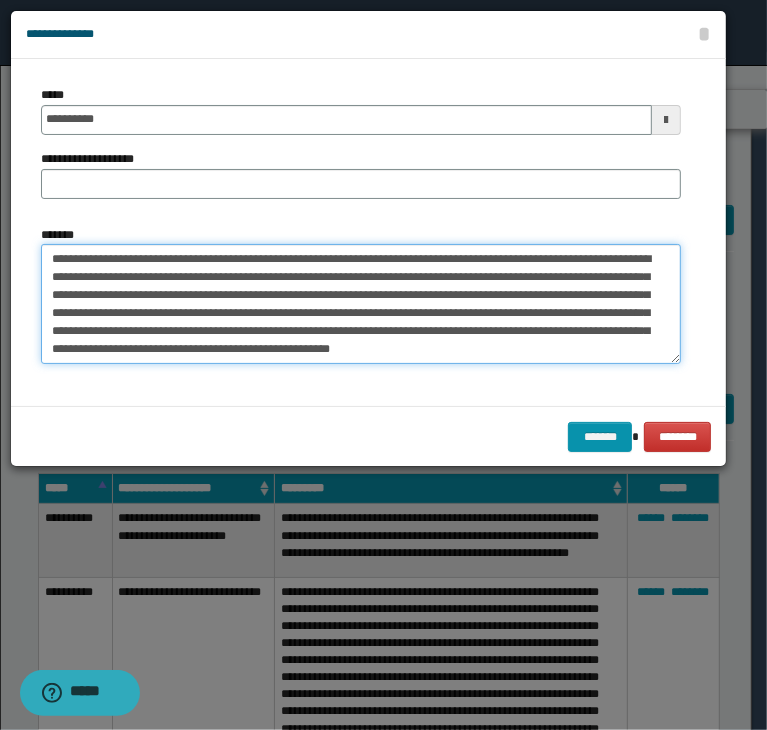 scroll, scrollTop: 0, scrollLeft: 0, axis: both 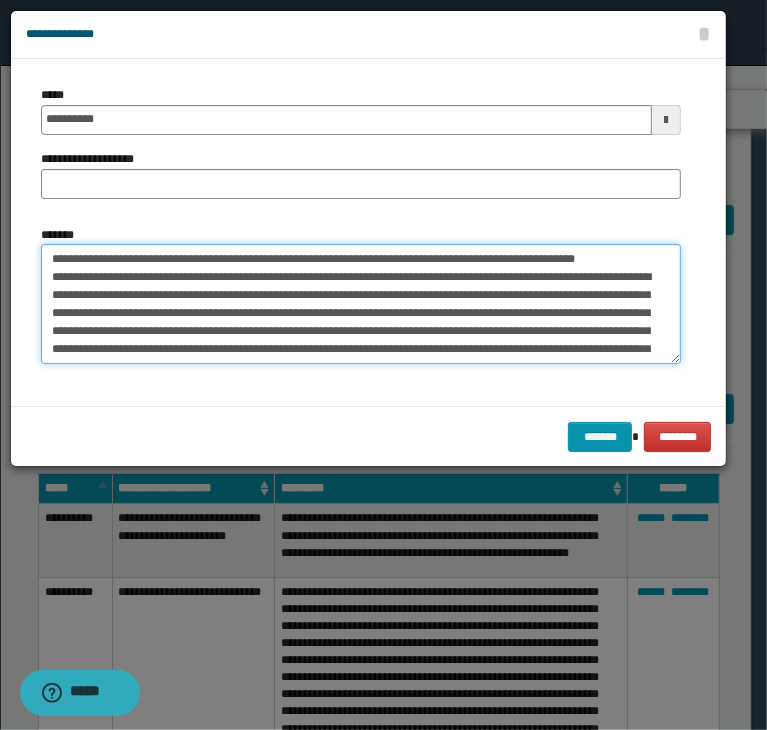 drag, startPoint x: 180, startPoint y: 275, endPoint x: 12, endPoint y: 255, distance: 169.1863 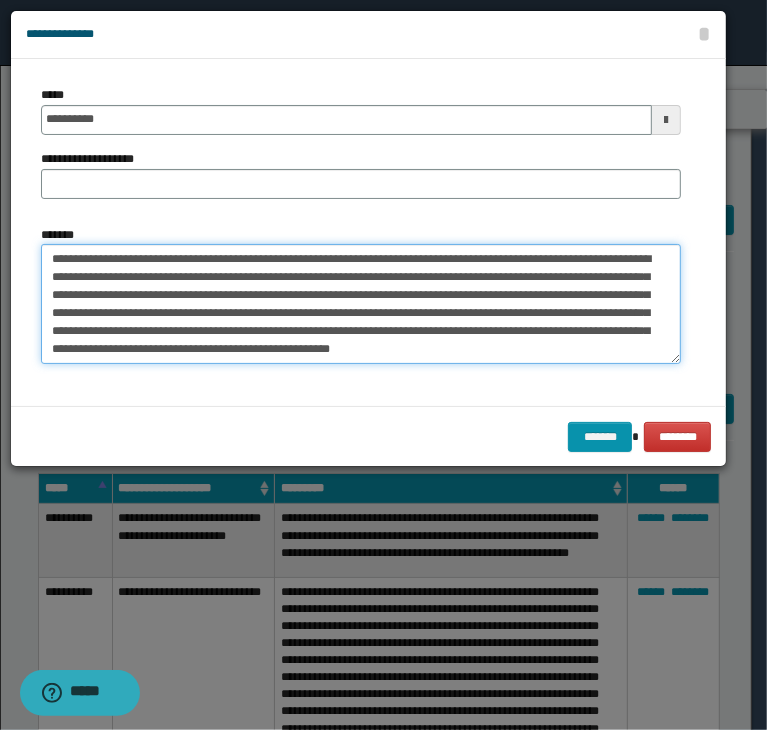 type on "**********" 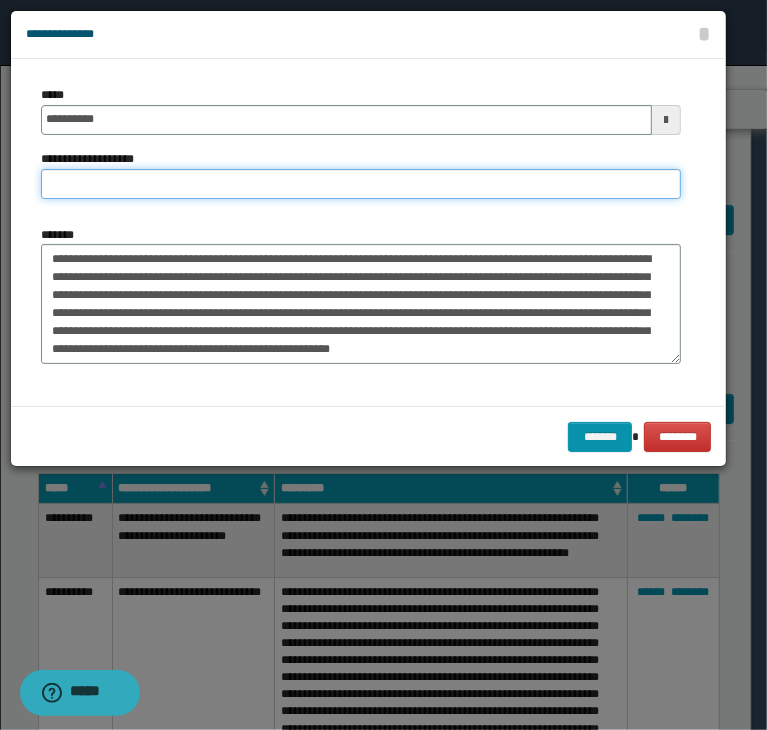 click on "**********" at bounding box center (361, 184) 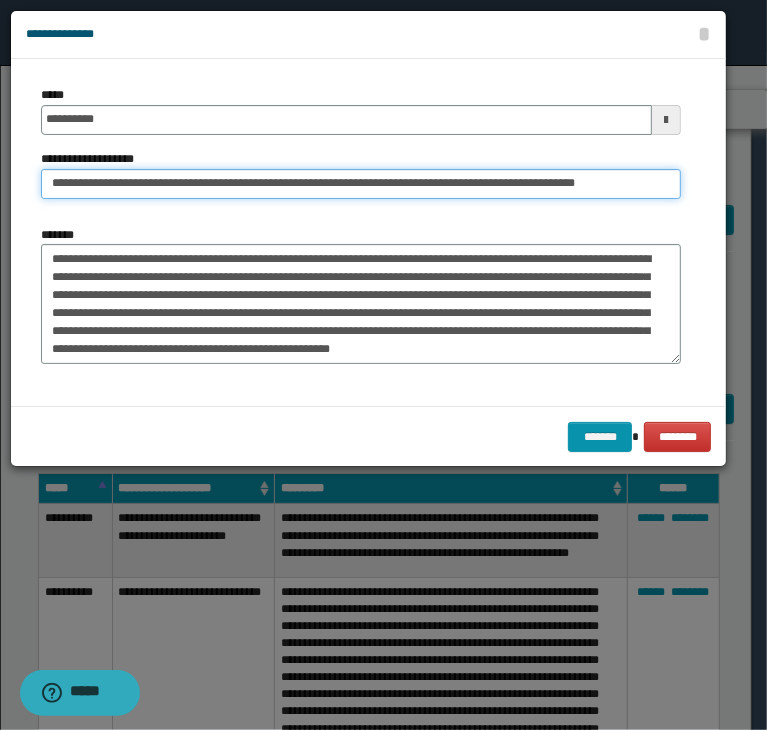 scroll, scrollTop: 0, scrollLeft: 0, axis: both 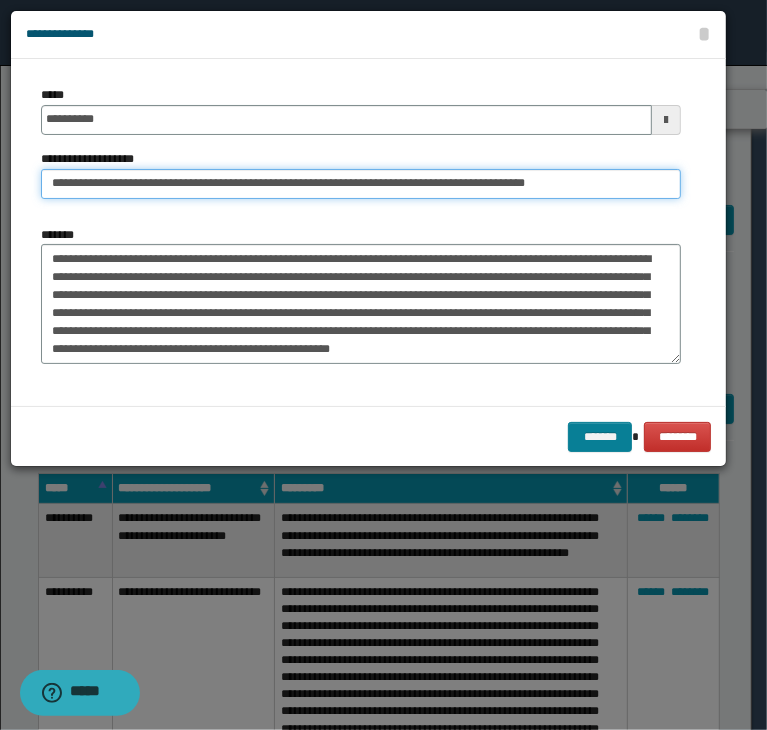 type on "**********" 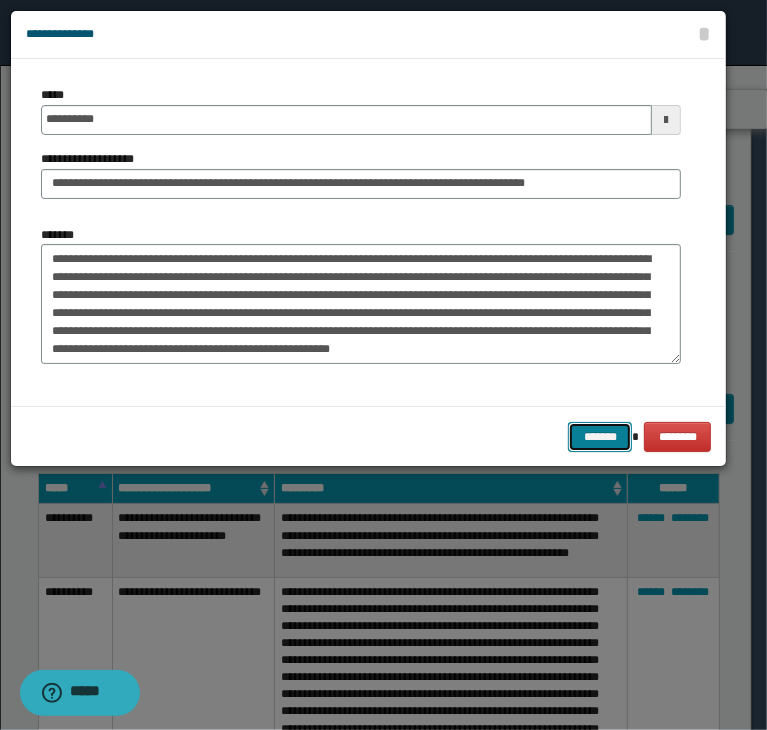 click on "*******" at bounding box center [600, 437] 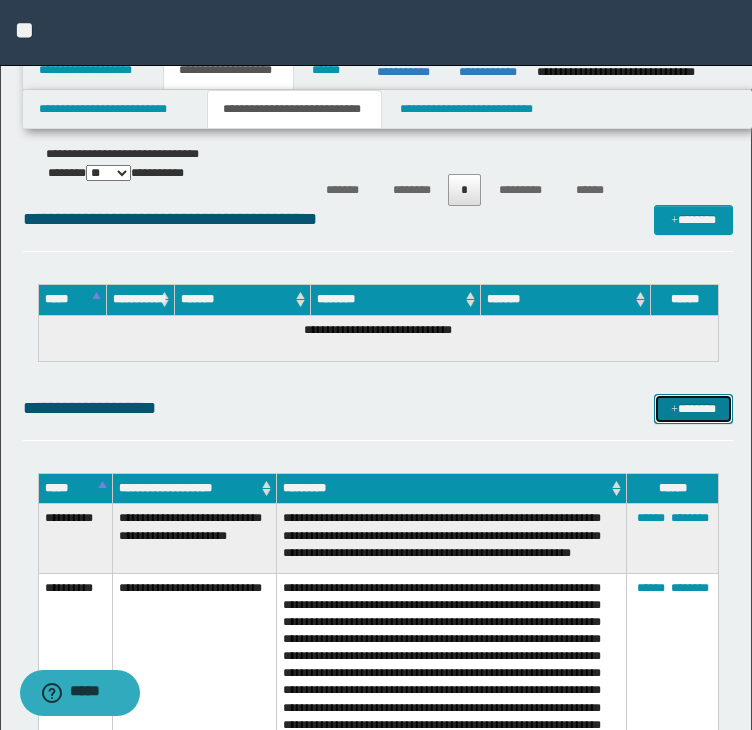 click on "*******" at bounding box center (693, 409) 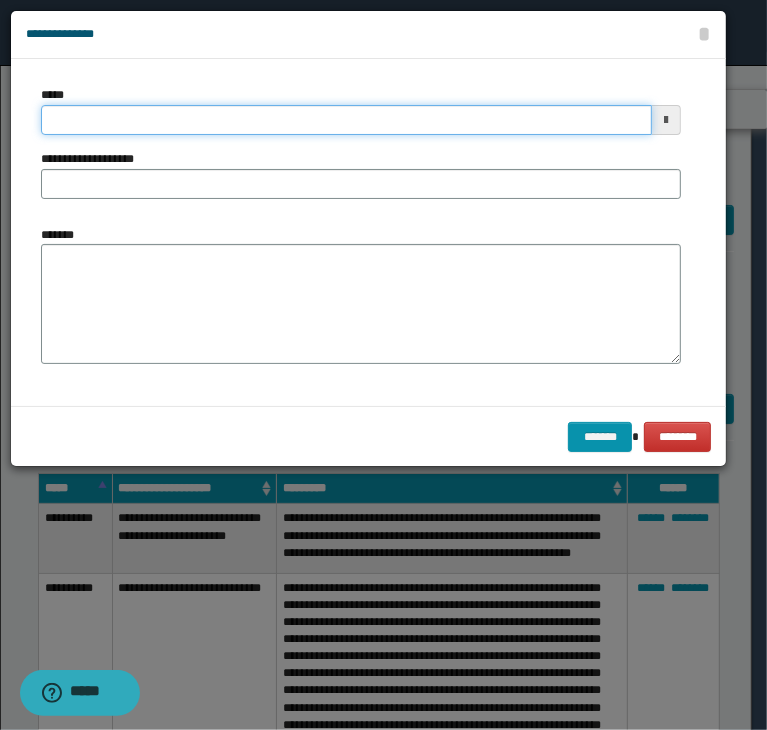 click on "*****" at bounding box center (346, 120) 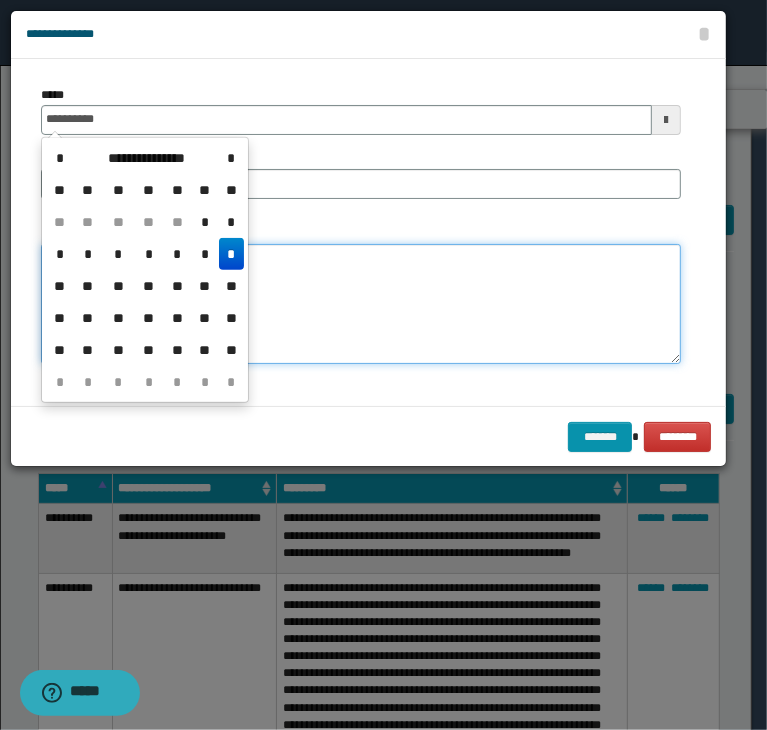 type on "**********" 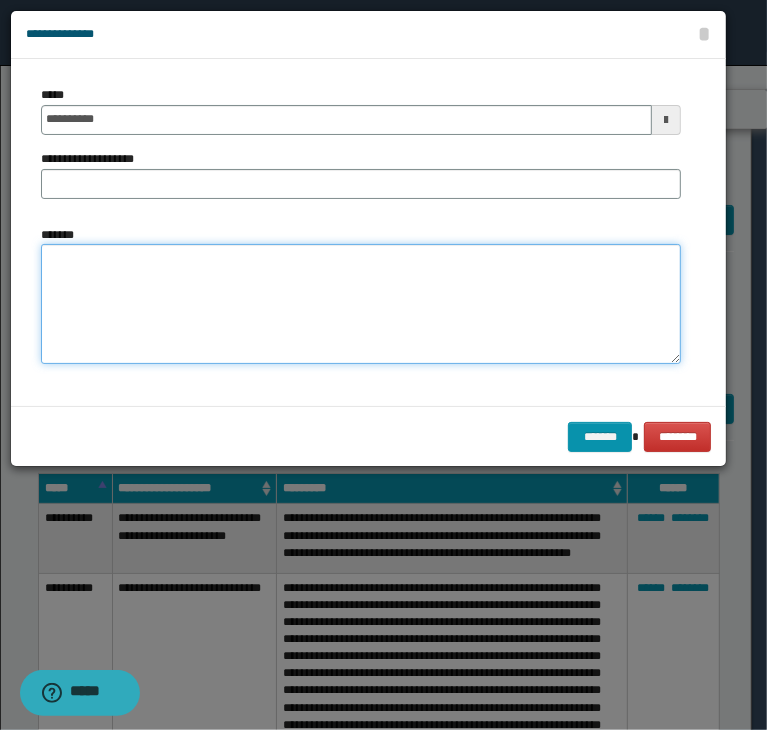 paste on "**********" 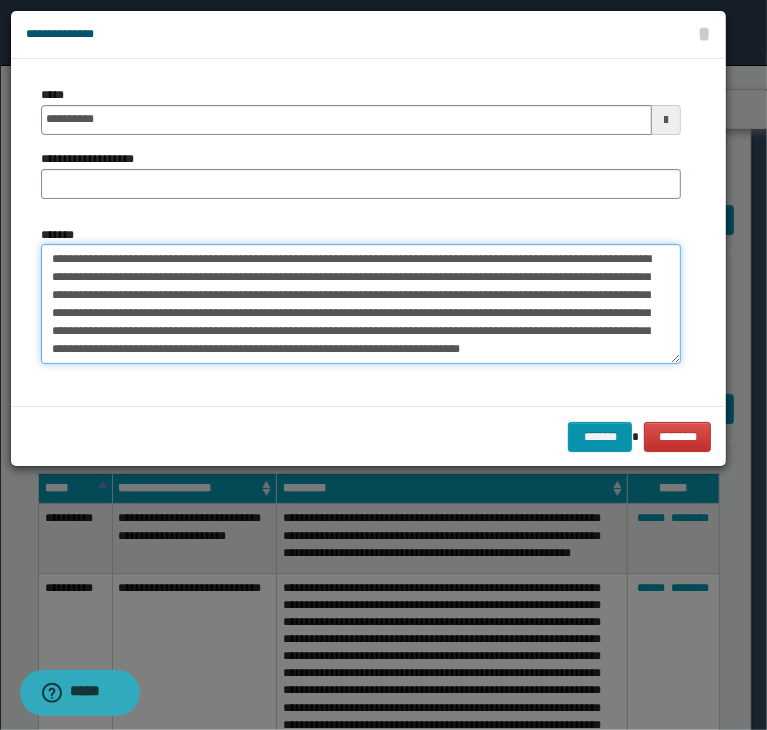 scroll, scrollTop: 0, scrollLeft: 0, axis: both 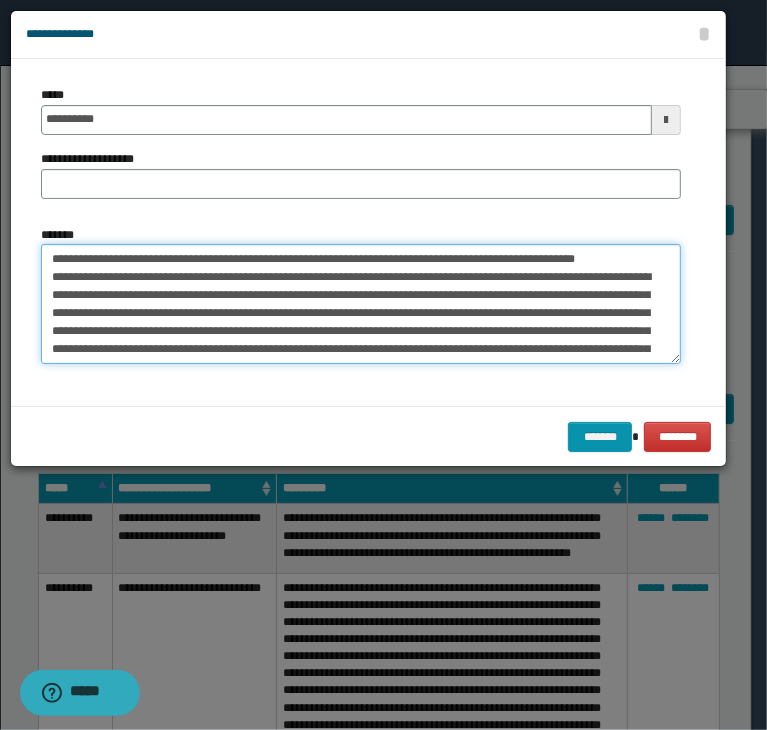 drag, startPoint x: 195, startPoint y: 279, endPoint x: 24, endPoint y: 247, distance: 173.96838 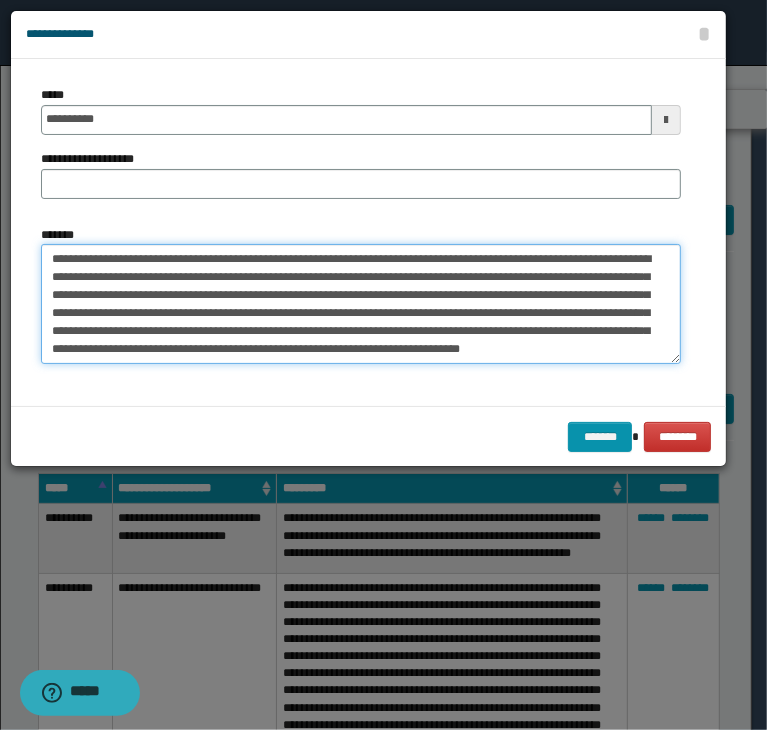 type on "**********" 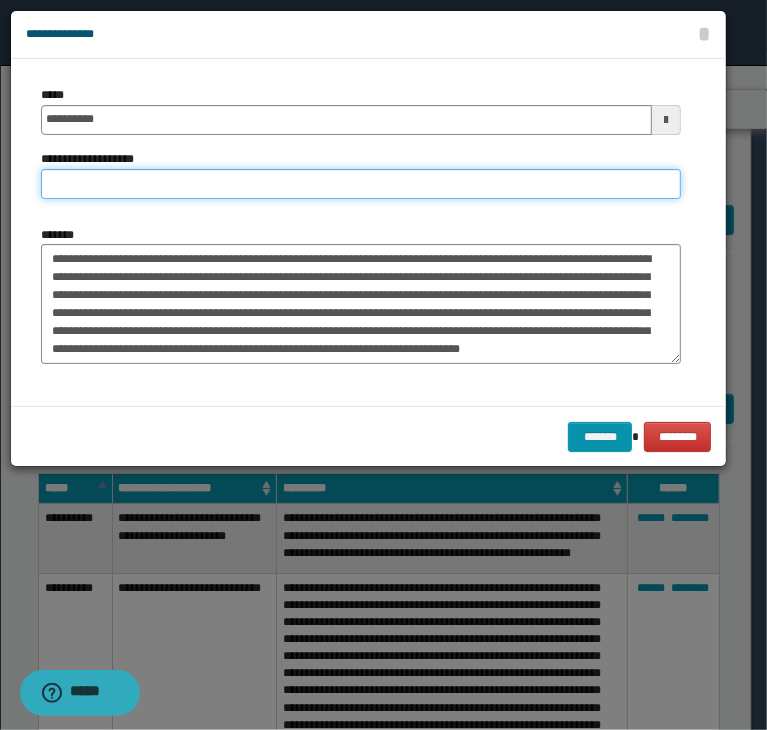 click on "**********" at bounding box center (361, 184) 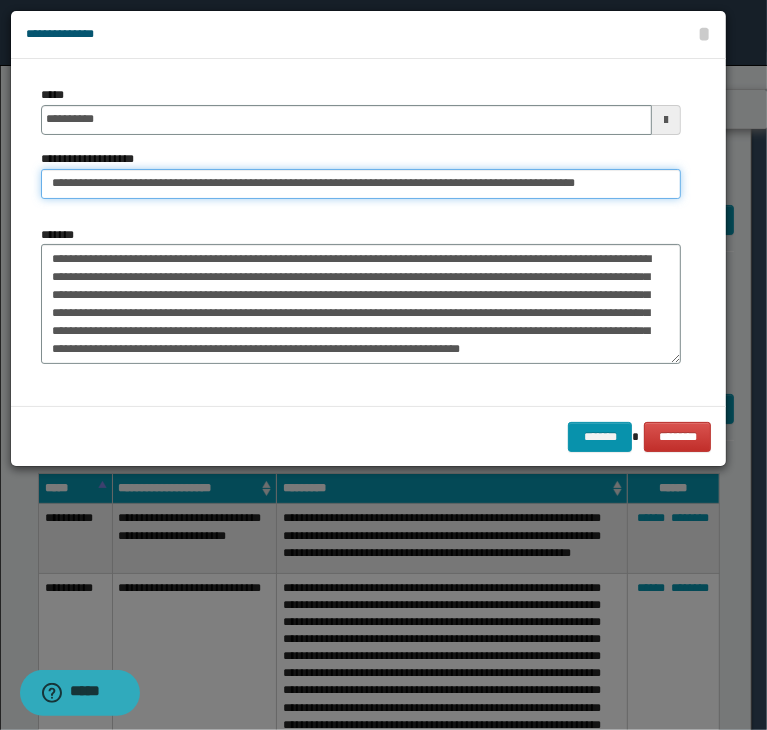 scroll, scrollTop: 0, scrollLeft: 0, axis: both 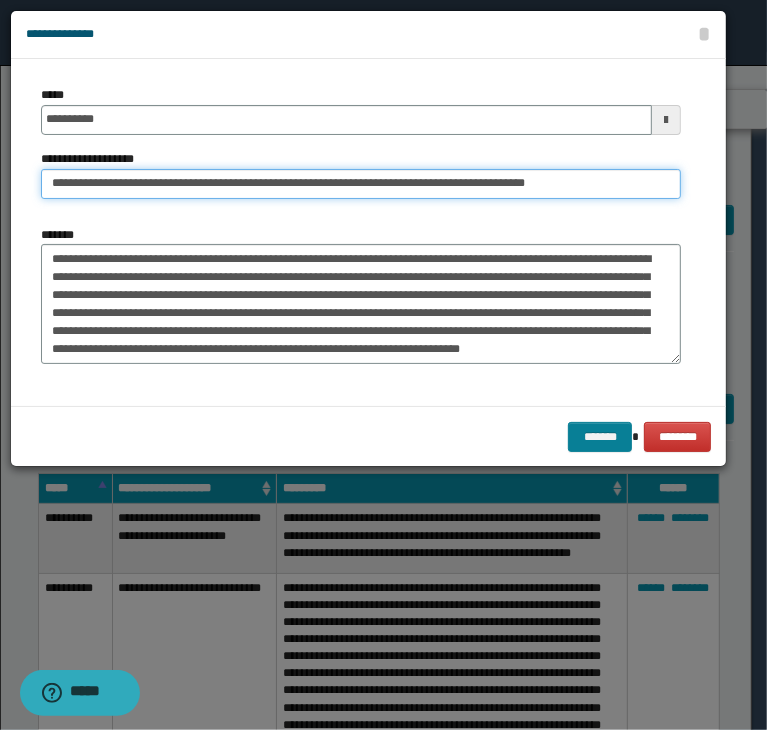 type on "**********" 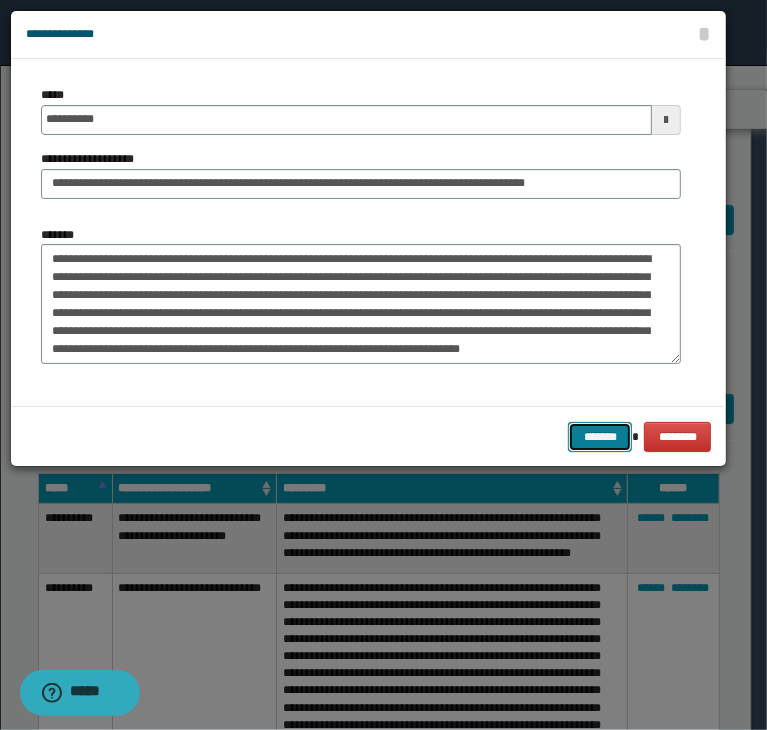 click on "*******" at bounding box center (600, 437) 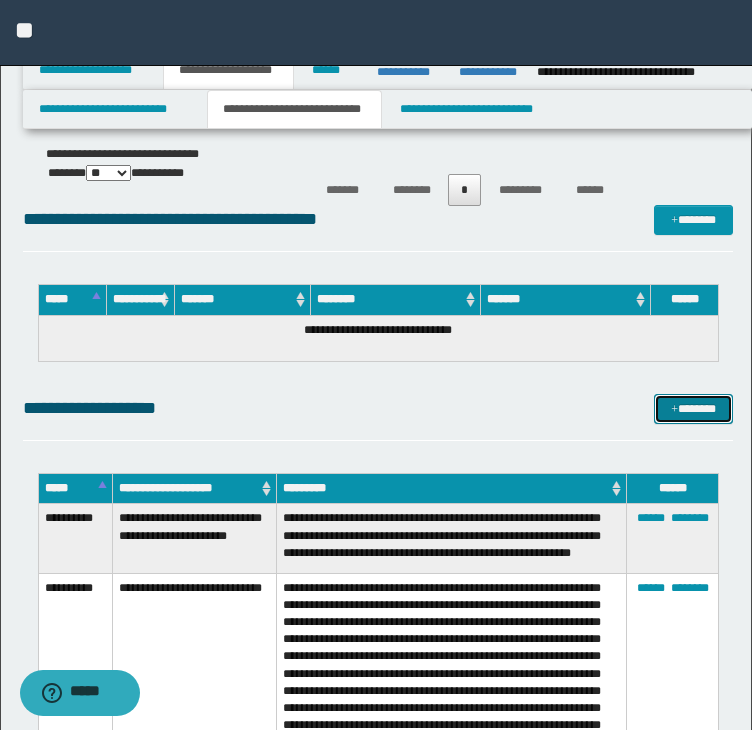 click on "*******" at bounding box center [693, 409] 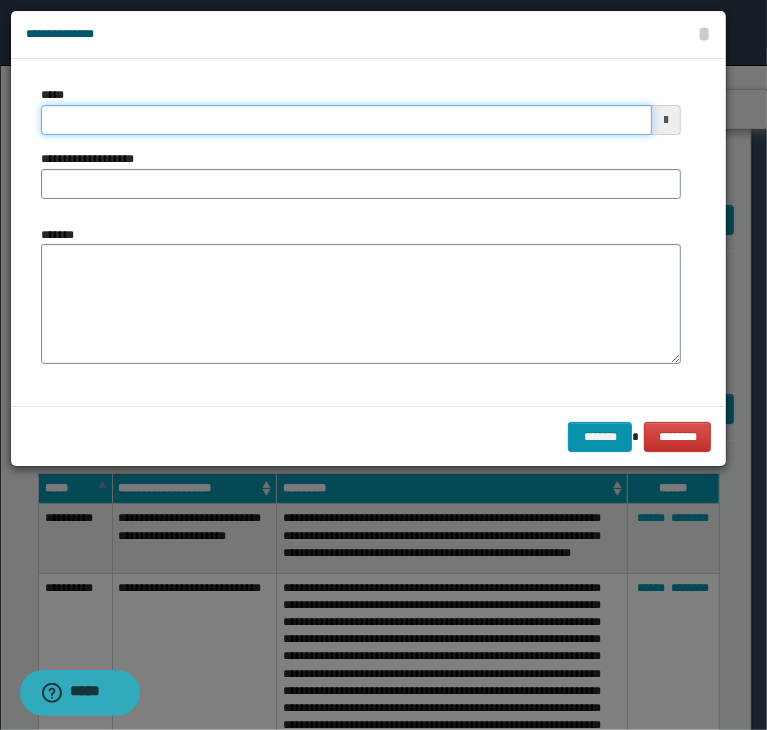 click on "*****" at bounding box center (346, 120) 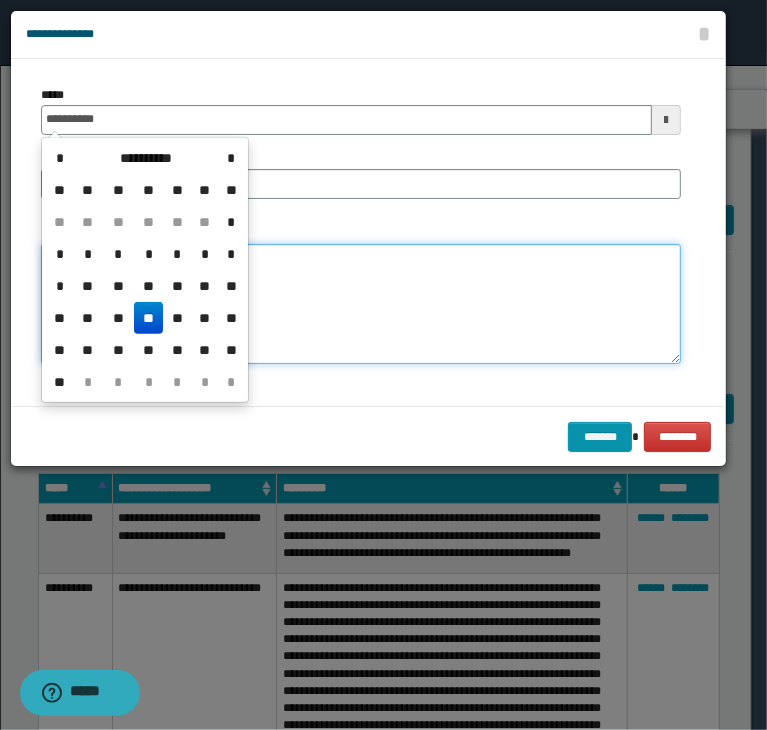 type on "**********" 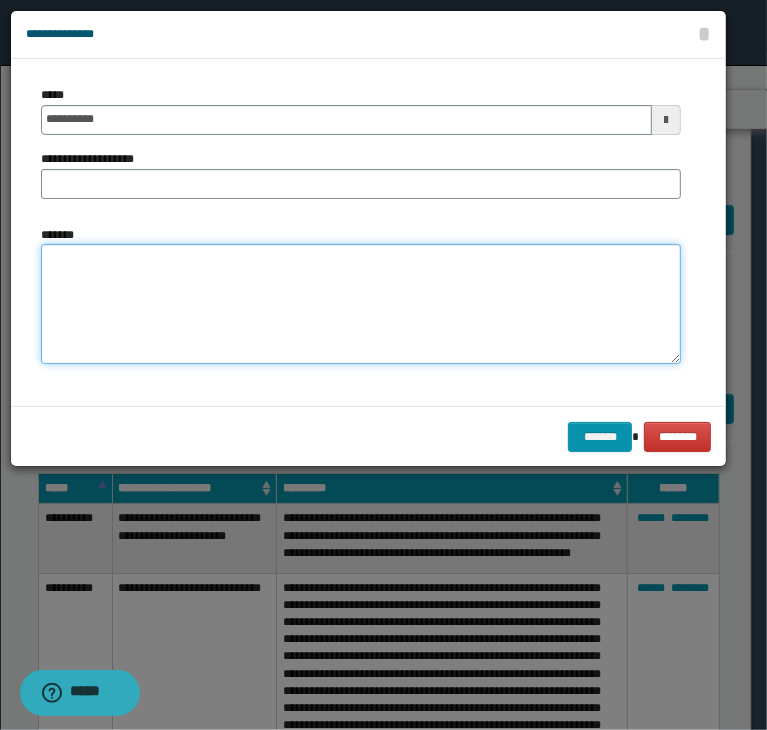 paste on "**********" 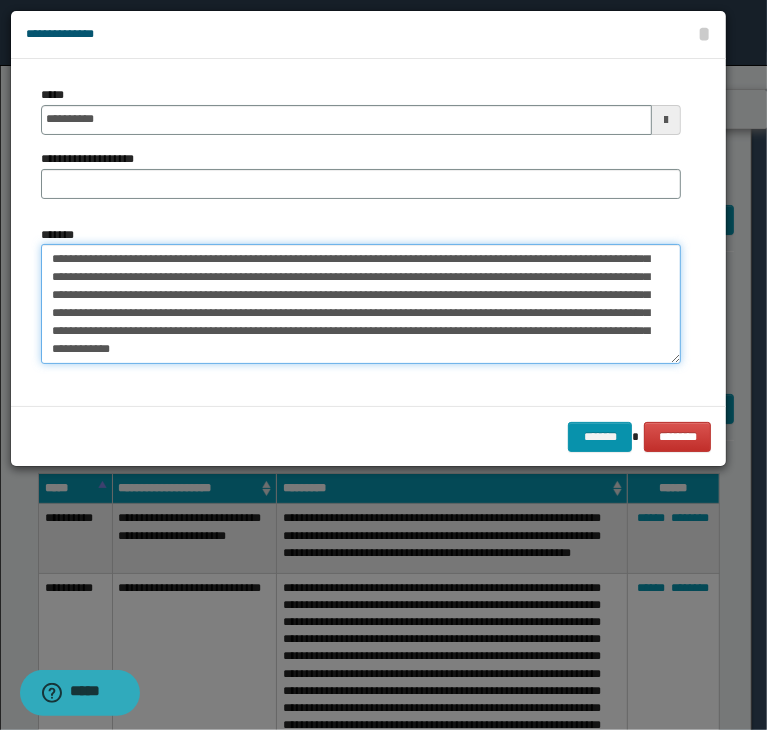 scroll, scrollTop: 0, scrollLeft: 0, axis: both 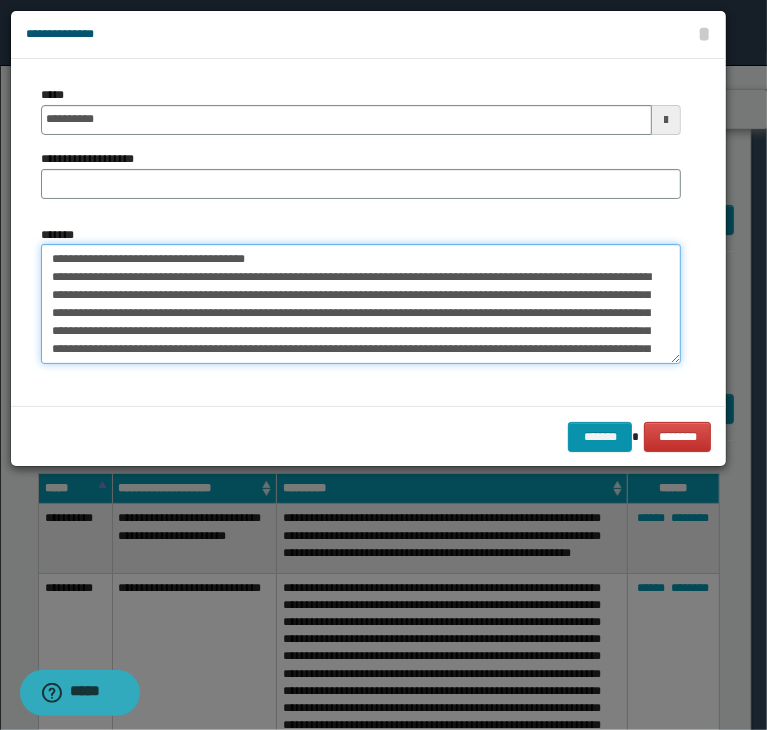 drag, startPoint x: 318, startPoint y: 261, endPoint x: -16, endPoint y: 257, distance: 334.02396 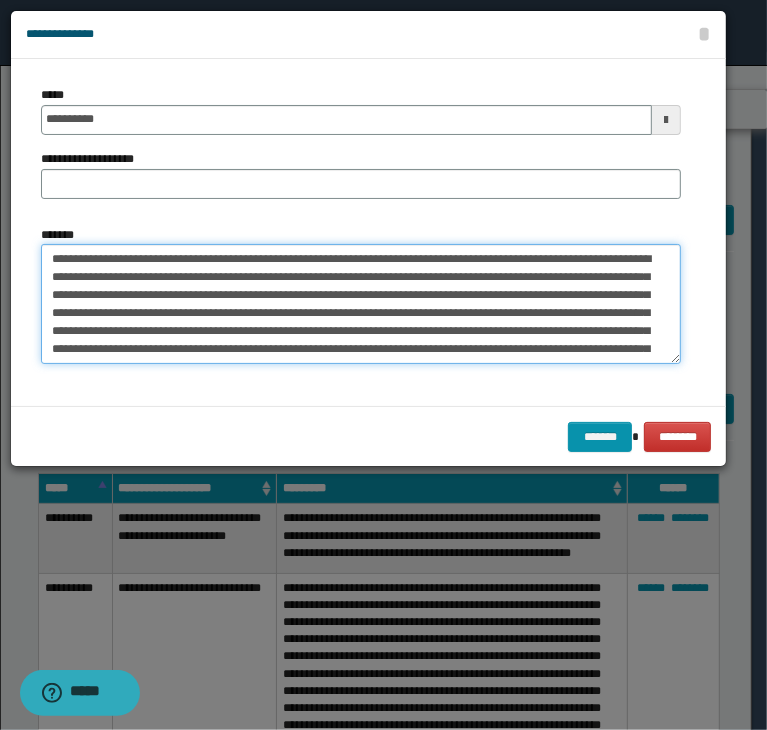 type on "**********" 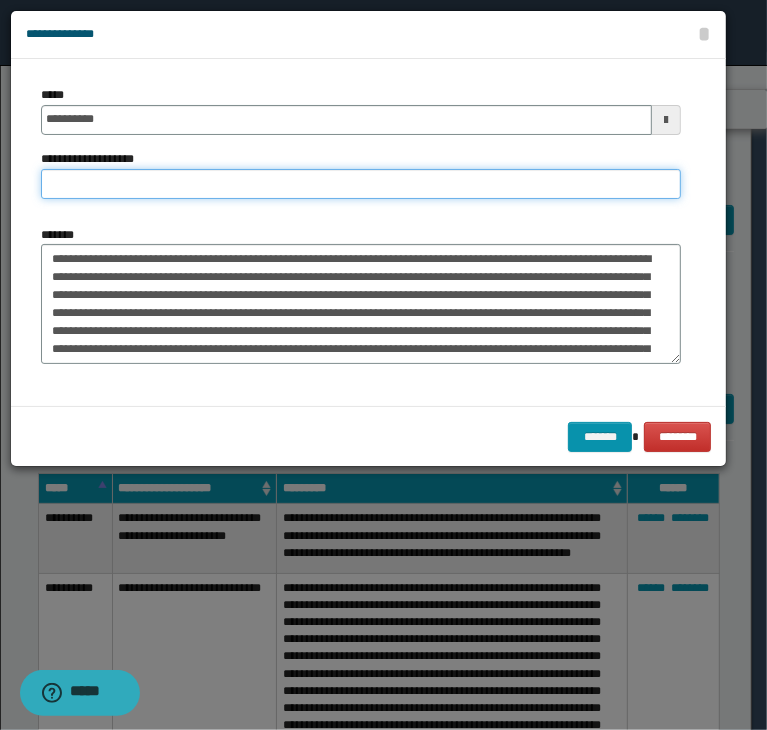 click on "**********" at bounding box center [361, 184] 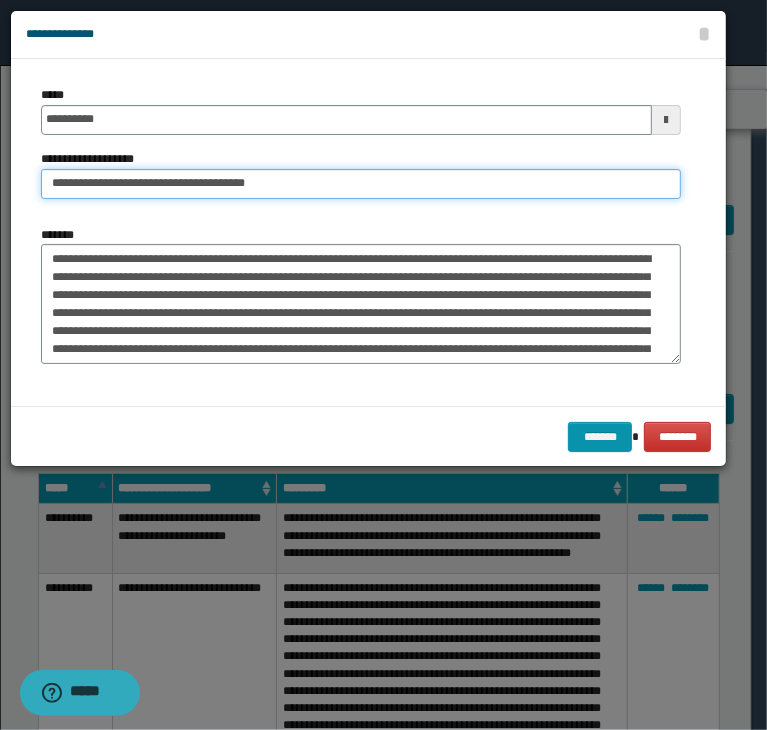 drag, startPoint x: 112, startPoint y: 184, endPoint x: -40, endPoint y: 184, distance: 152 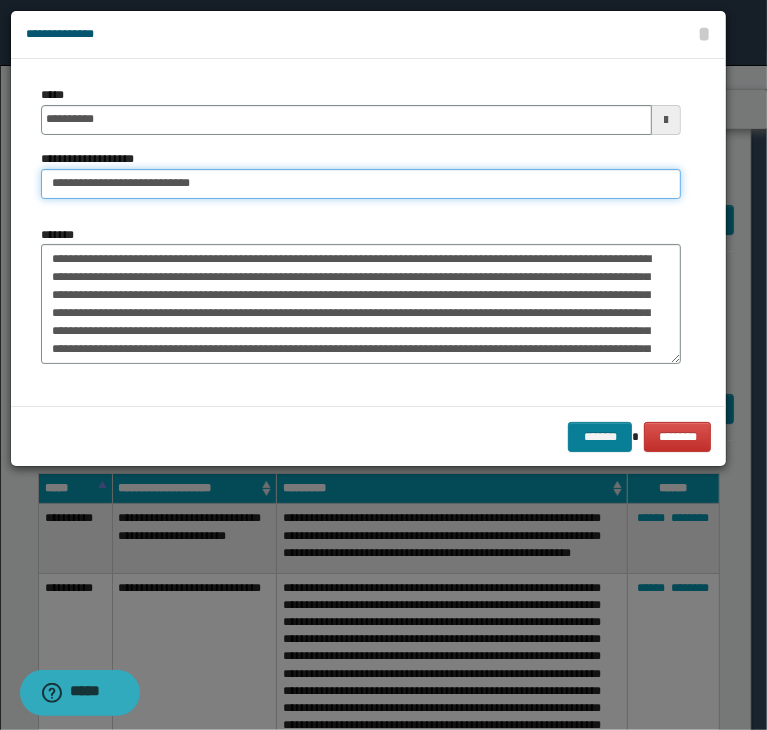 type on "**********" 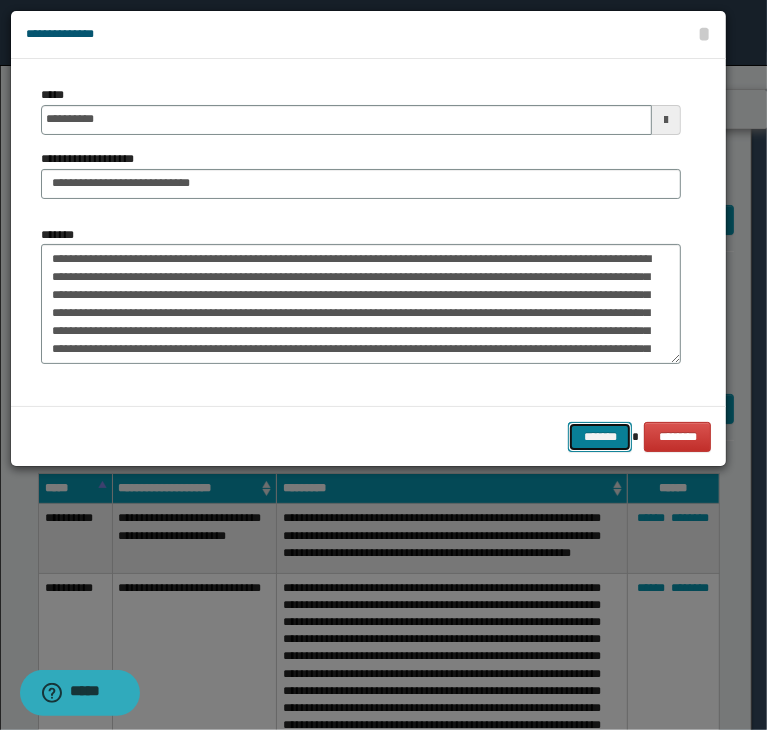 click on "*******" at bounding box center [600, 437] 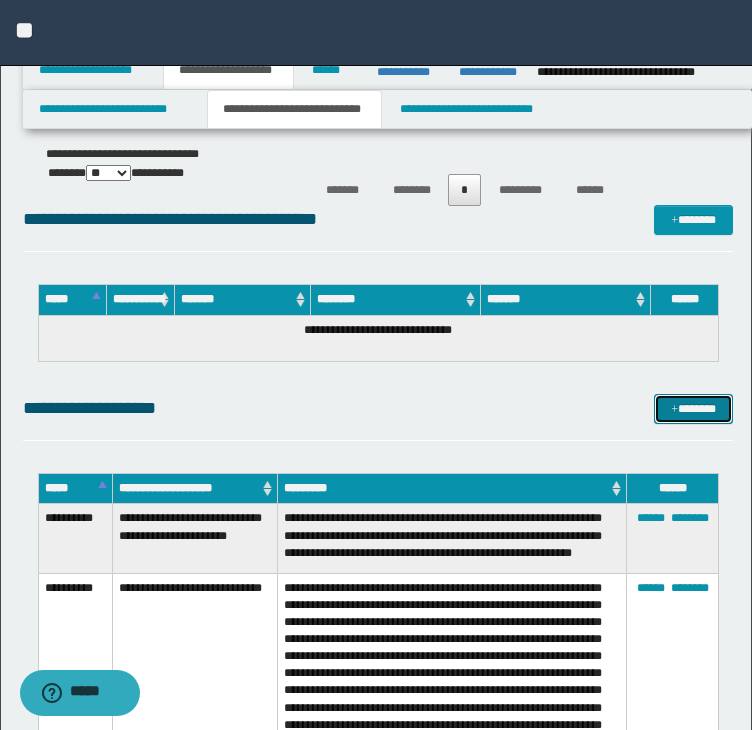 click on "*******" at bounding box center [693, 409] 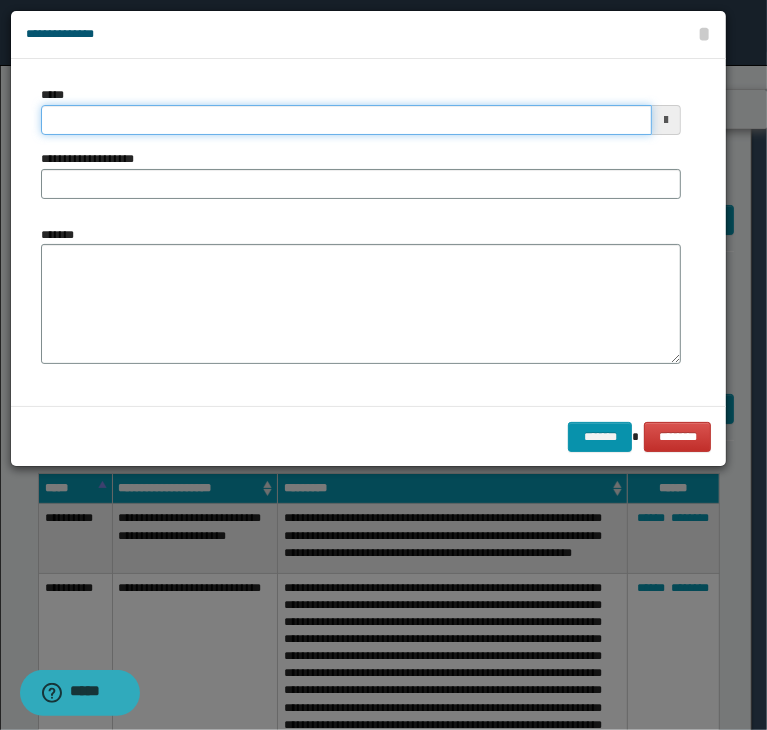 click on "*****" at bounding box center (346, 120) 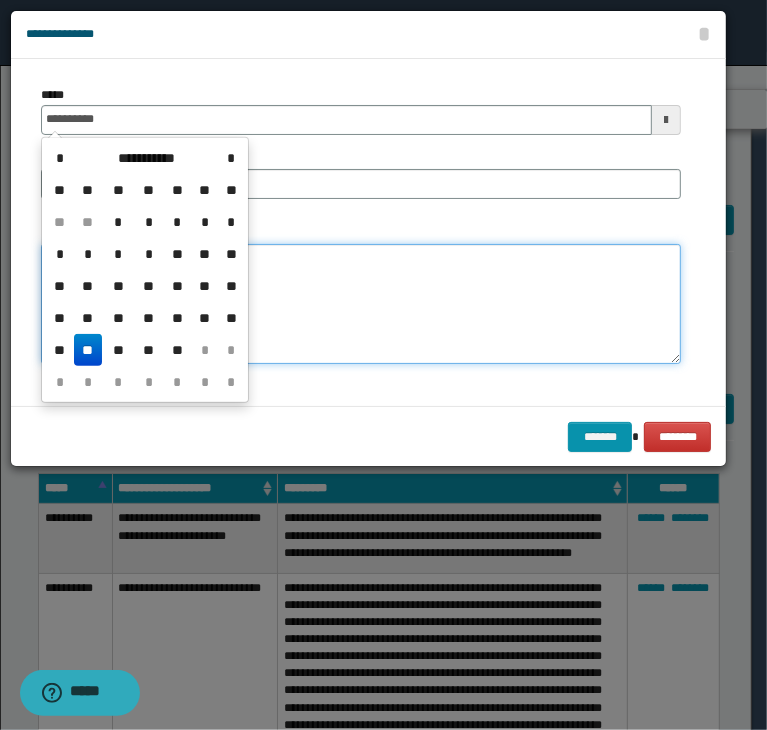 type on "**********" 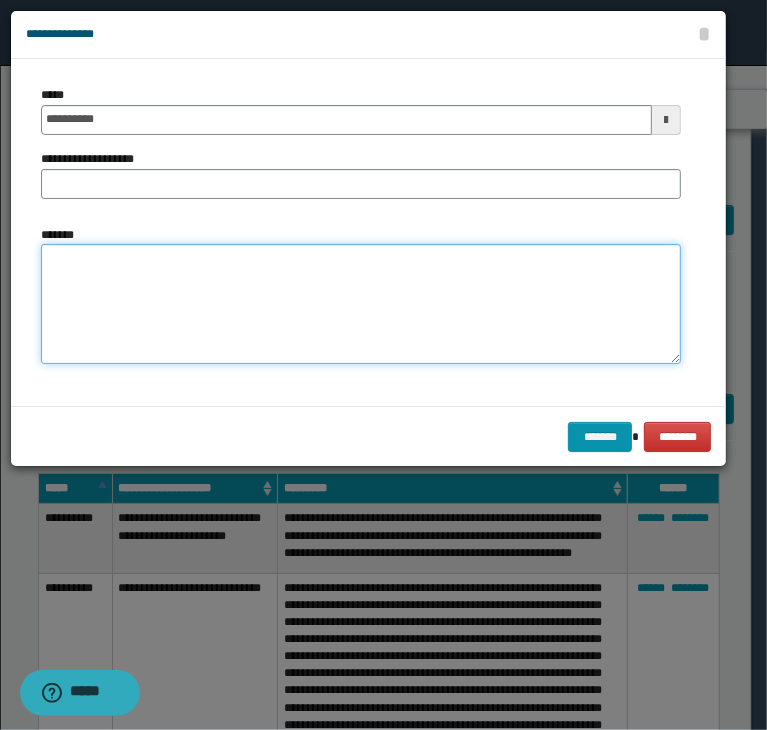 paste on "**********" 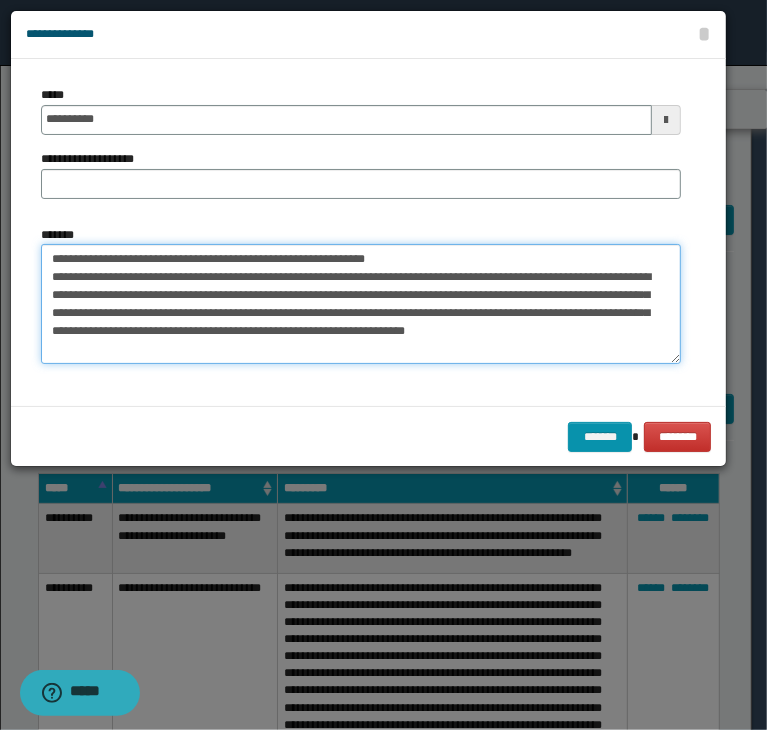 drag, startPoint x: 421, startPoint y: 249, endPoint x: -16, endPoint y: 253, distance: 437.0183 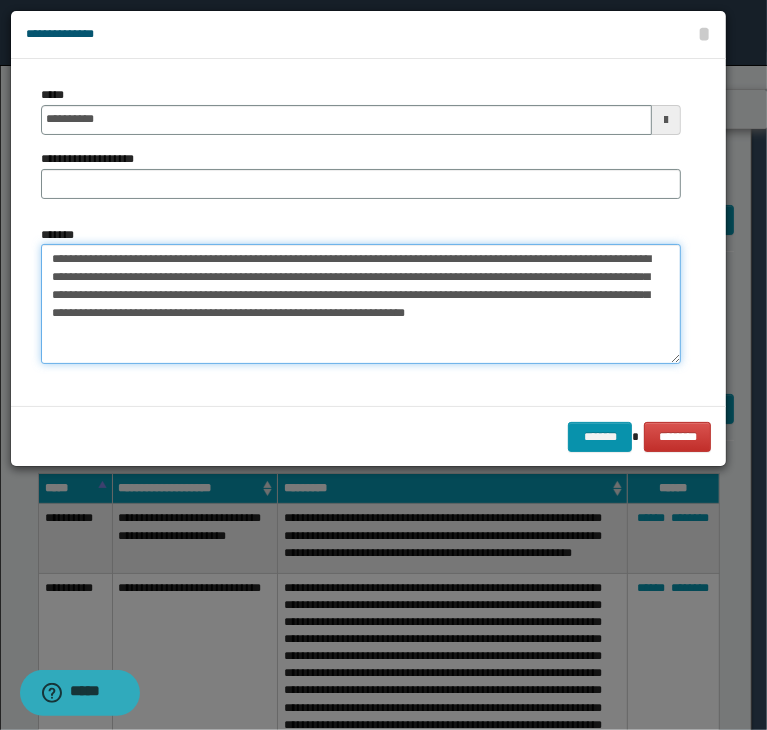 type on "**********" 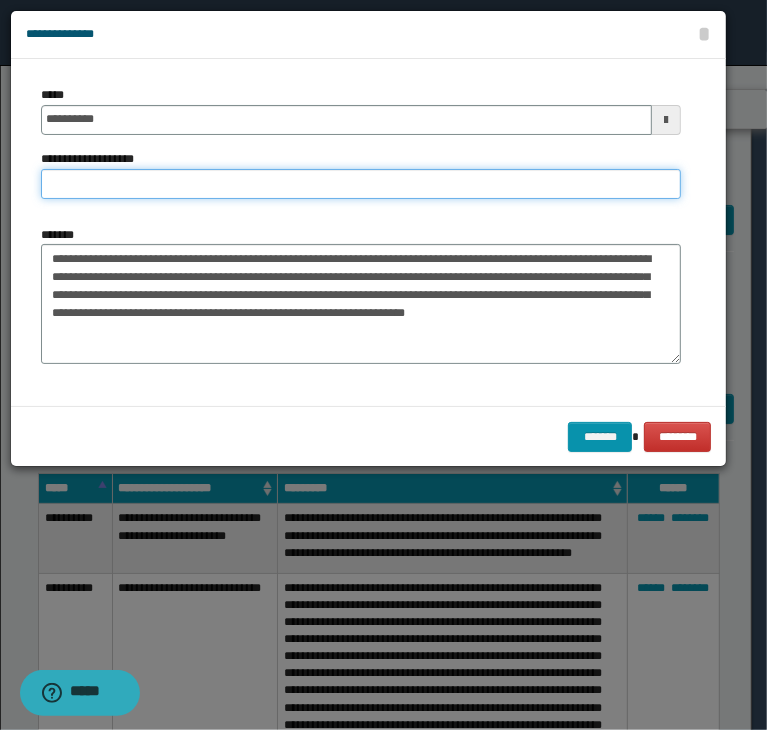 click on "**********" at bounding box center [361, 184] 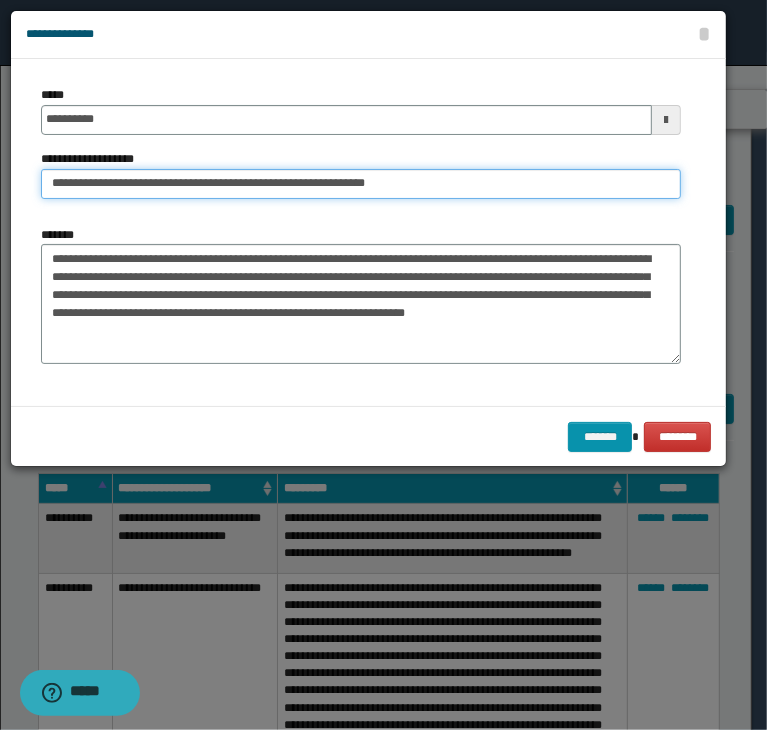 drag, startPoint x: 114, startPoint y: 178, endPoint x: -33, endPoint y: 179, distance: 147.0034 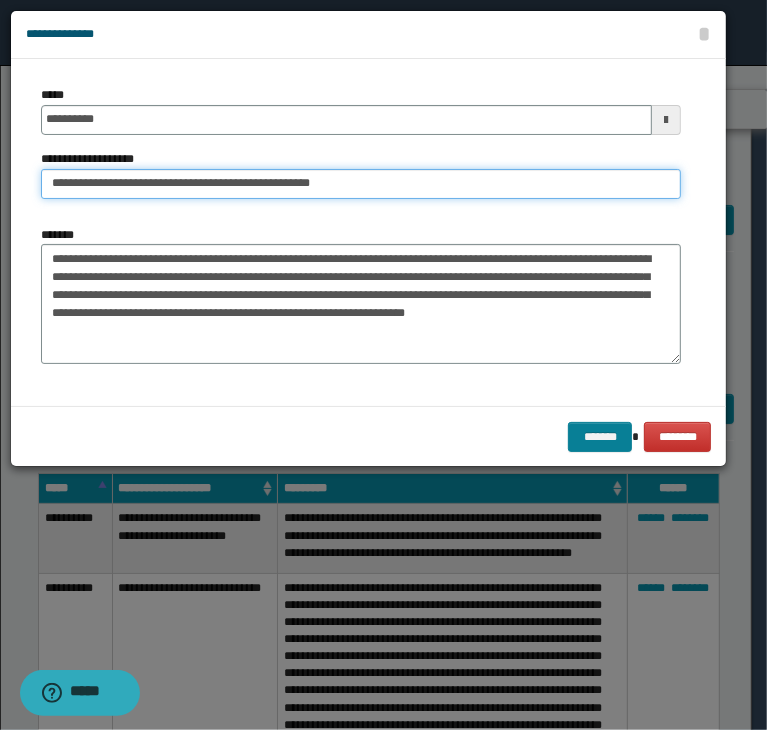 type on "**********" 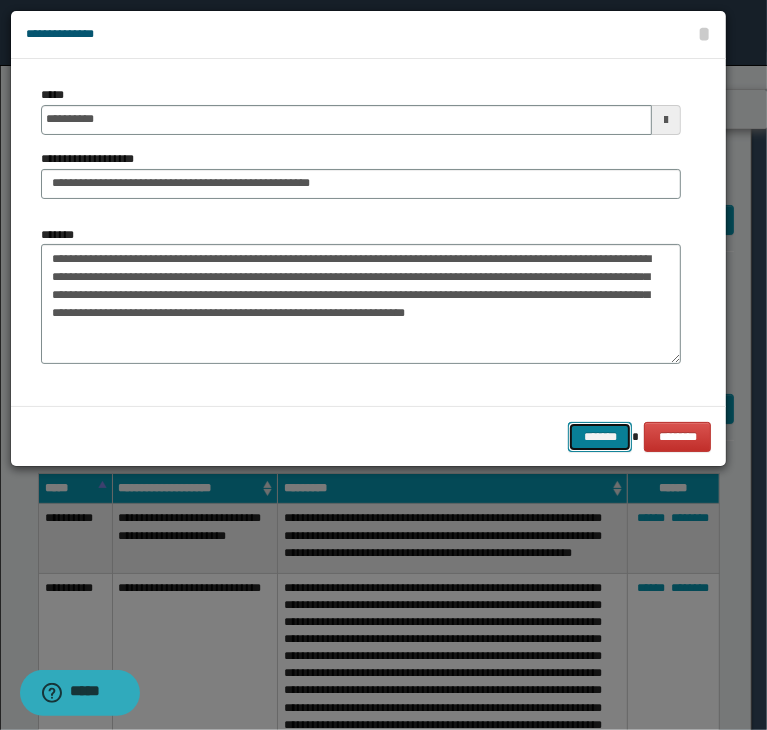 click on "*******" at bounding box center (600, 437) 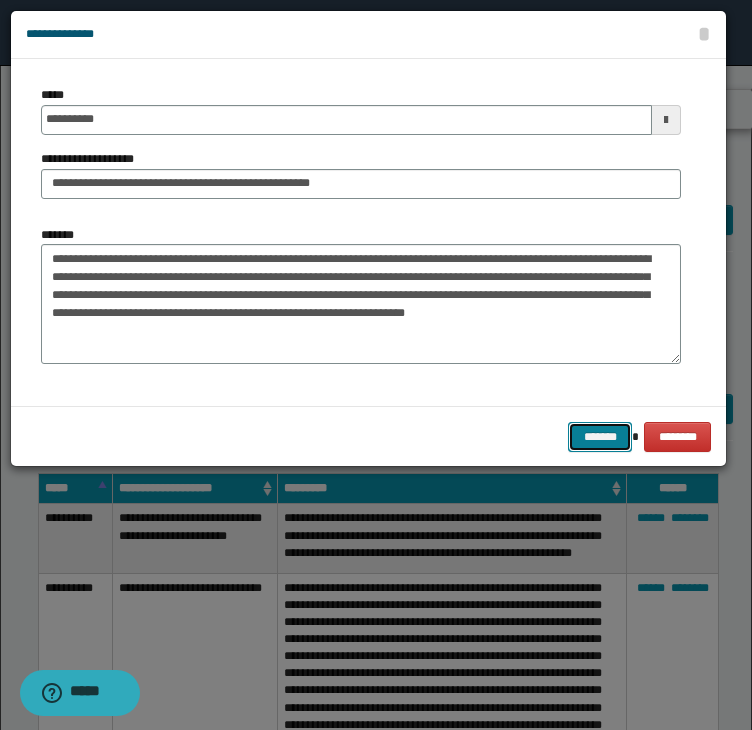 click on "*******" at bounding box center [600, 437] 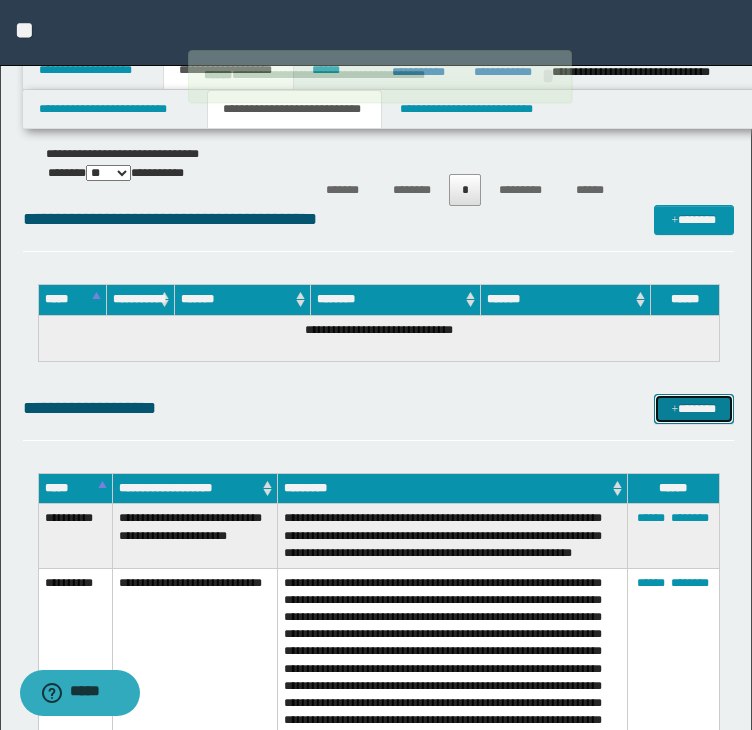 type 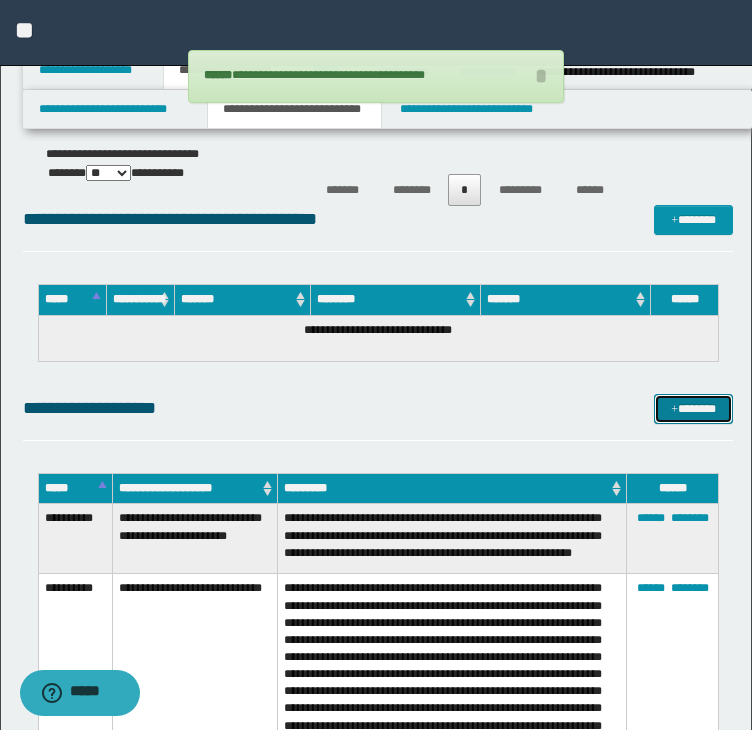 click on "*******" at bounding box center (693, 409) 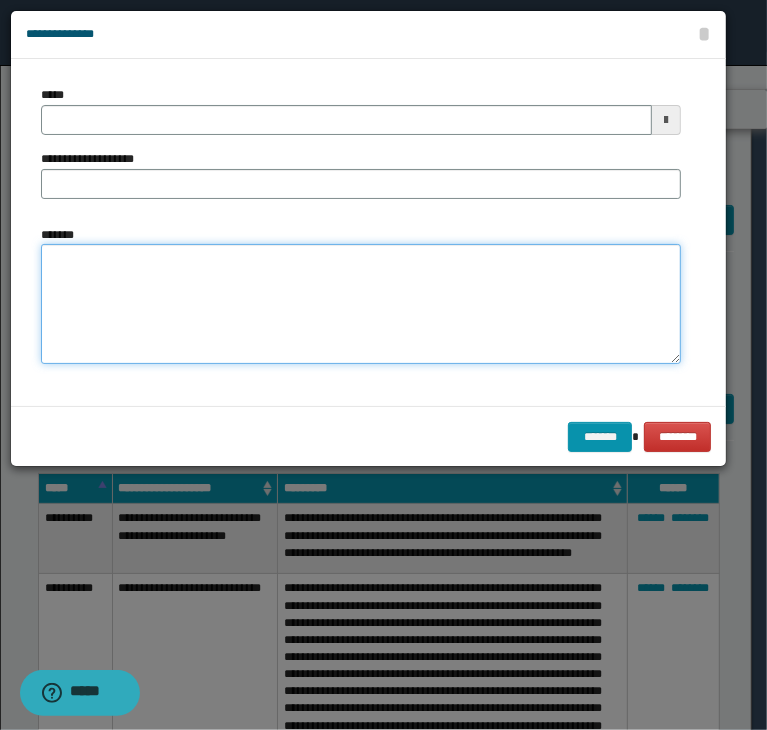 click on "*******" at bounding box center (361, 304) 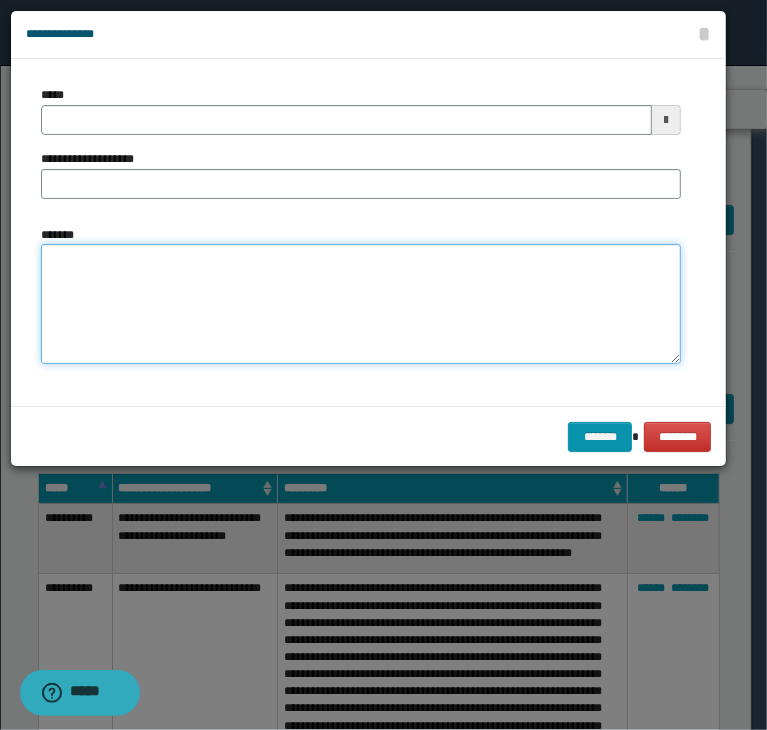 paste on "**********" 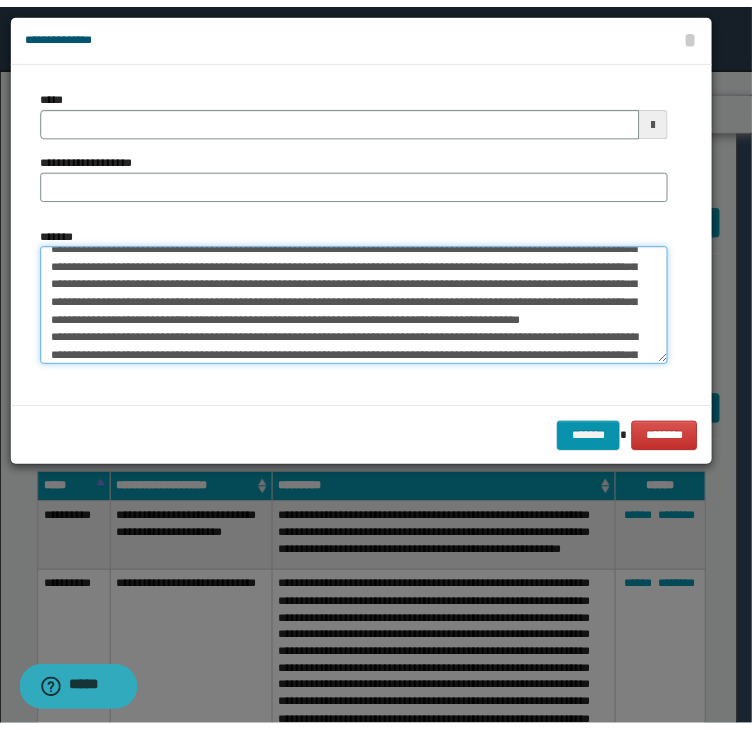 scroll, scrollTop: 0, scrollLeft: 0, axis: both 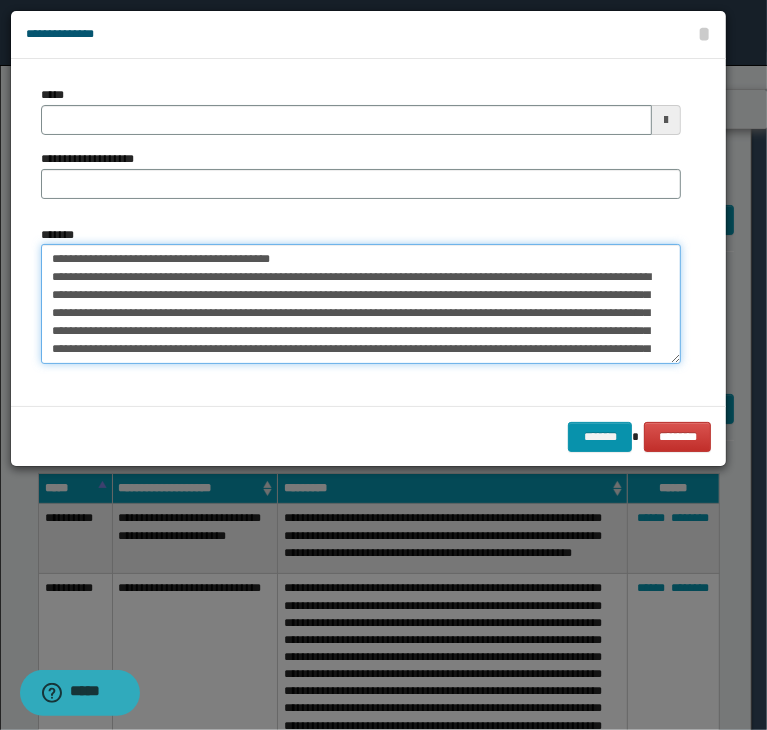 drag, startPoint x: 307, startPoint y: 256, endPoint x: -5, endPoint y: 251, distance: 312.04007 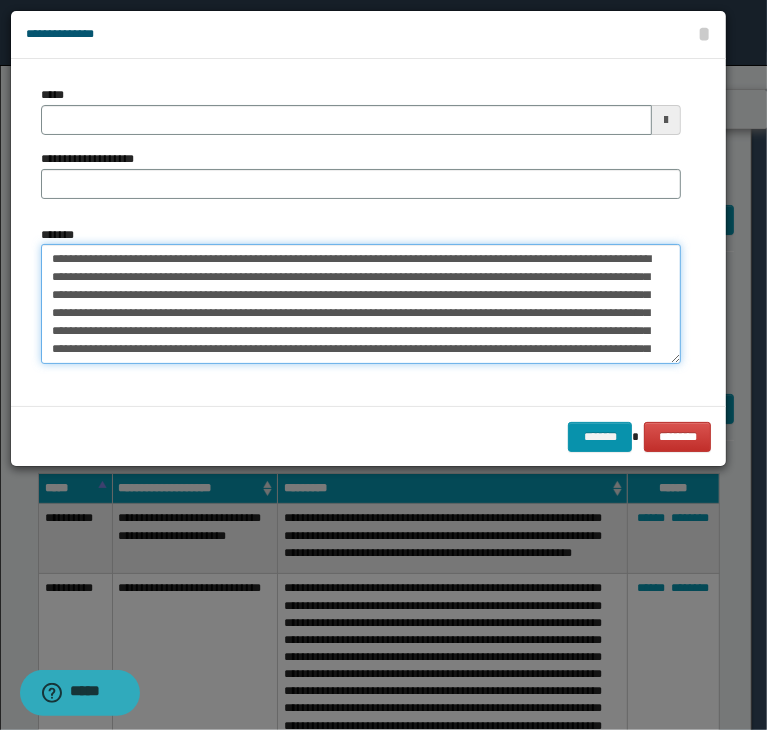 type on "**********" 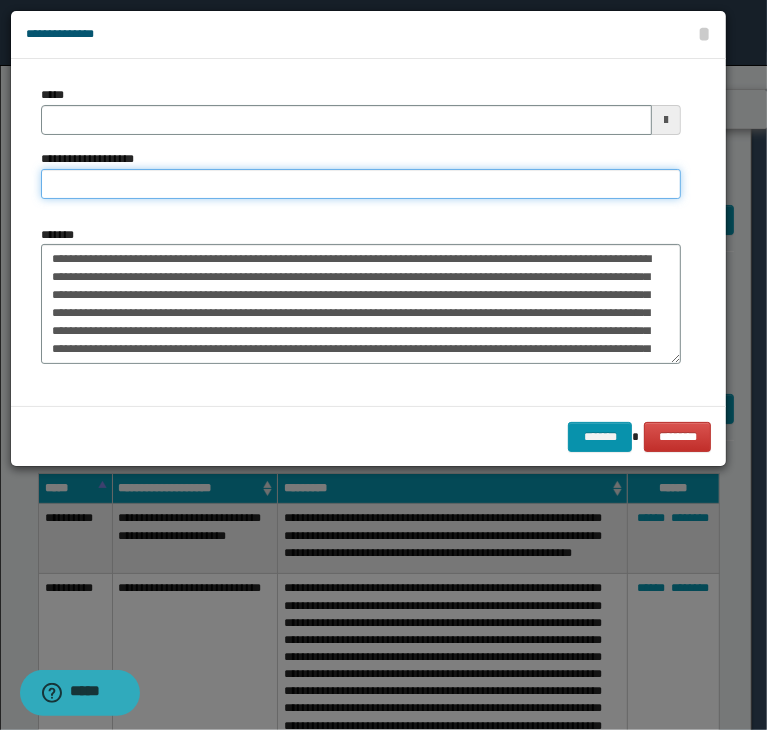 click on "**********" at bounding box center [361, 184] 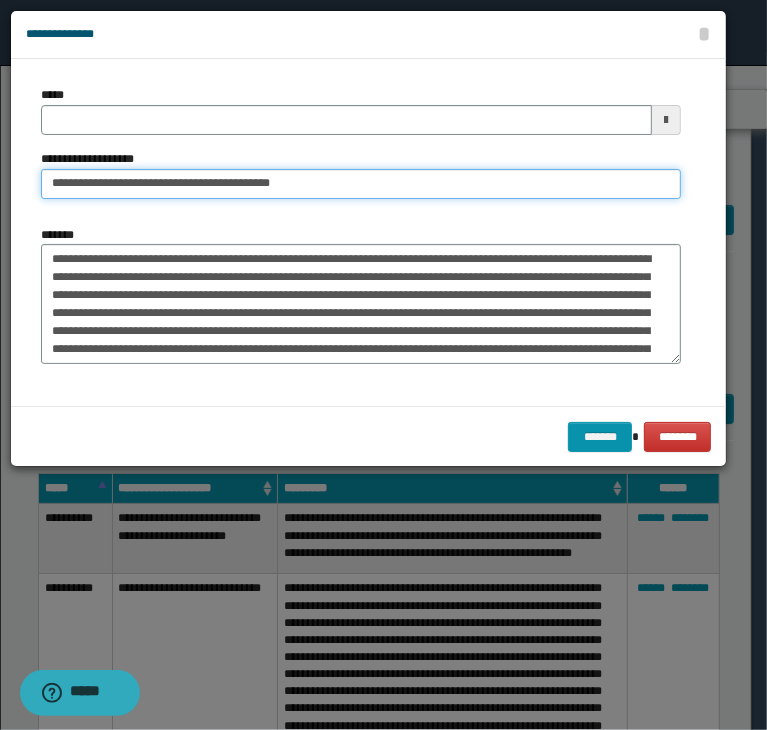 drag, startPoint x: 80, startPoint y: 189, endPoint x: -43, endPoint y: 213, distance: 125.31959 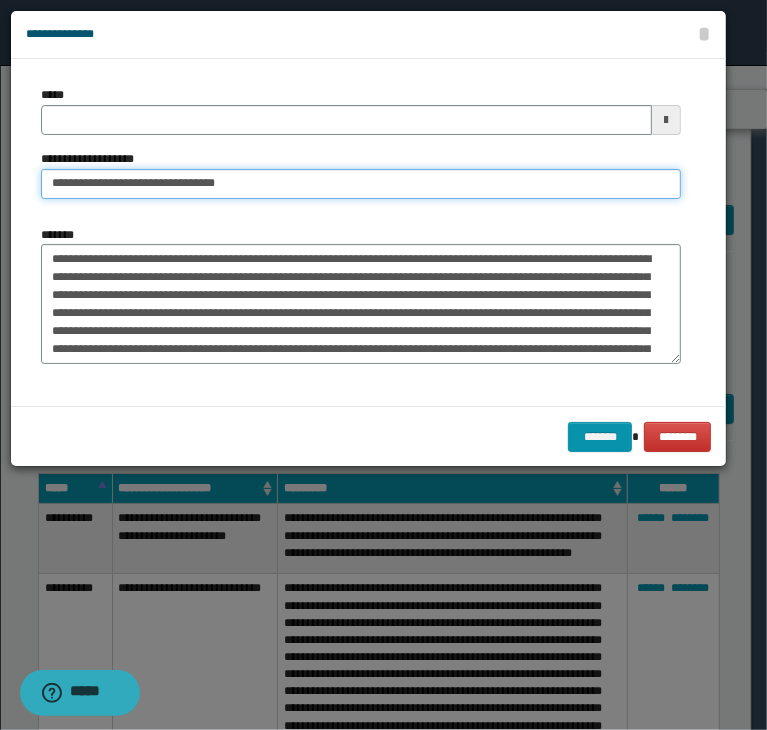 type 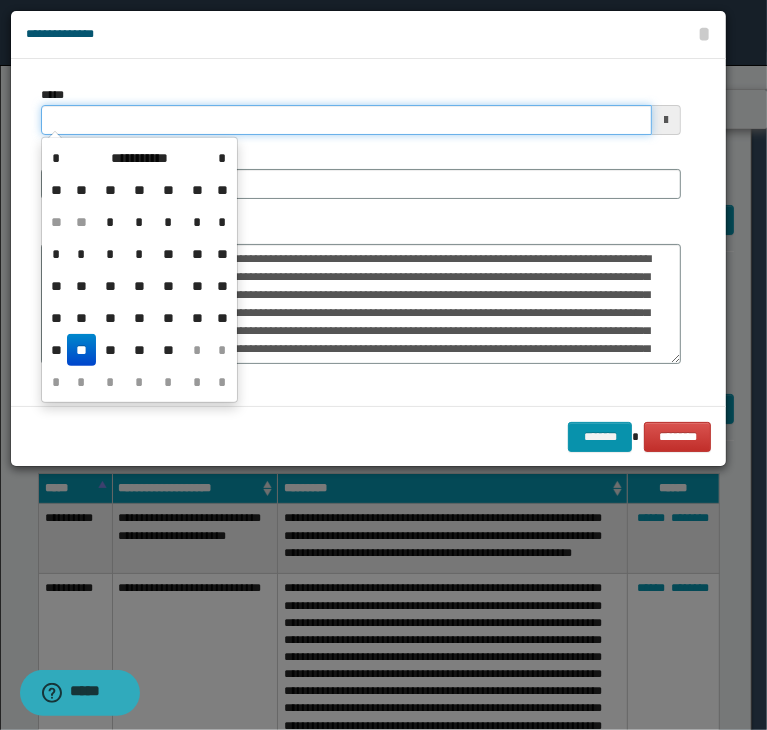 click on "*****" at bounding box center [346, 120] 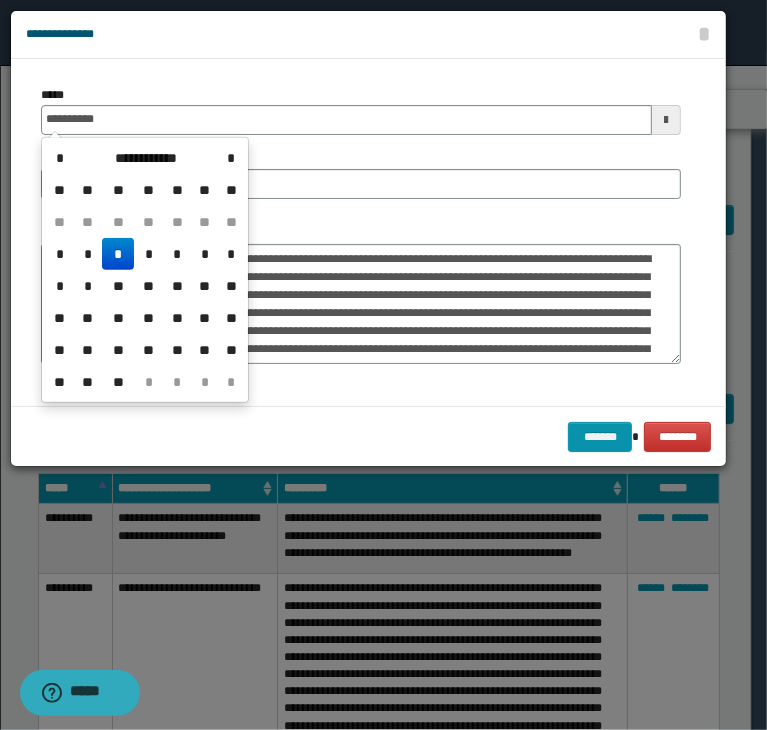 drag, startPoint x: 116, startPoint y: 248, endPoint x: 248, endPoint y: 290, distance: 138.52075 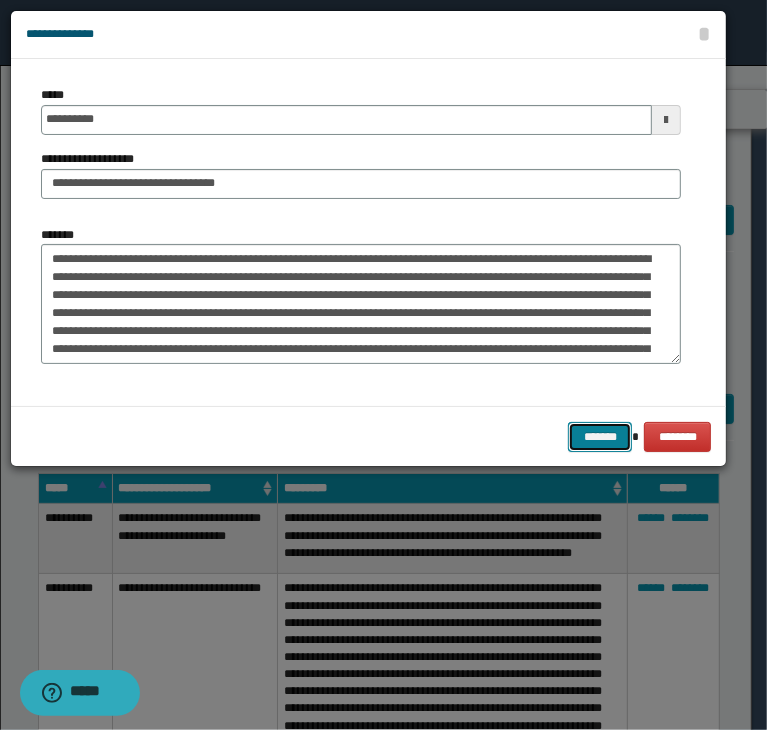 drag, startPoint x: 607, startPoint y: 437, endPoint x: 46, endPoint y: 361, distance: 566.1246 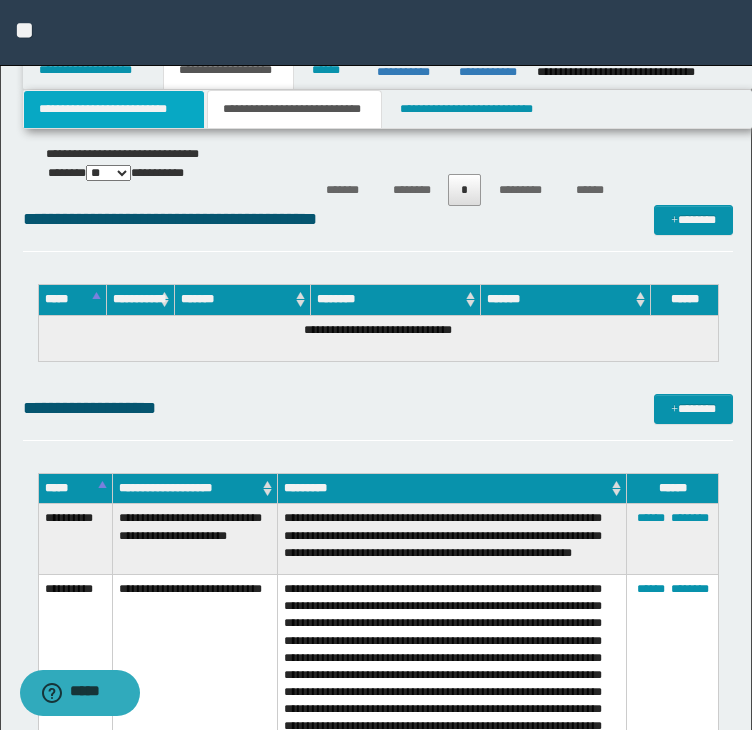 click on "**********" at bounding box center (114, 109) 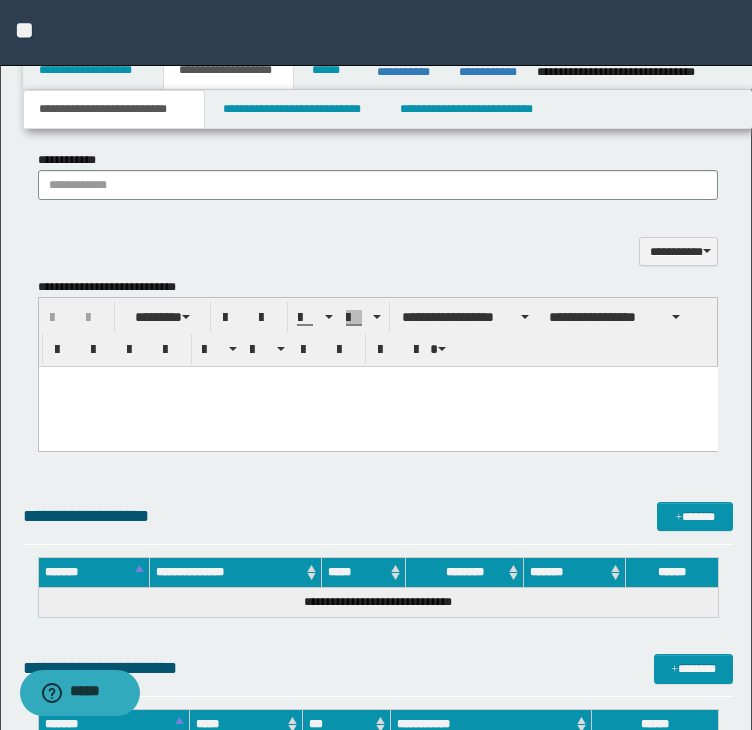 scroll, scrollTop: 1724, scrollLeft: 0, axis: vertical 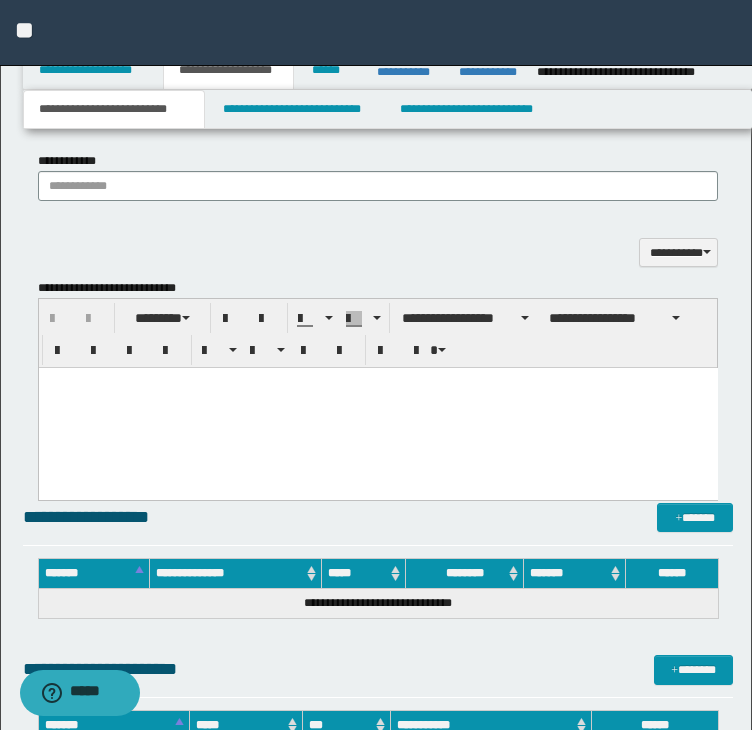 click at bounding box center [377, 408] 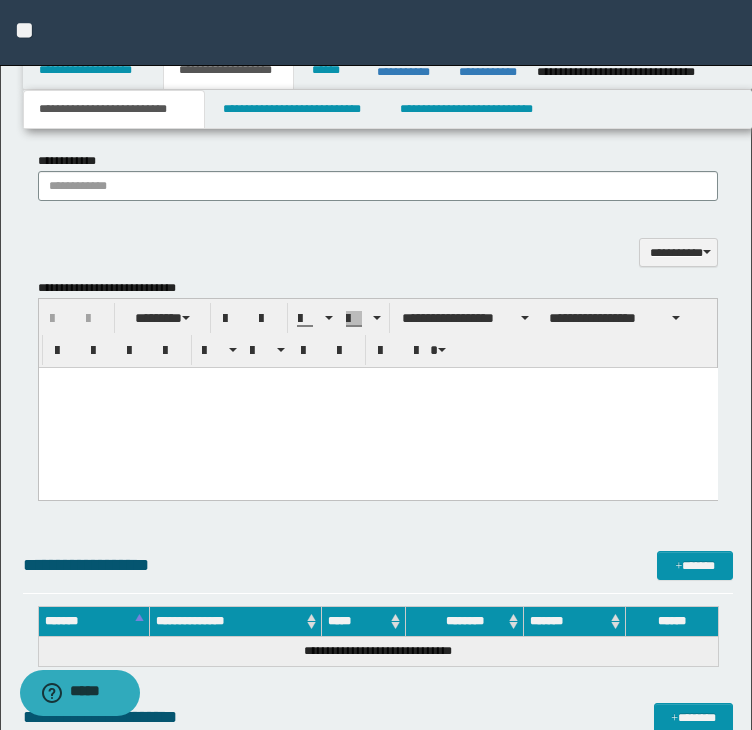 paste 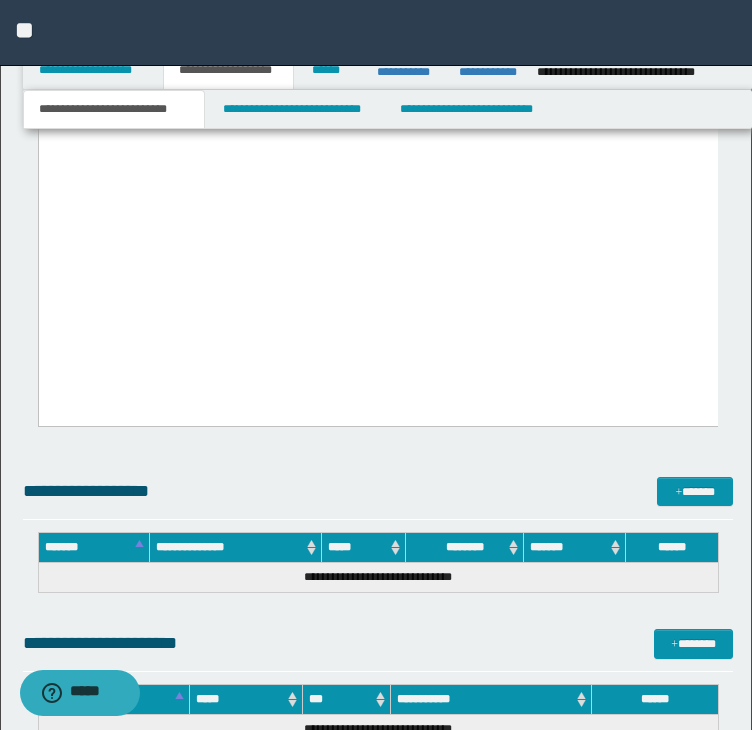 drag, startPoint x: 46, startPoint y: -6516, endPoint x: 536, endPoint y: 301, distance: 6834.588 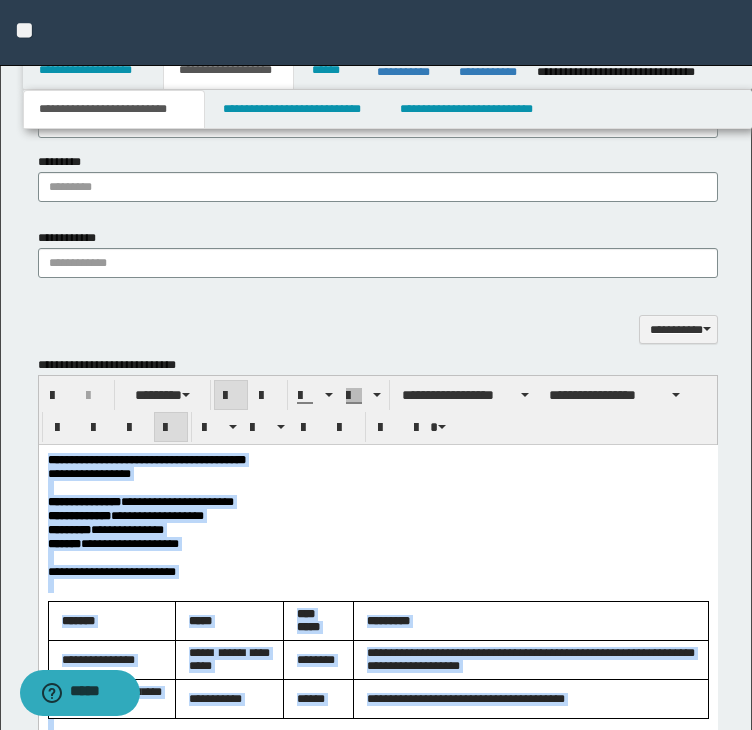 scroll, scrollTop: 1624, scrollLeft: 0, axis: vertical 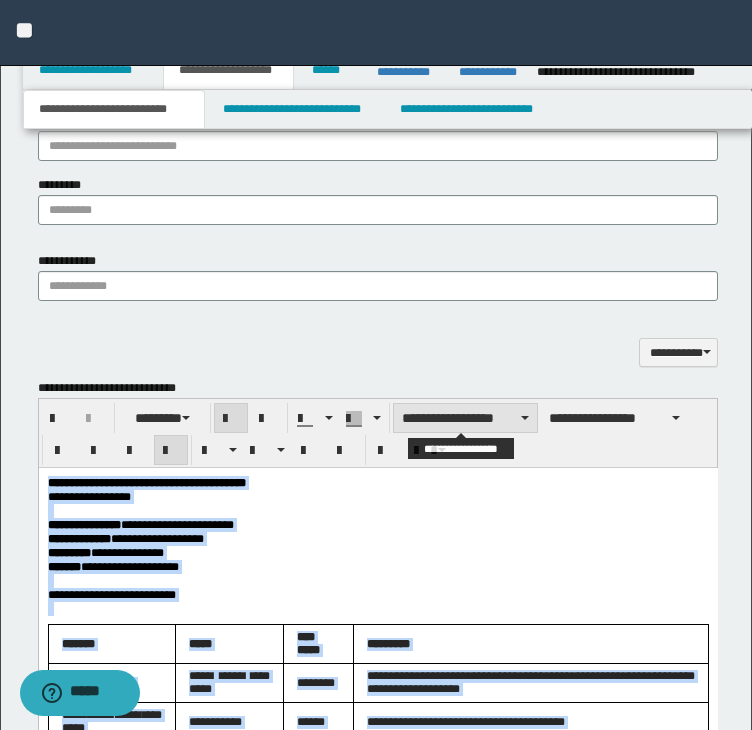 click on "**********" at bounding box center [465, 418] 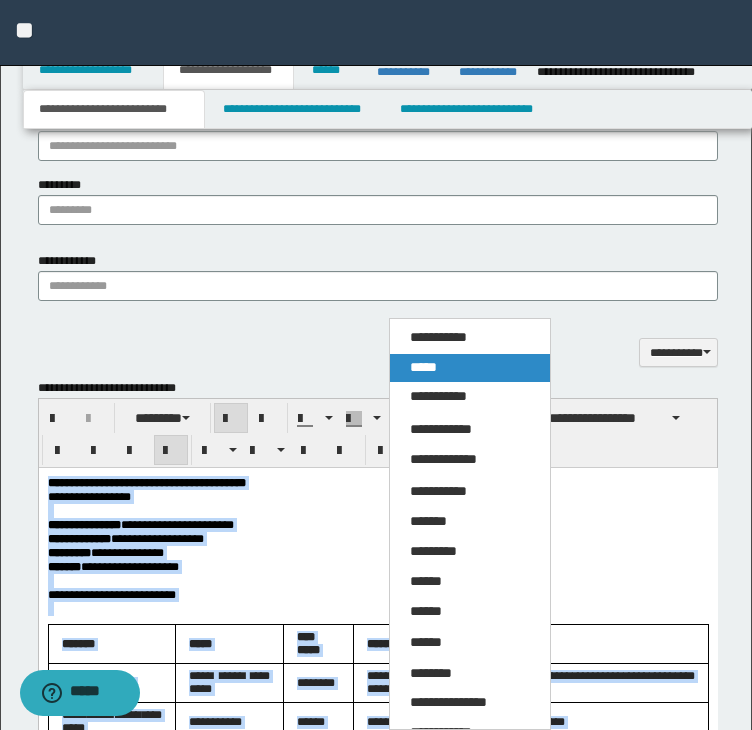 click on "*****" at bounding box center (423, 367) 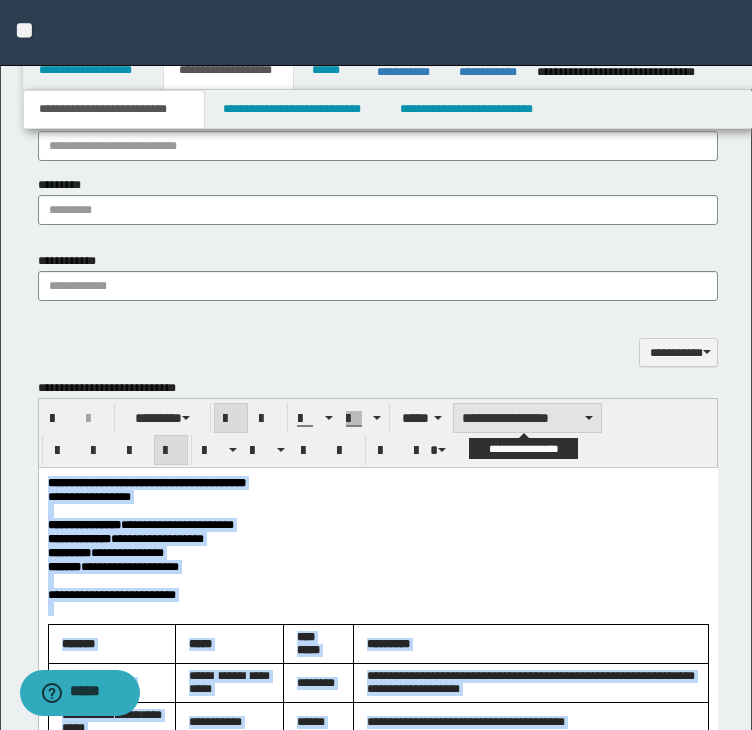 click on "**********" at bounding box center (527, 418) 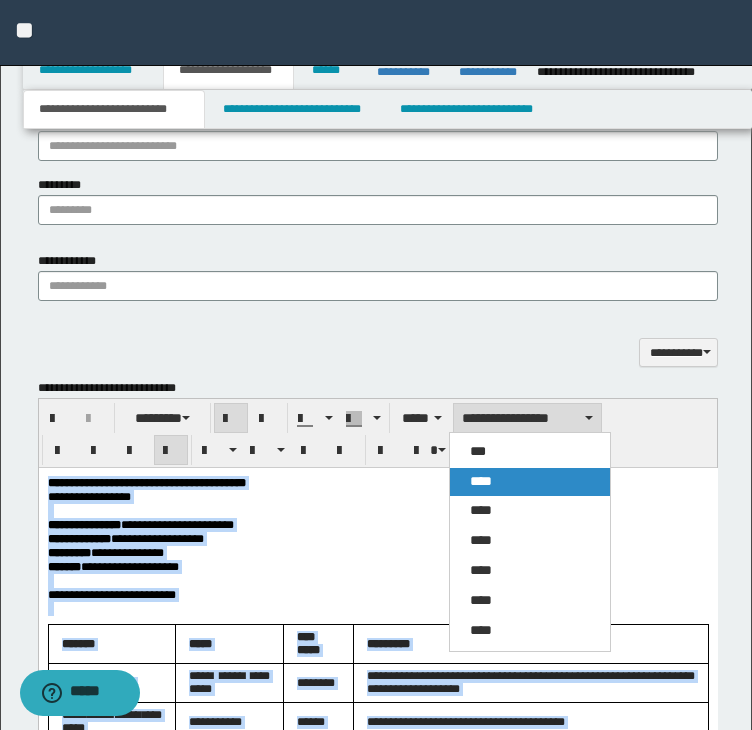 click on "****" at bounding box center (481, 481) 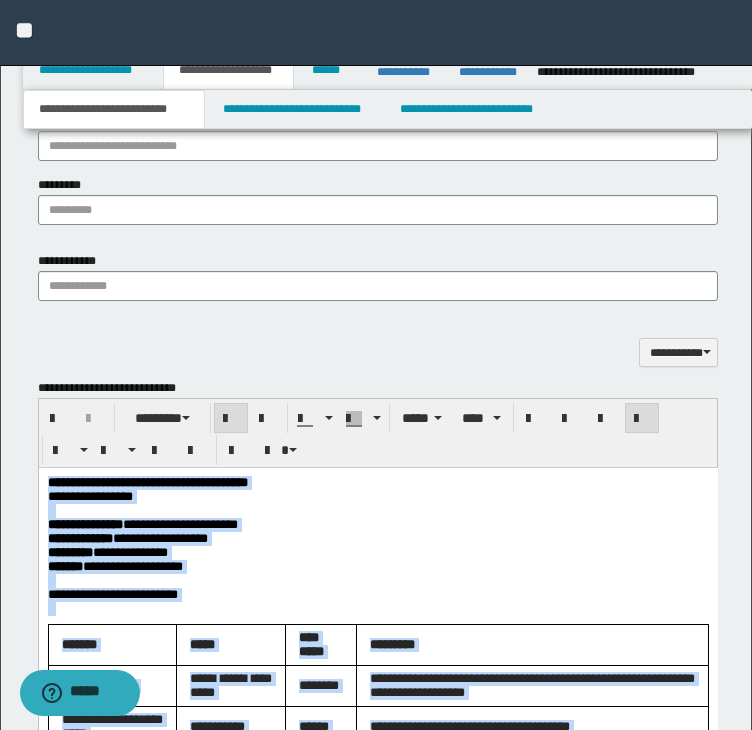 click at bounding box center [642, 419] 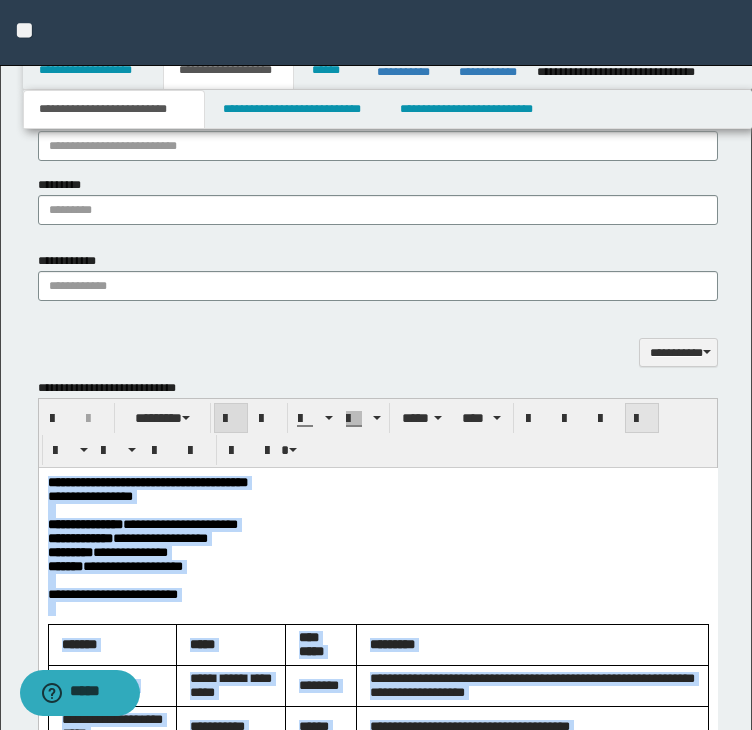 click at bounding box center (642, 419) 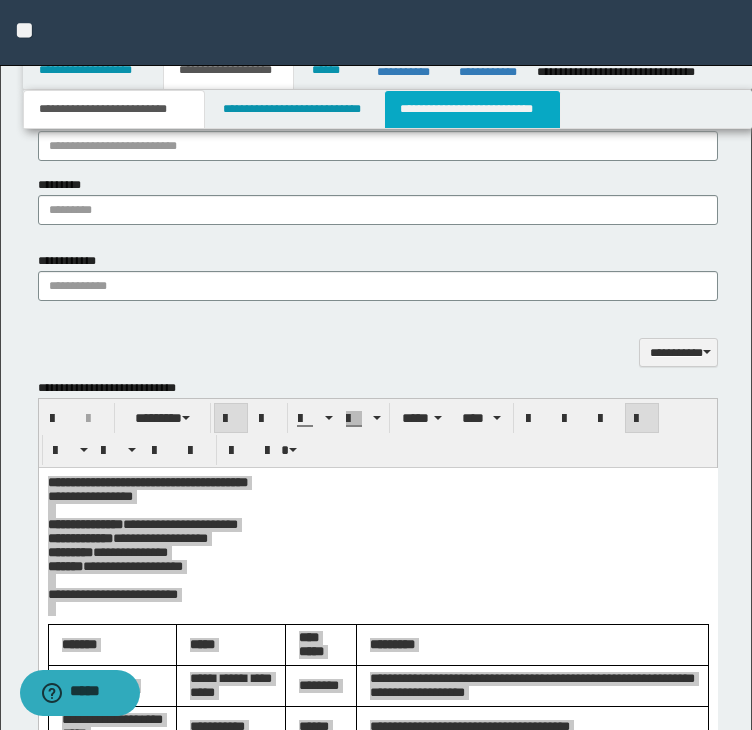 click on "**********" at bounding box center (472, 109) 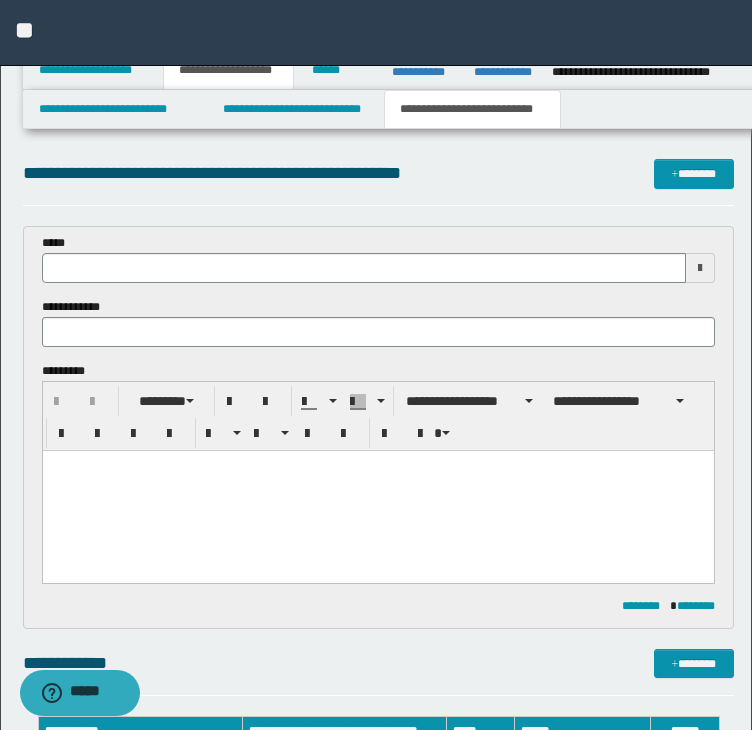 scroll, scrollTop: 0, scrollLeft: 0, axis: both 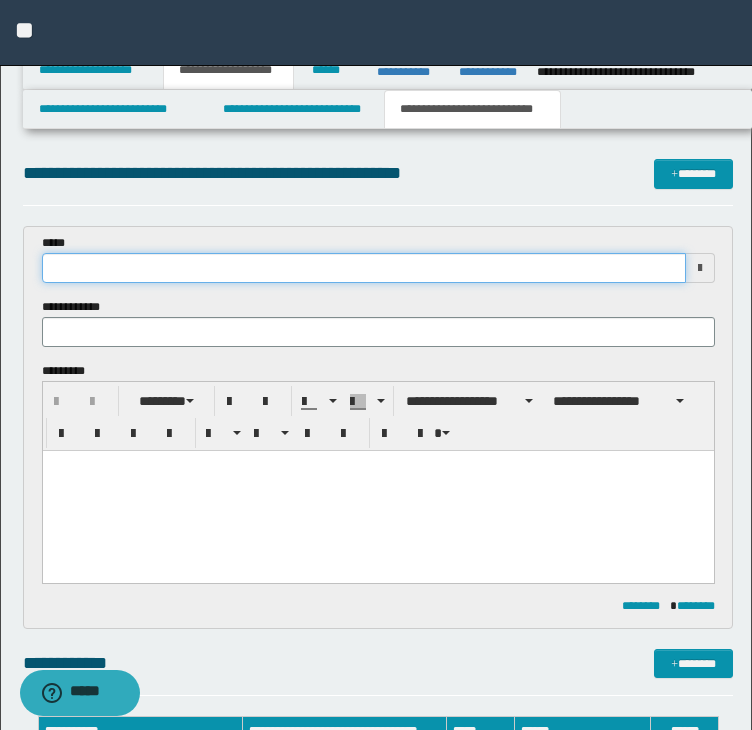 click at bounding box center (364, 268) 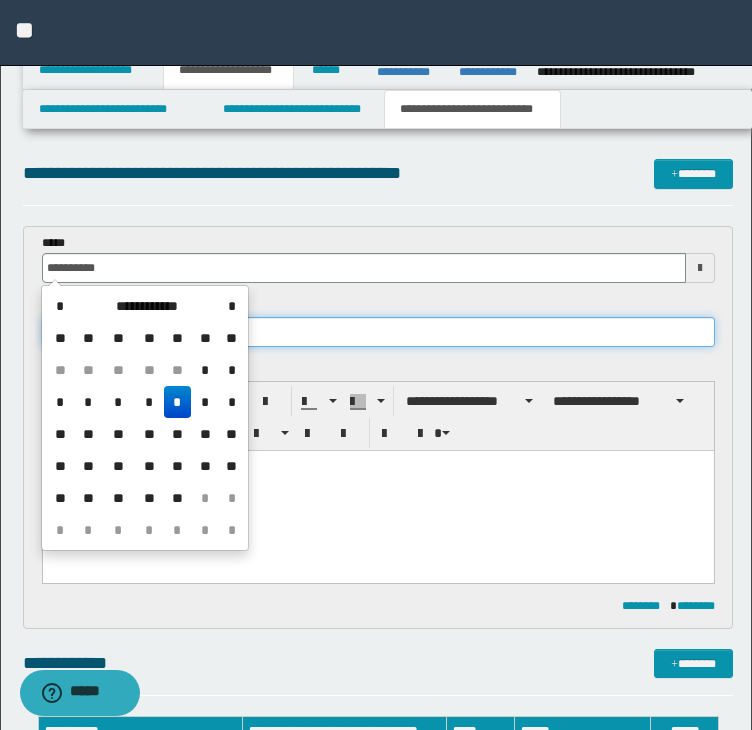 type on "**********" 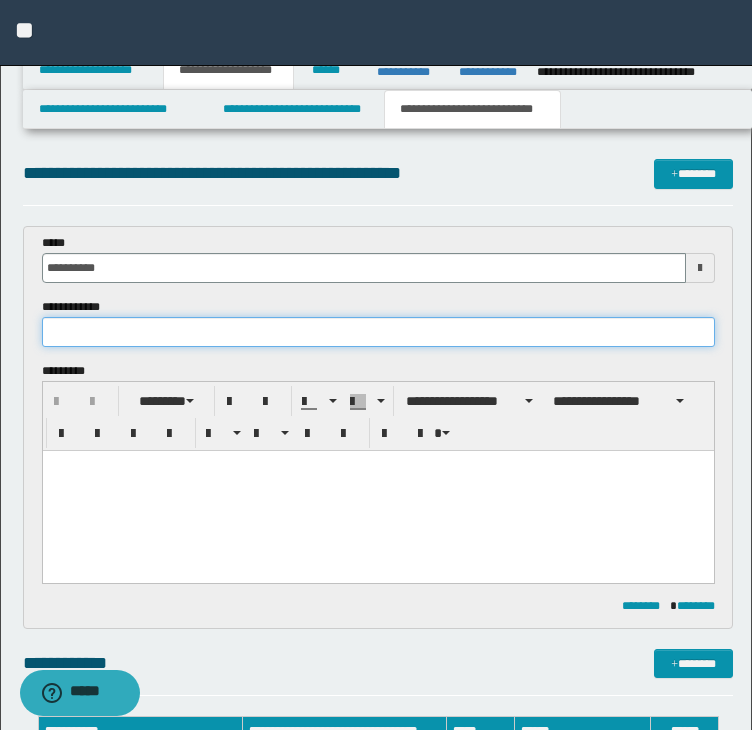 click at bounding box center (378, 332) 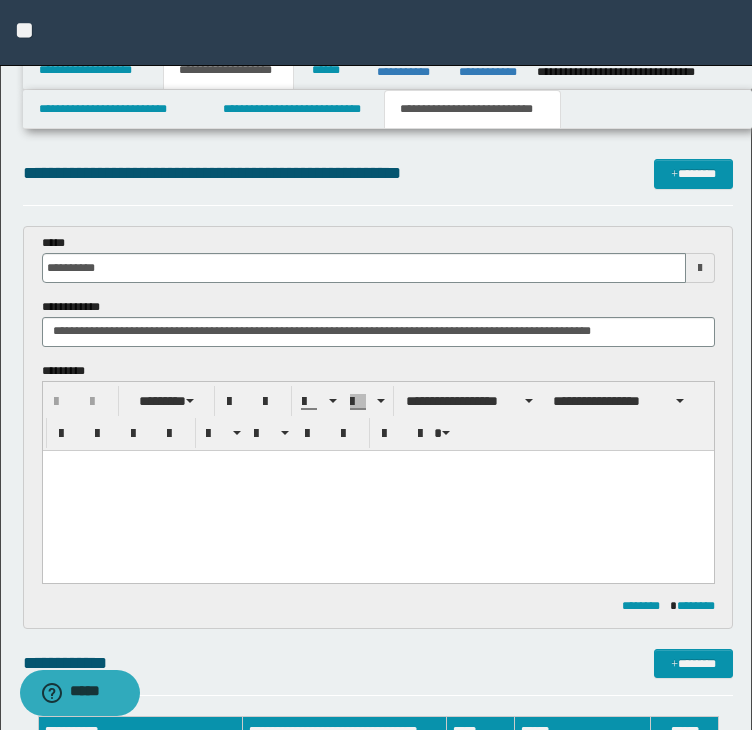 click at bounding box center (377, 490) 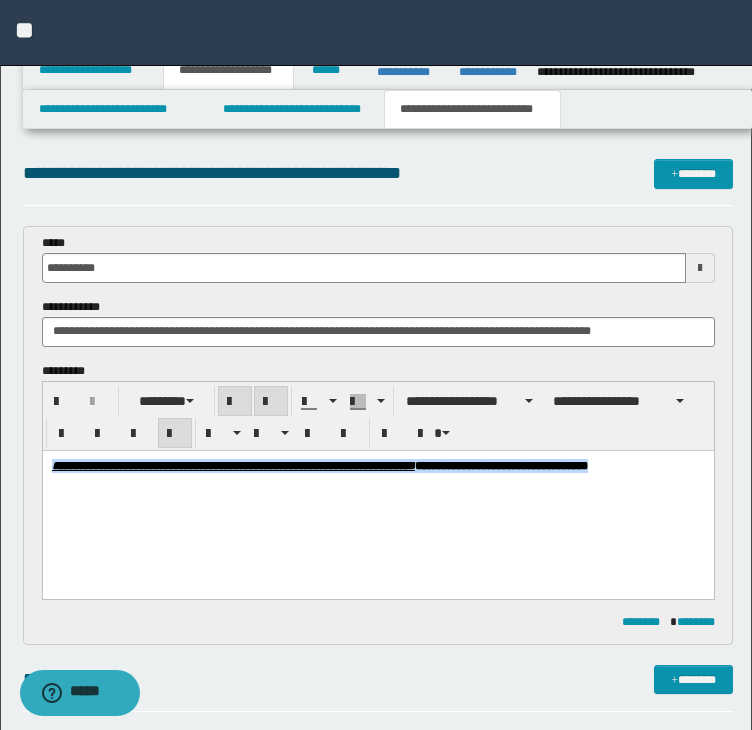 drag, startPoint x: 151, startPoint y: 492, endPoint x: 57, endPoint y: 459, distance: 99.62429 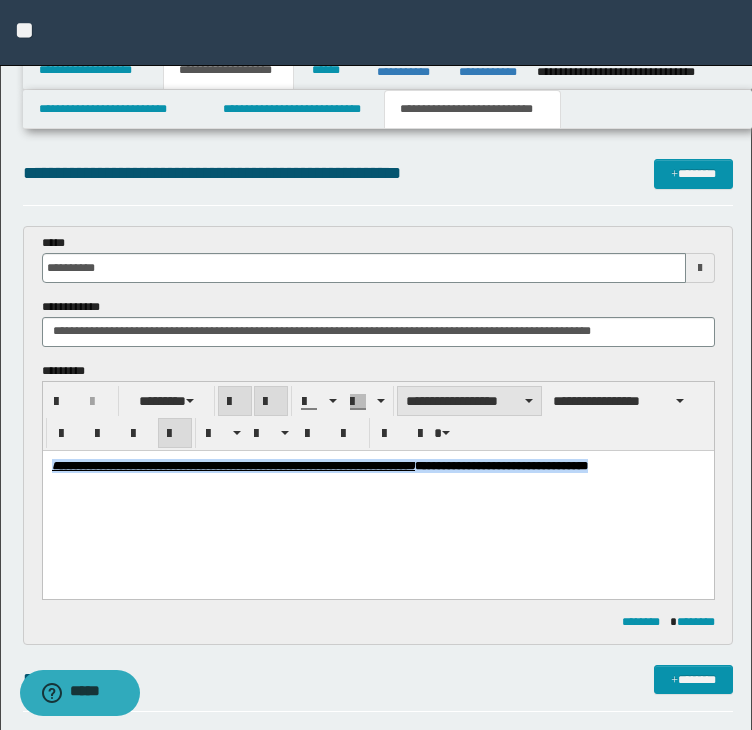 click on "**********" at bounding box center [469, 401] 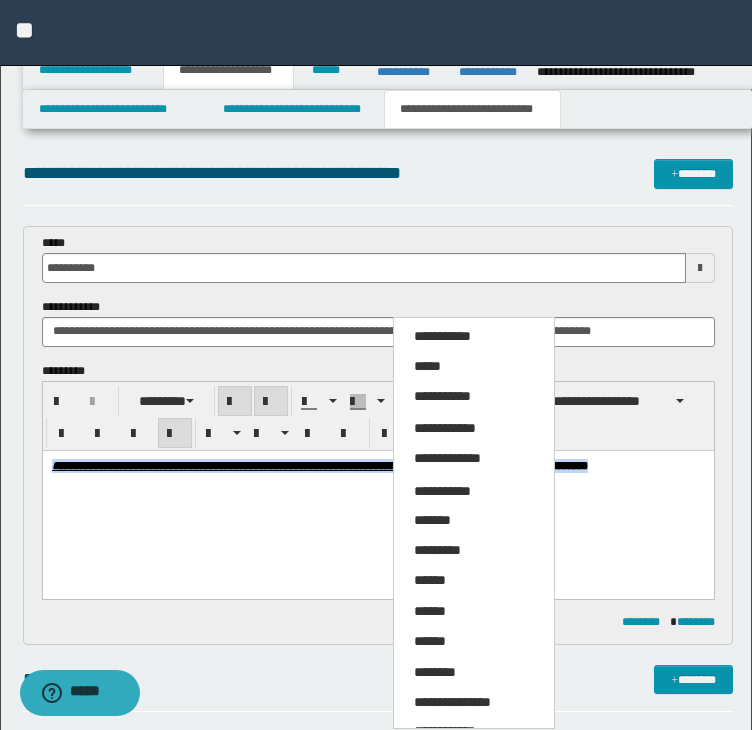 click on "*****" at bounding box center [427, 366] 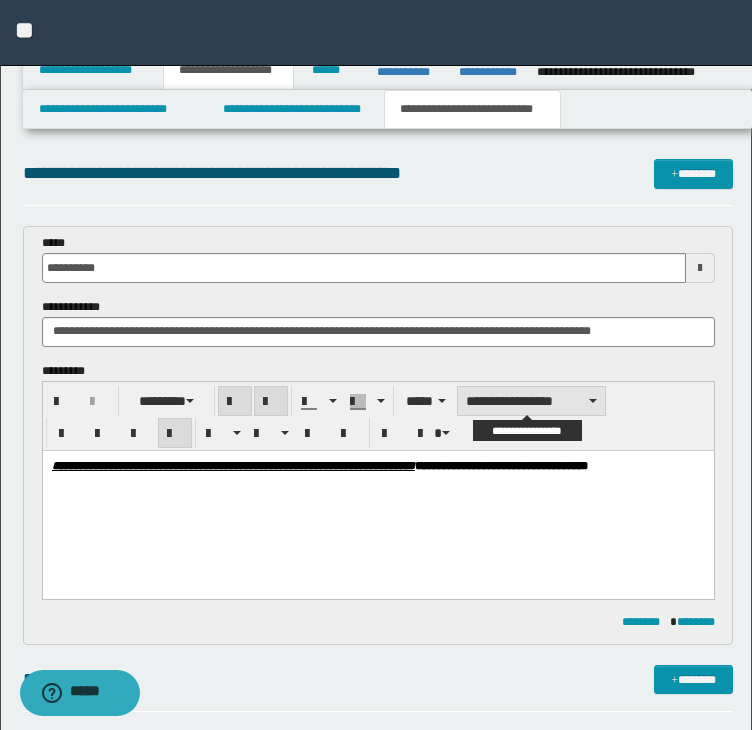 click on "**********" at bounding box center [531, 401] 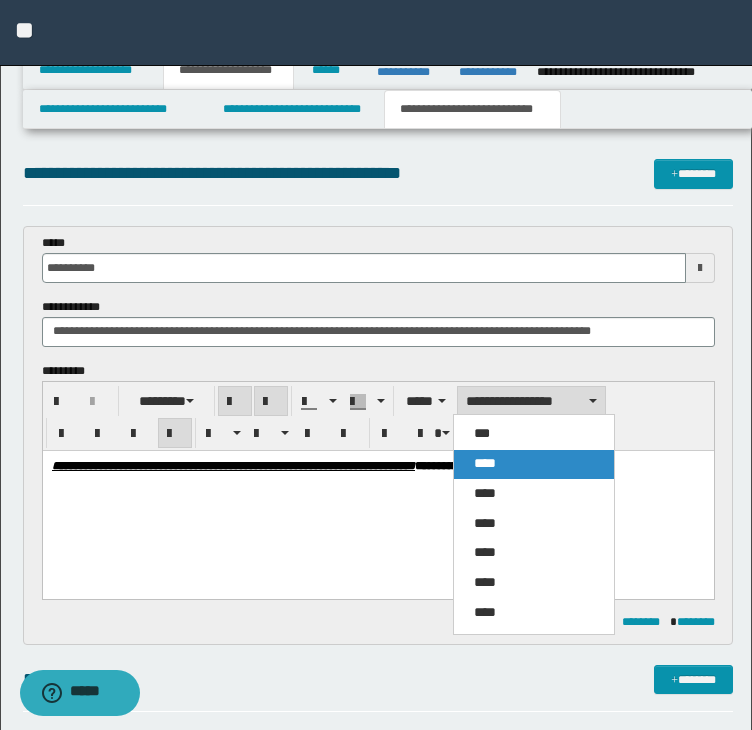 click on "****" at bounding box center [485, 463] 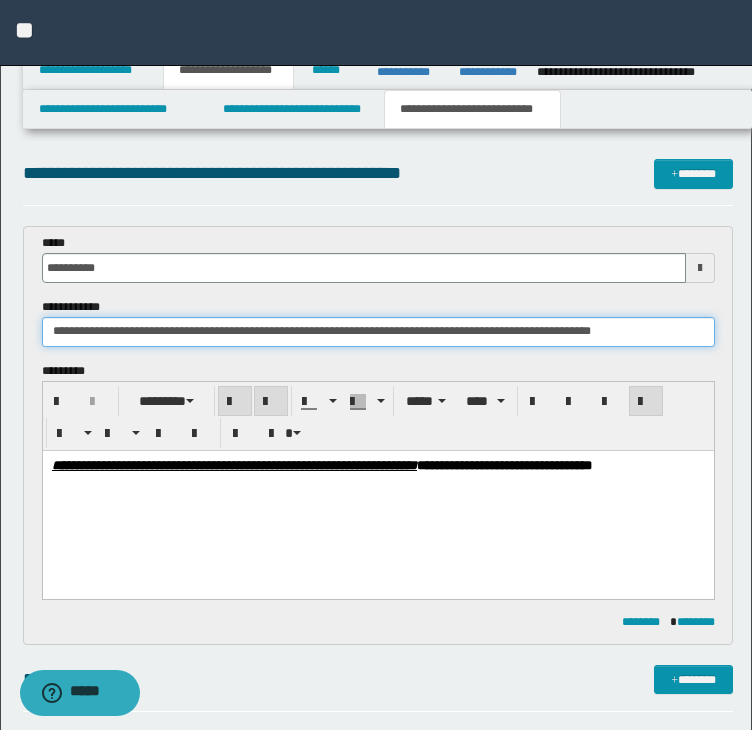 drag, startPoint x: 518, startPoint y: 332, endPoint x: -48, endPoint y: 338, distance: 566.0318 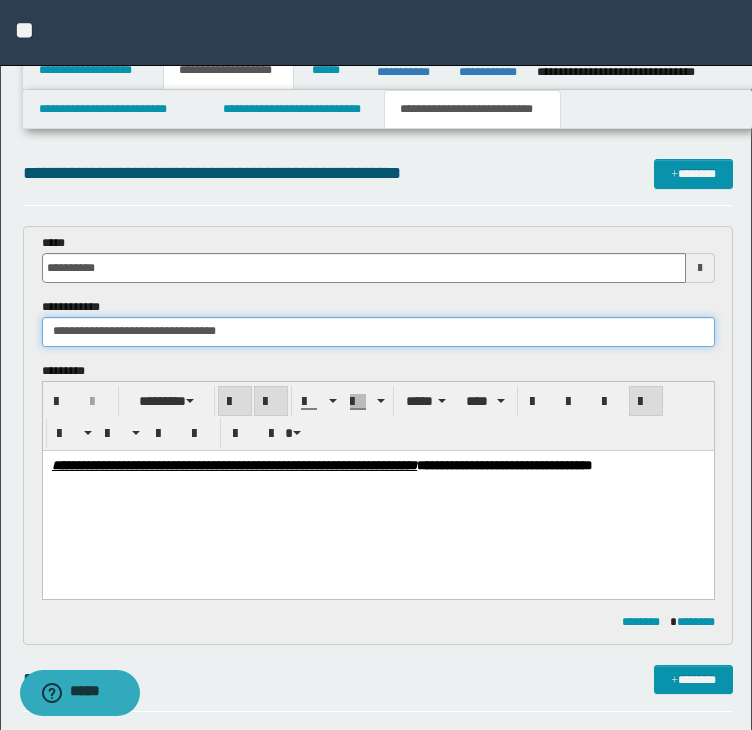 drag, startPoint x: 162, startPoint y: 333, endPoint x: 306, endPoint y: 326, distance: 144.17004 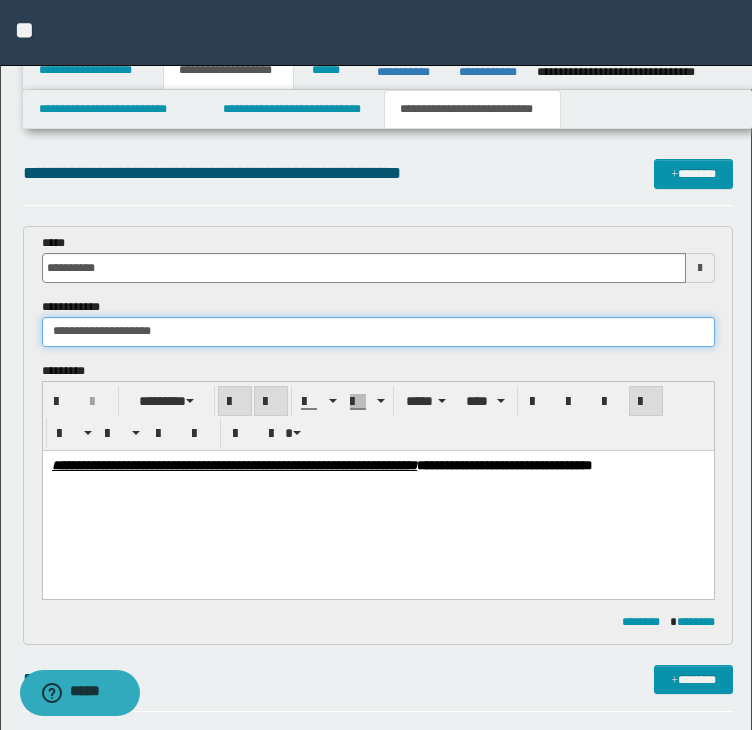 type on "**********" 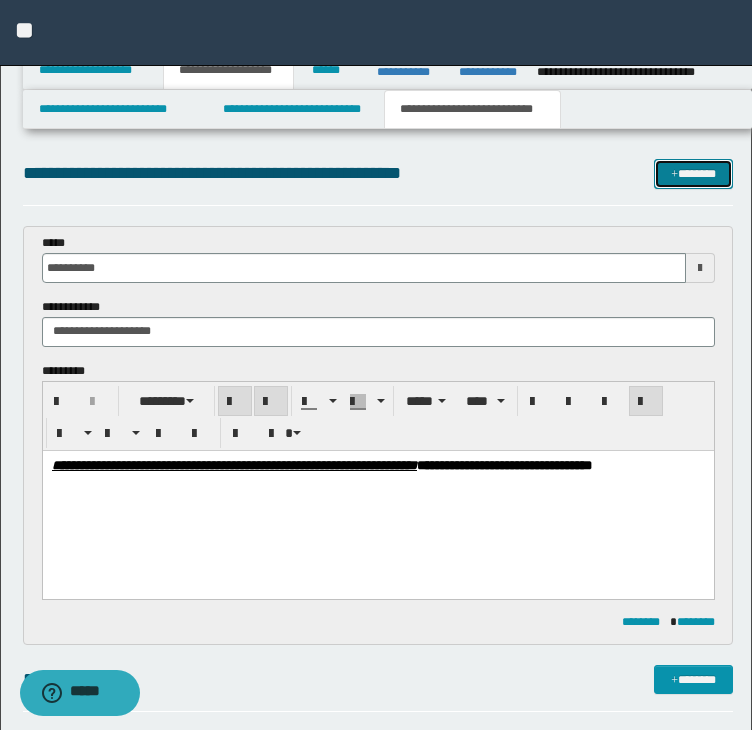 click on "*******" at bounding box center (693, 174) 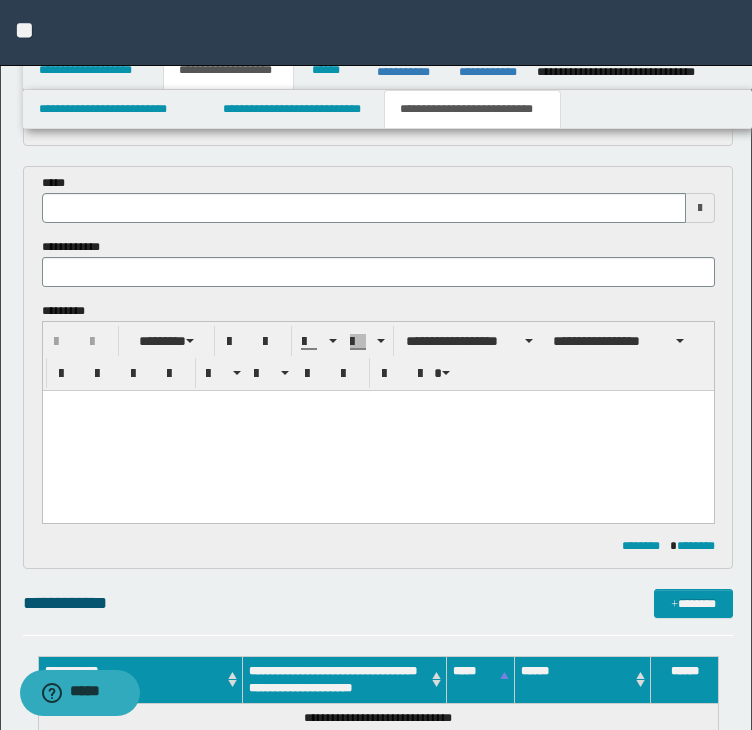 scroll, scrollTop: 391, scrollLeft: 0, axis: vertical 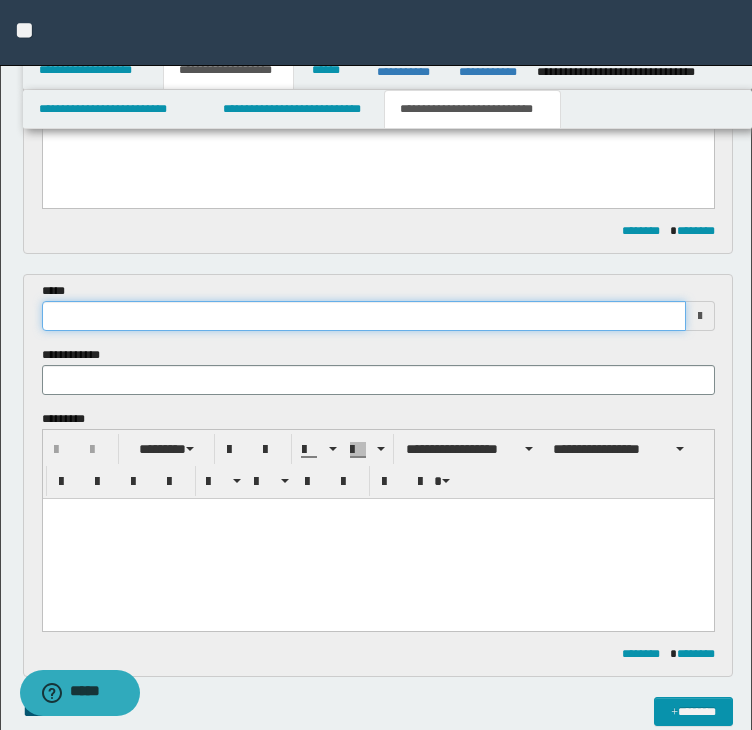 click at bounding box center [364, 316] 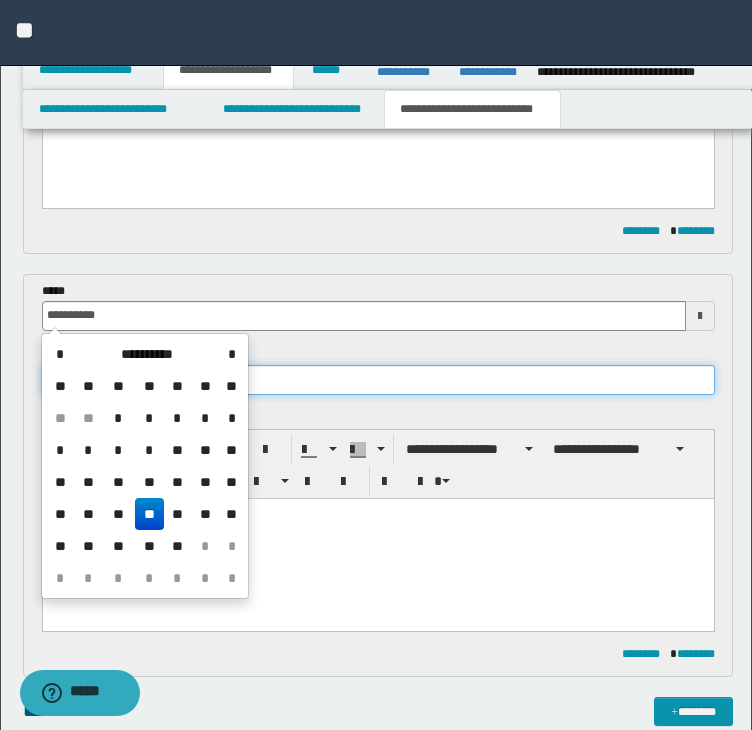 type on "**********" 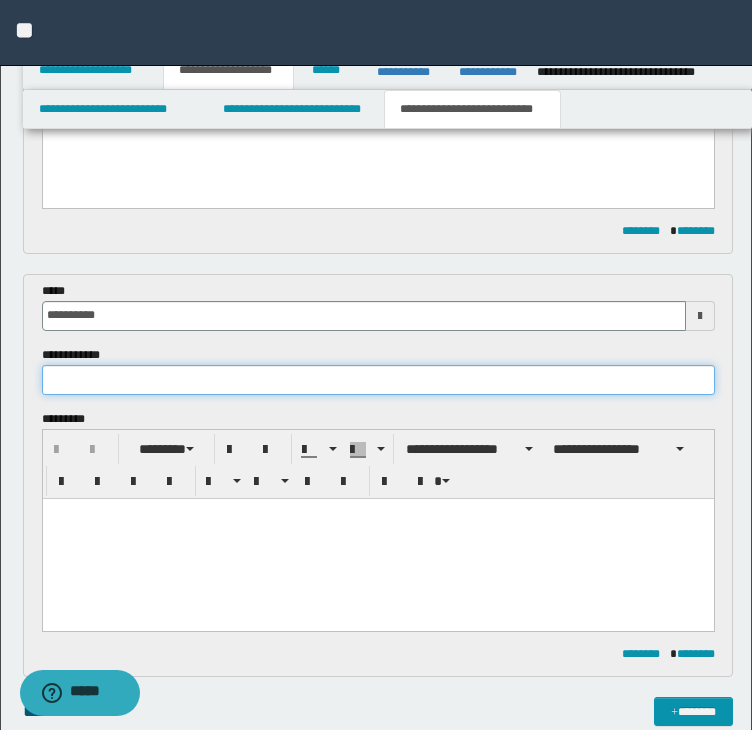 click at bounding box center [378, 380] 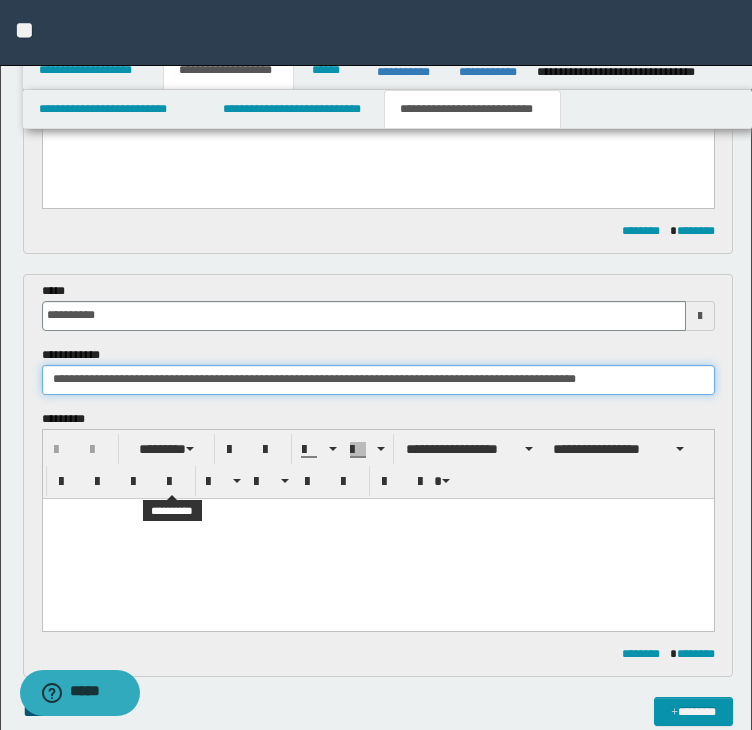type on "**********" 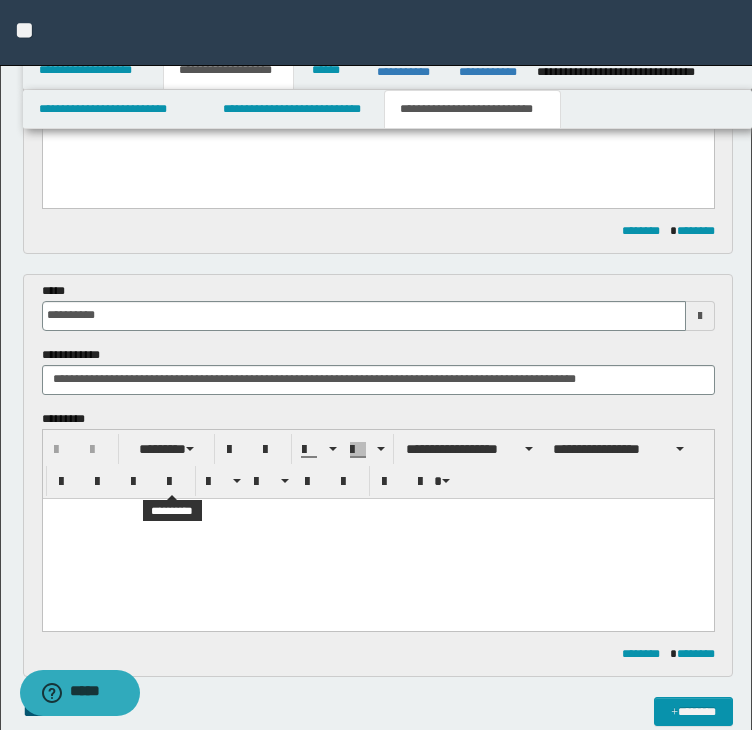 drag, startPoint x: 187, startPoint y: 998, endPoint x: 100, endPoint y: 552, distance: 454.40622 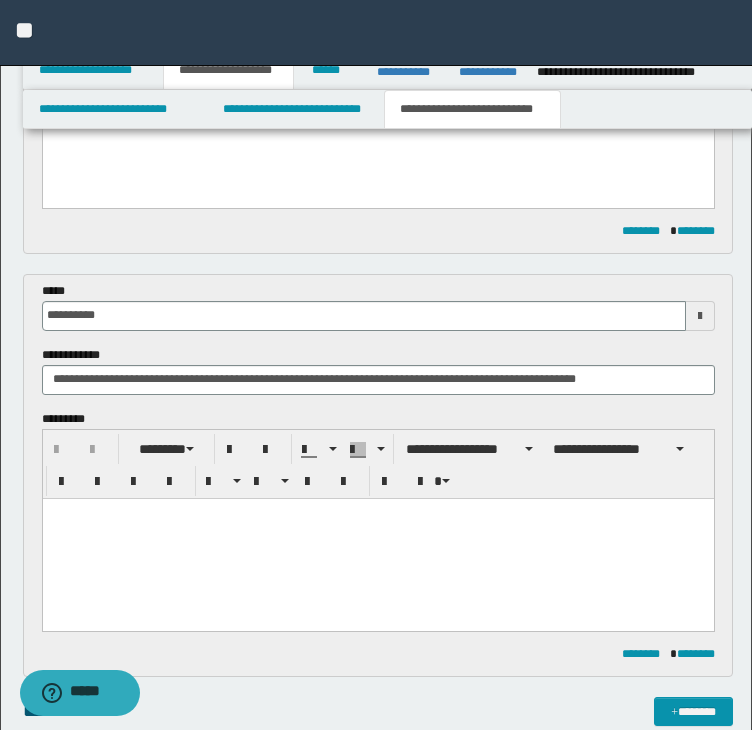 paste 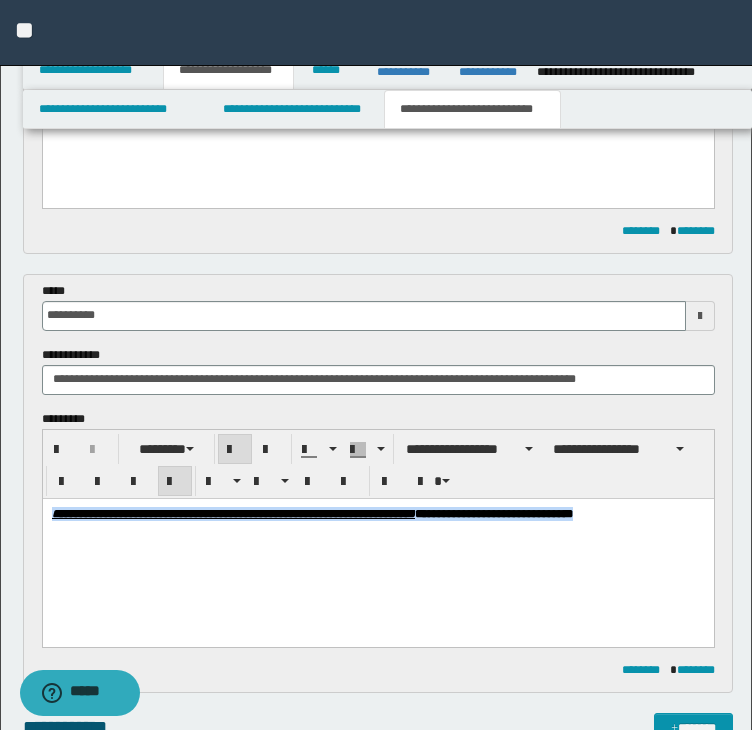 drag, startPoint x: 124, startPoint y: 537, endPoint x: 115, endPoint y: 503, distance: 35.17101 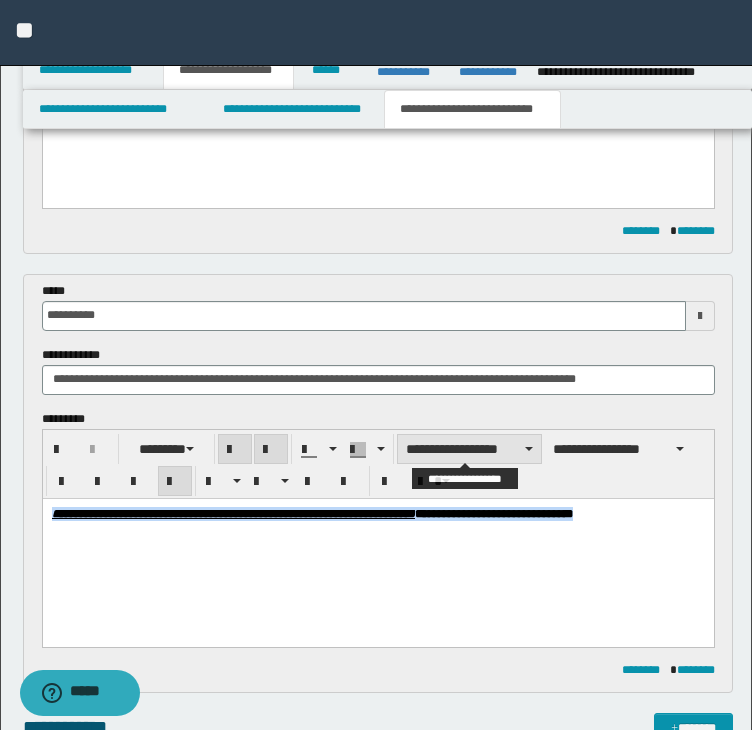 click on "**********" at bounding box center (469, 449) 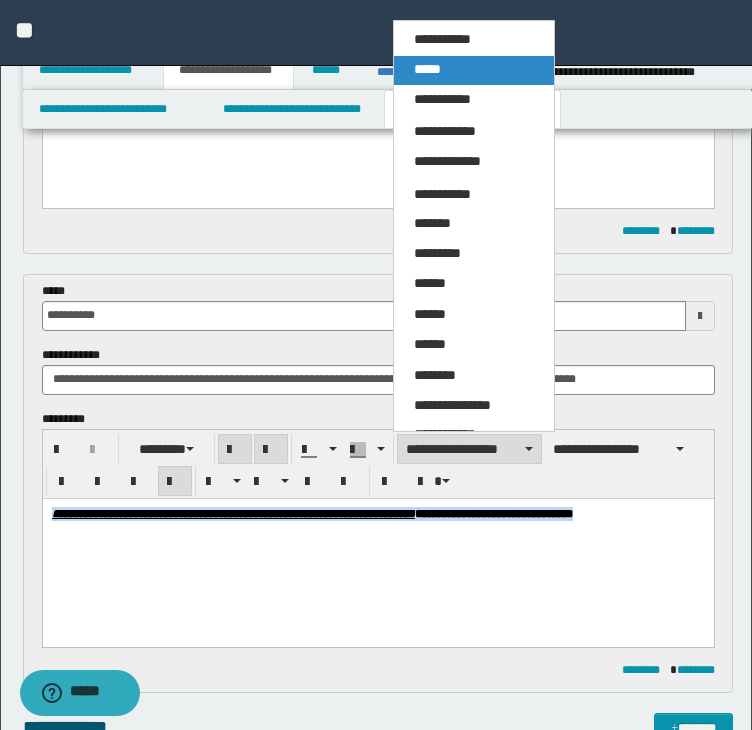 click on "*****" at bounding box center (427, 69) 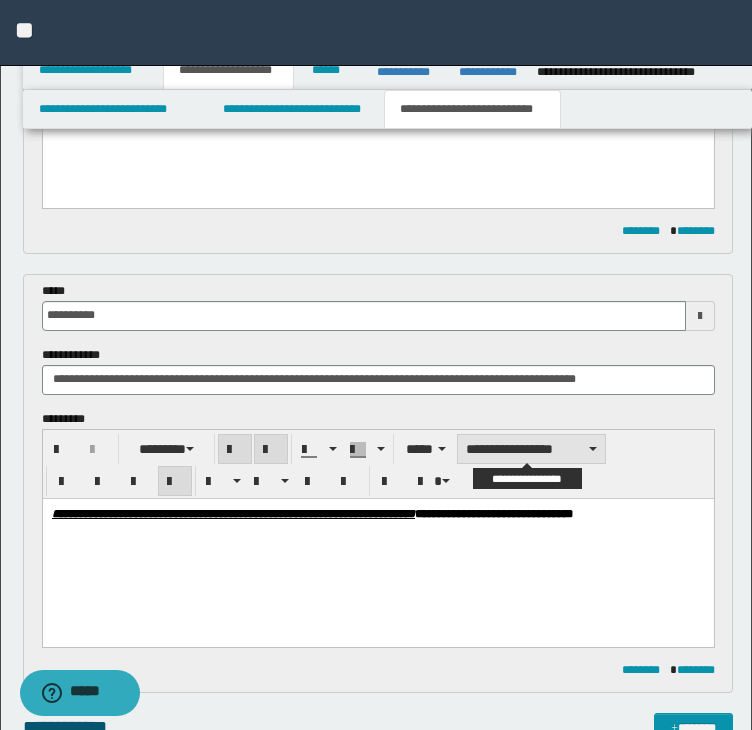 click on "**********" at bounding box center [531, 449] 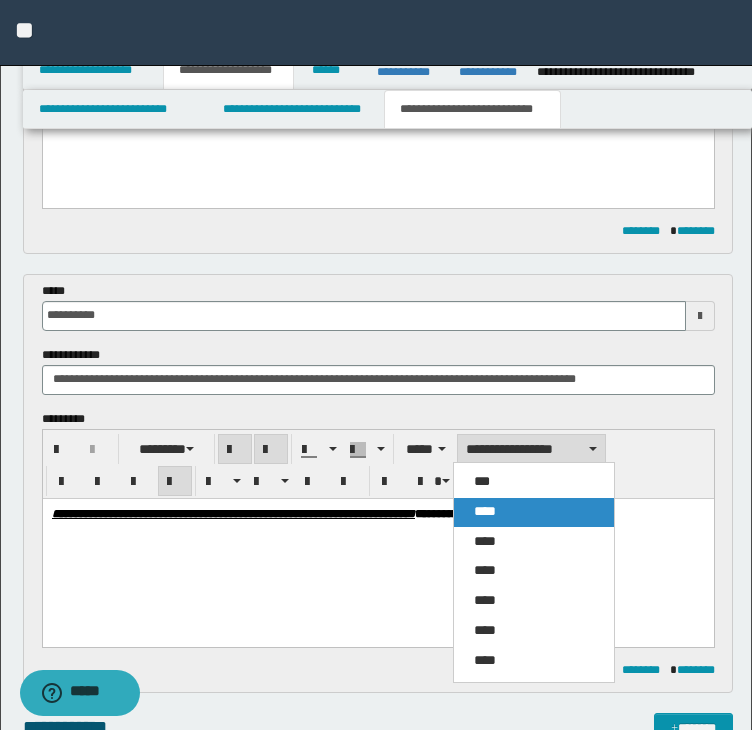 click on "****" at bounding box center [534, 512] 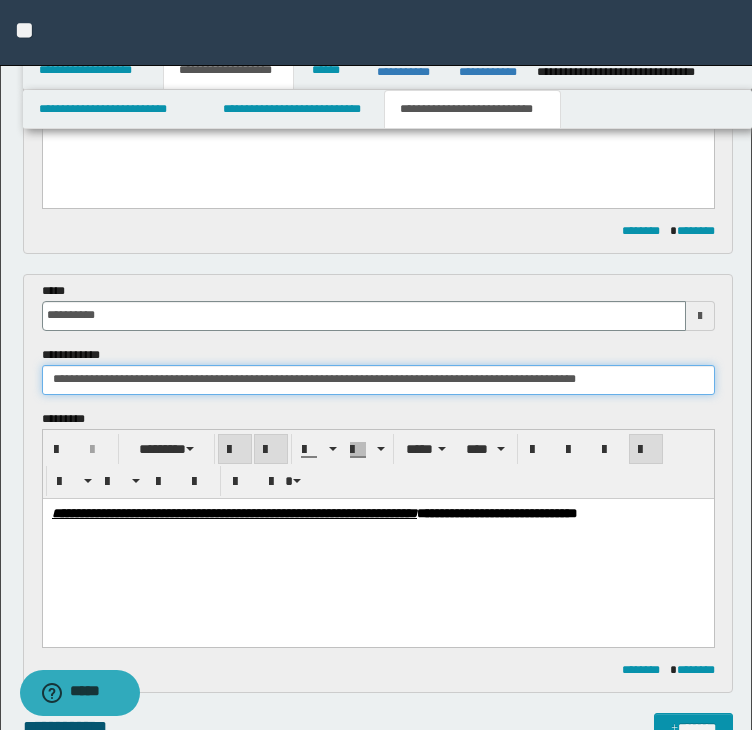 drag, startPoint x: 516, startPoint y: 378, endPoint x: -10, endPoint y: 380, distance: 526.0038 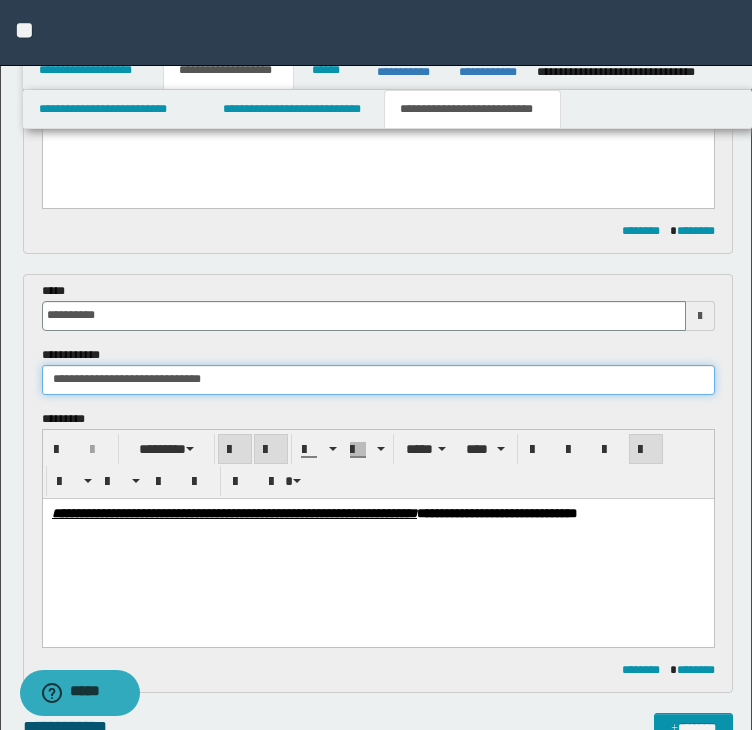 drag, startPoint x: 144, startPoint y: 382, endPoint x: 314, endPoint y: 388, distance: 170.10585 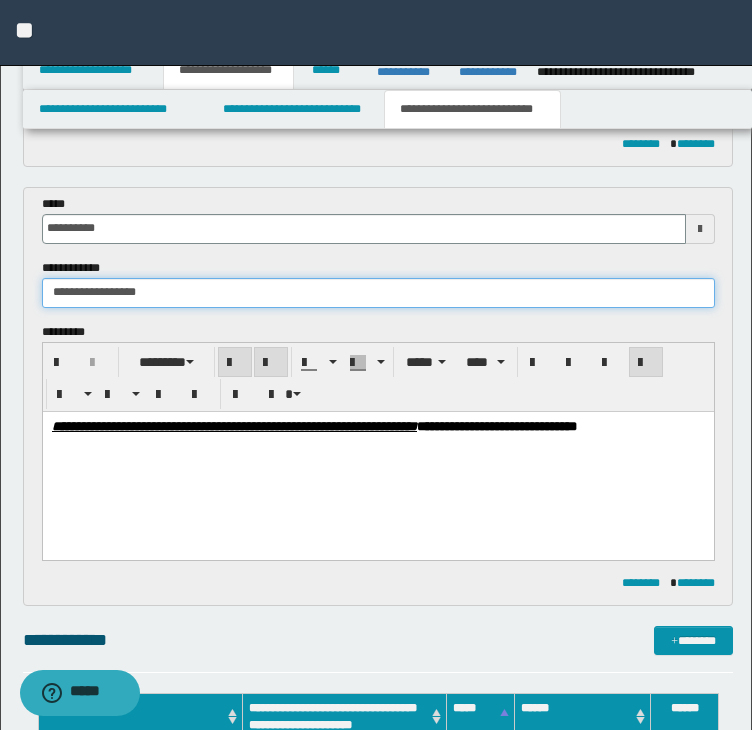 scroll, scrollTop: 591, scrollLeft: 0, axis: vertical 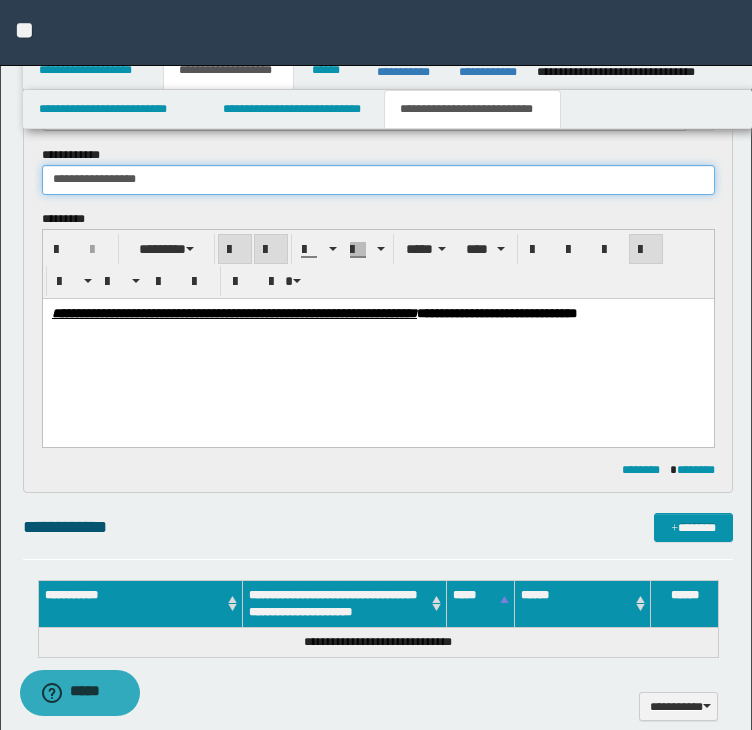 type on "**********" 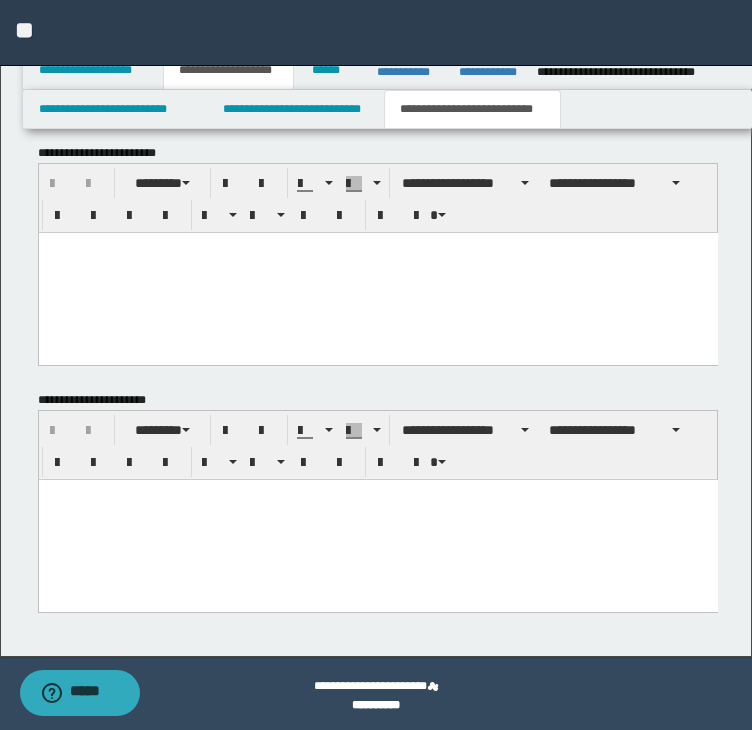 scroll, scrollTop: 1432, scrollLeft: 0, axis: vertical 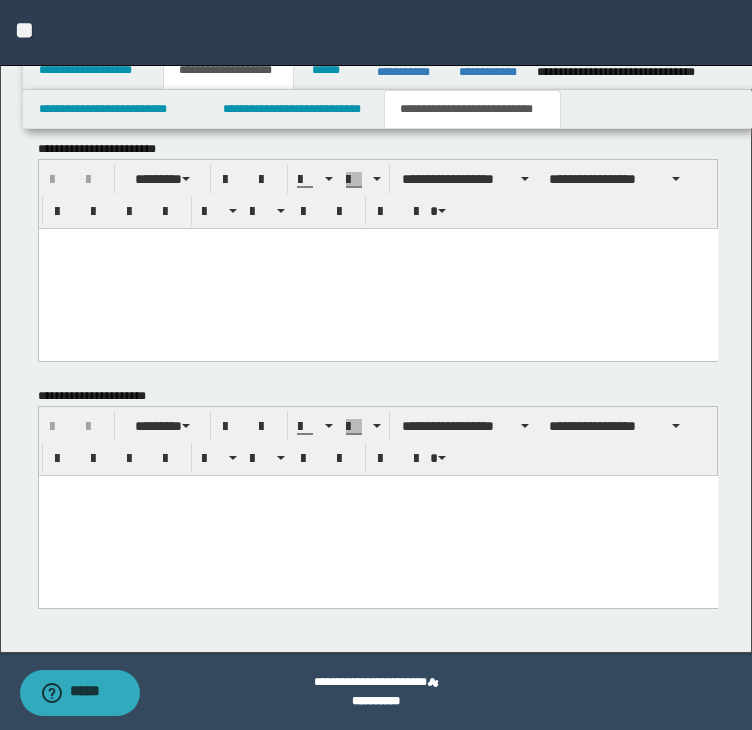 click at bounding box center (377, 516) 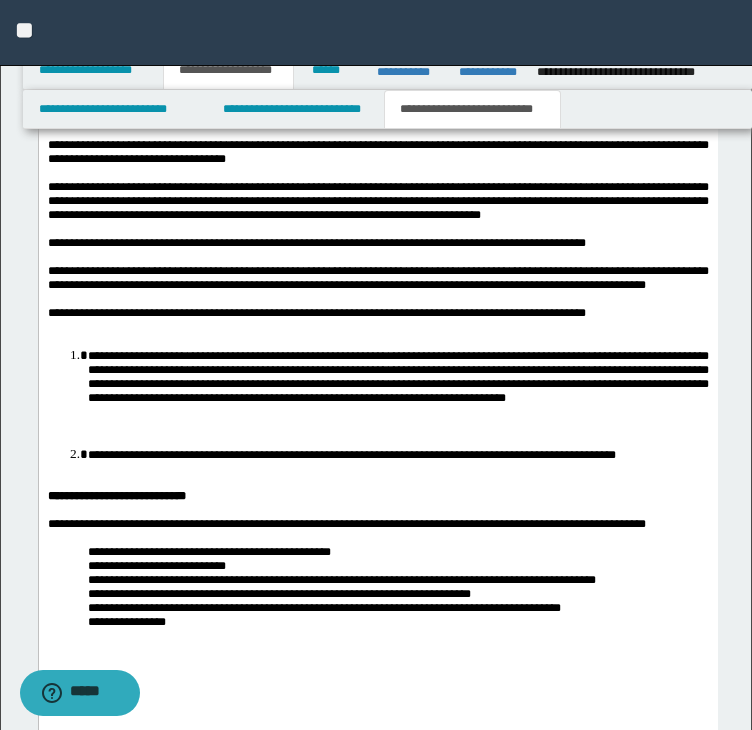 drag, startPoint x: 42, startPoint y: -9, endPoint x: 208, endPoint y: 483, distance: 519.24945 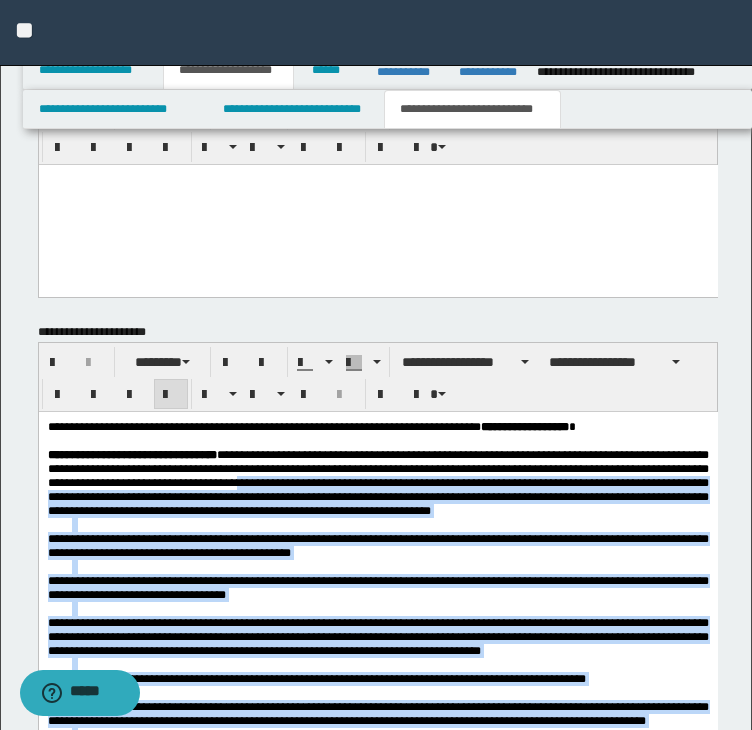 scroll, scrollTop: 1432, scrollLeft: 0, axis: vertical 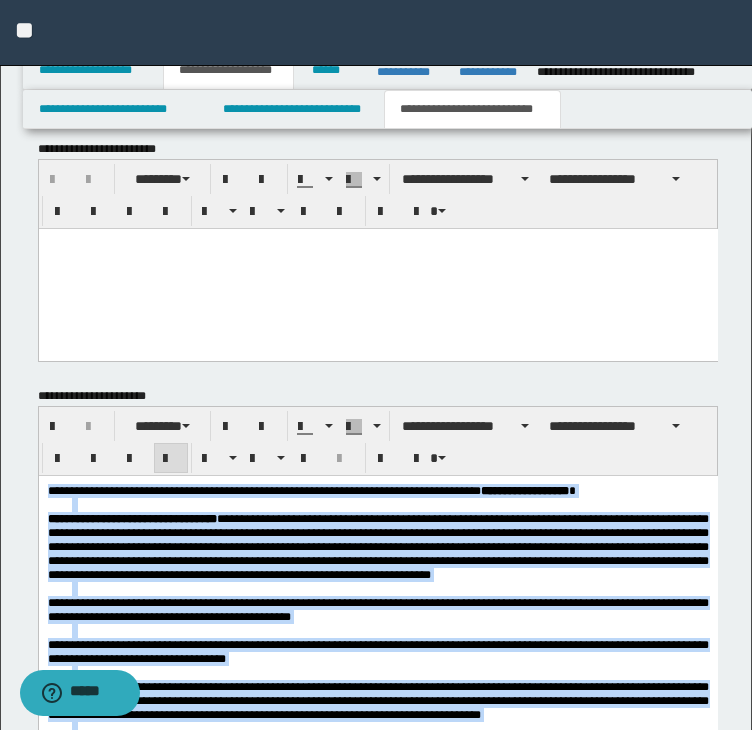 drag, startPoint x: 219, startPoint y: 1208, endPoint x: 43, endPoint y: 446, distance: 782.0614 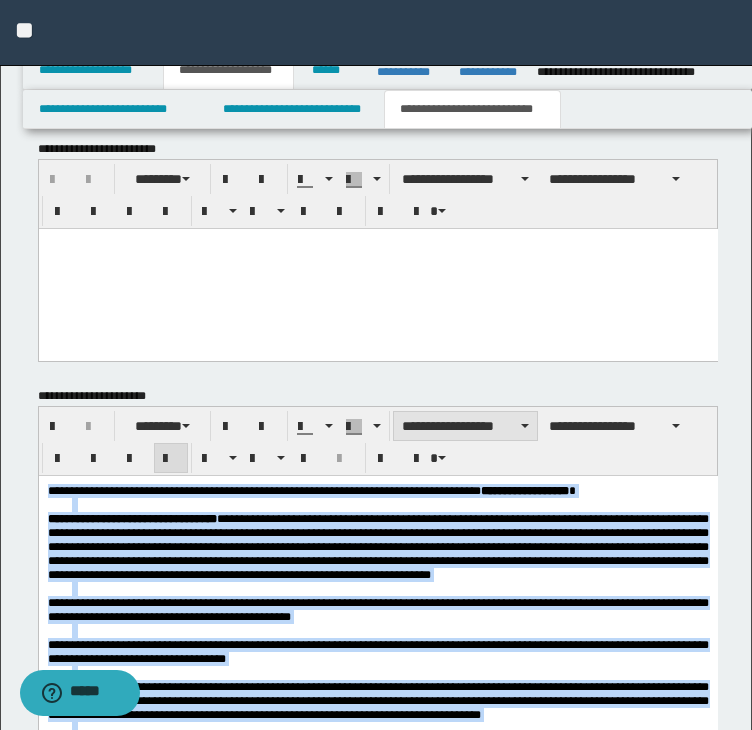 click on "**********" at bounding box center [465, 426] 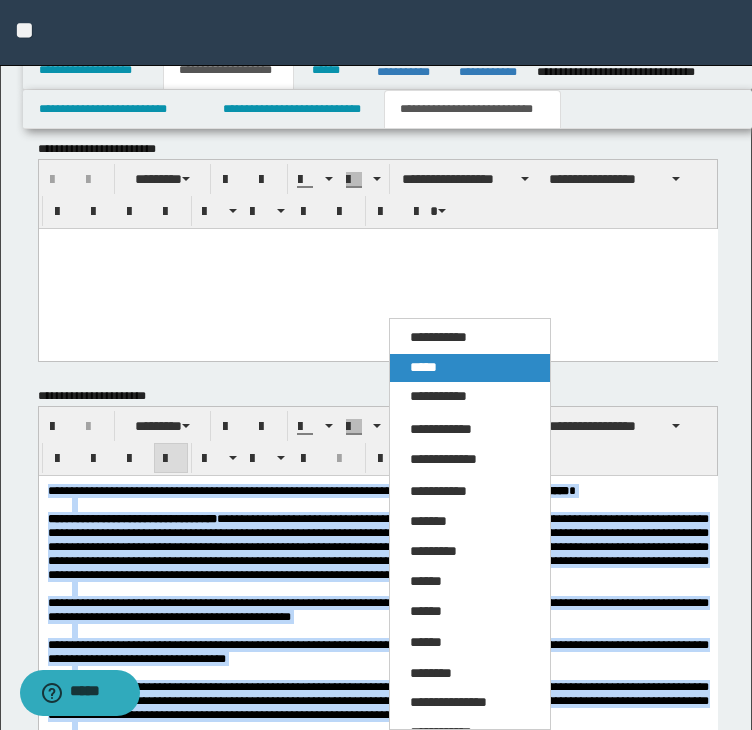 click on "*****" at bounding box center (470, 368) 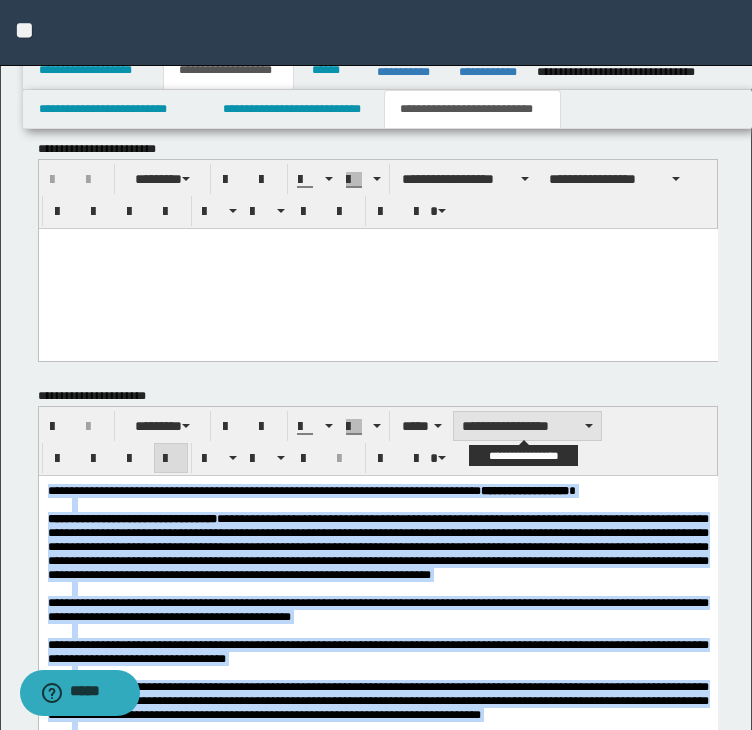 click on "**********" at bounding box center [527, 426] 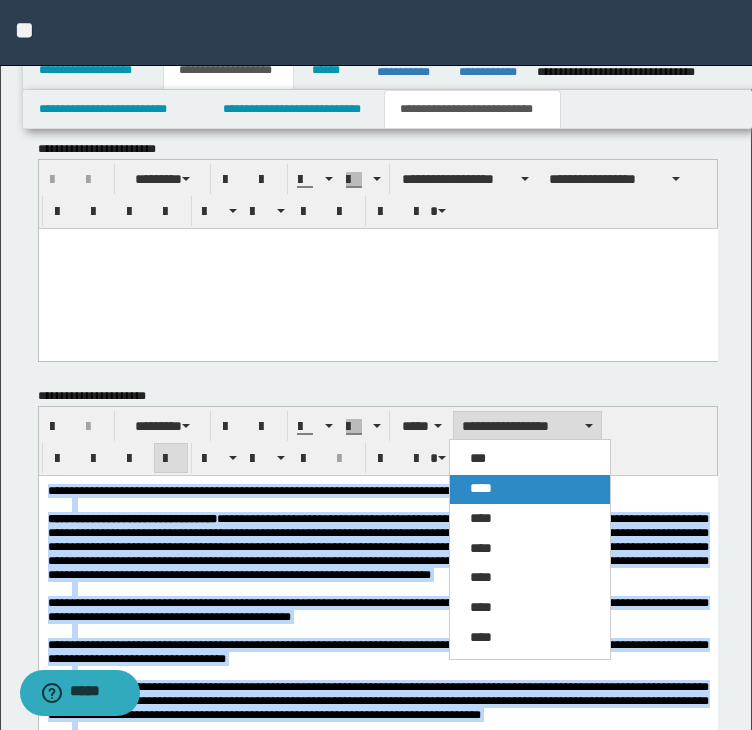 click on "****" at bounding box center (530, 489) 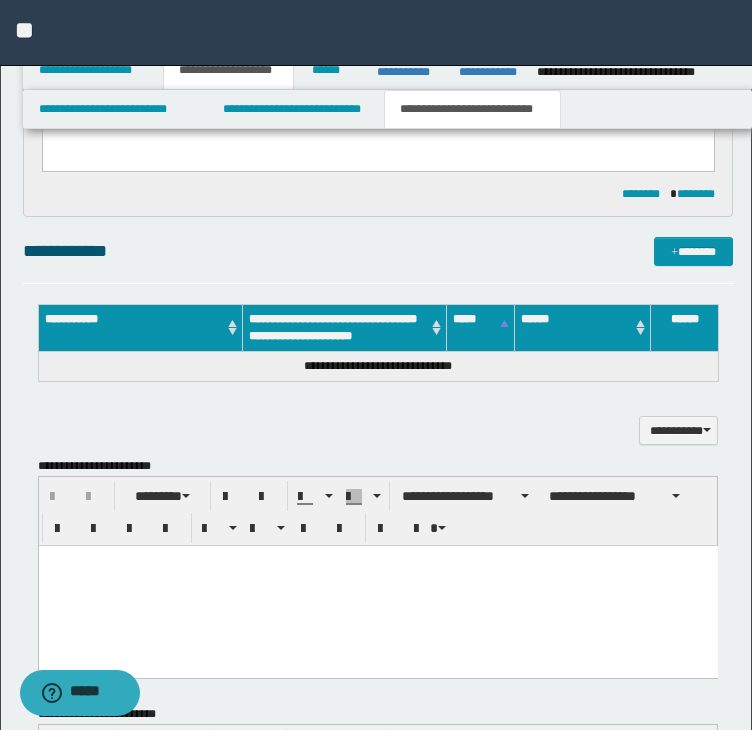 scroll, scrollTop: 832, scrollLeft: 0, axis: vertical 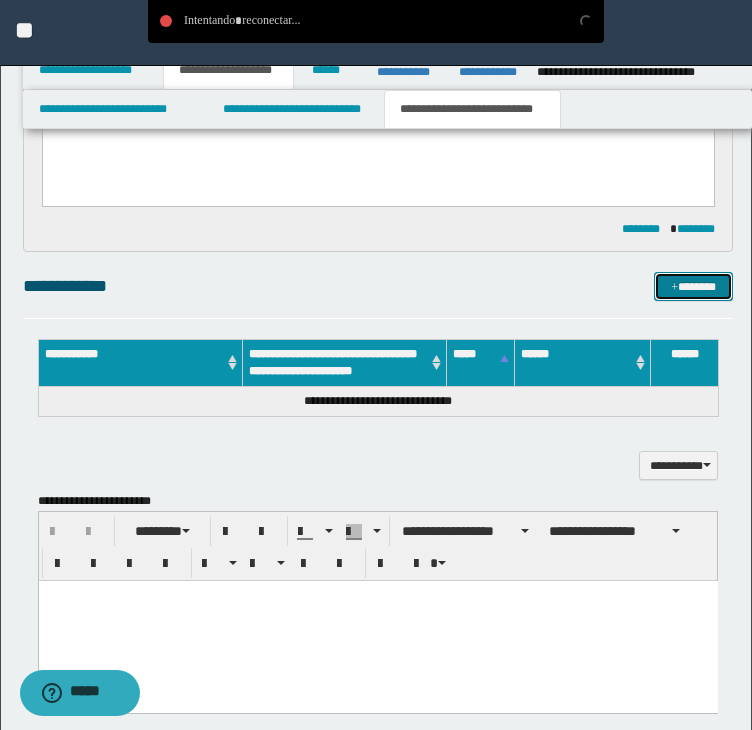 click on "*******" at bounding box center [693, 287] 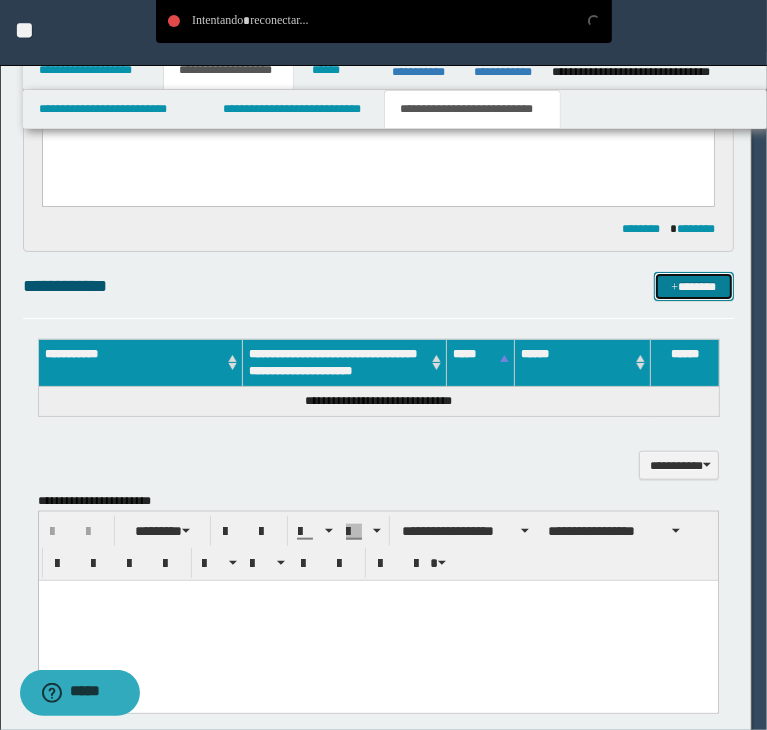 type 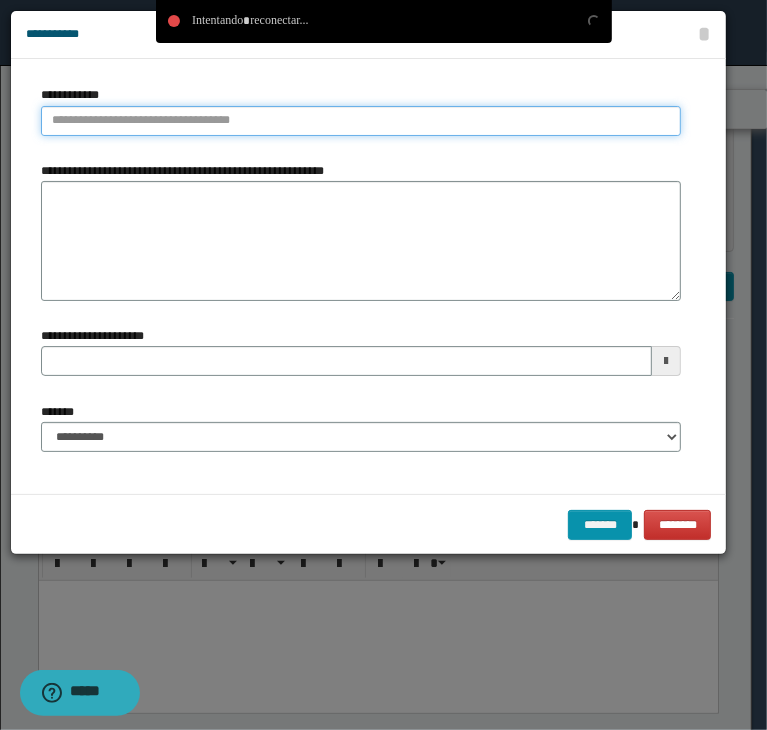 click on "**********" at bounding box center (361, 121) 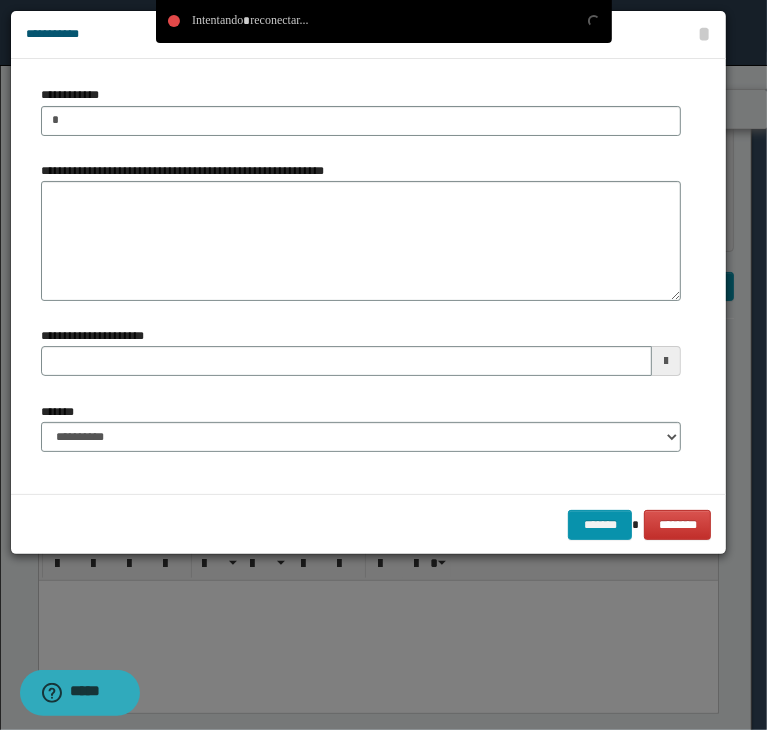 click on "**********" at bounding box center [361, 118] 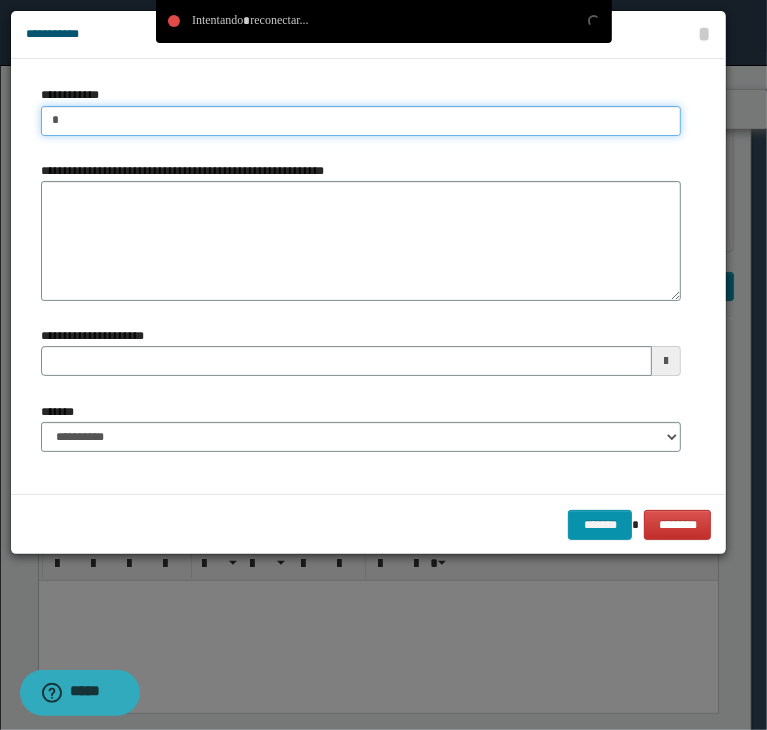 drag, startPoint x: 84, startPoint y: 117, endPoint x: -19, endPoint y: 109, distance: 103.31021 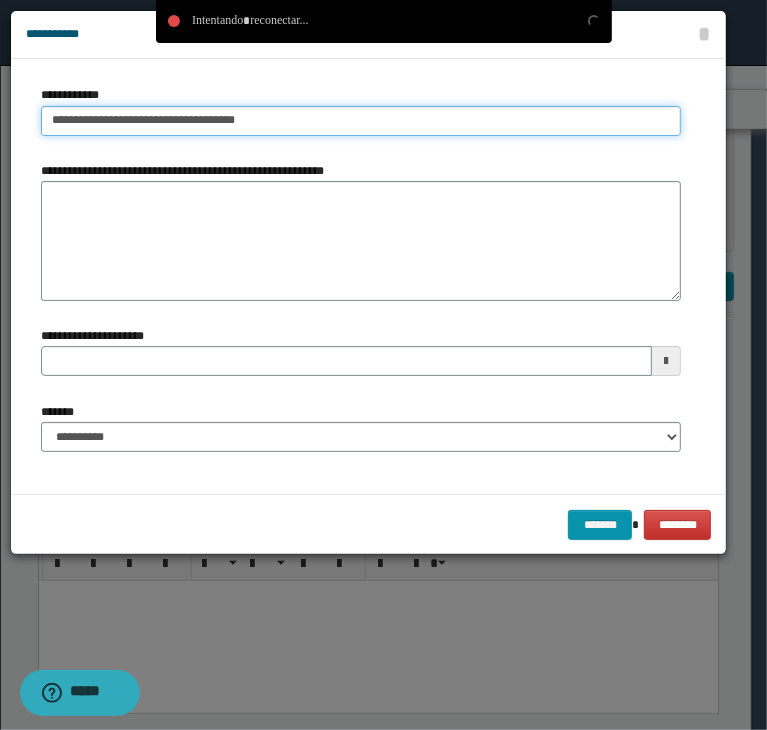 type on "**********" 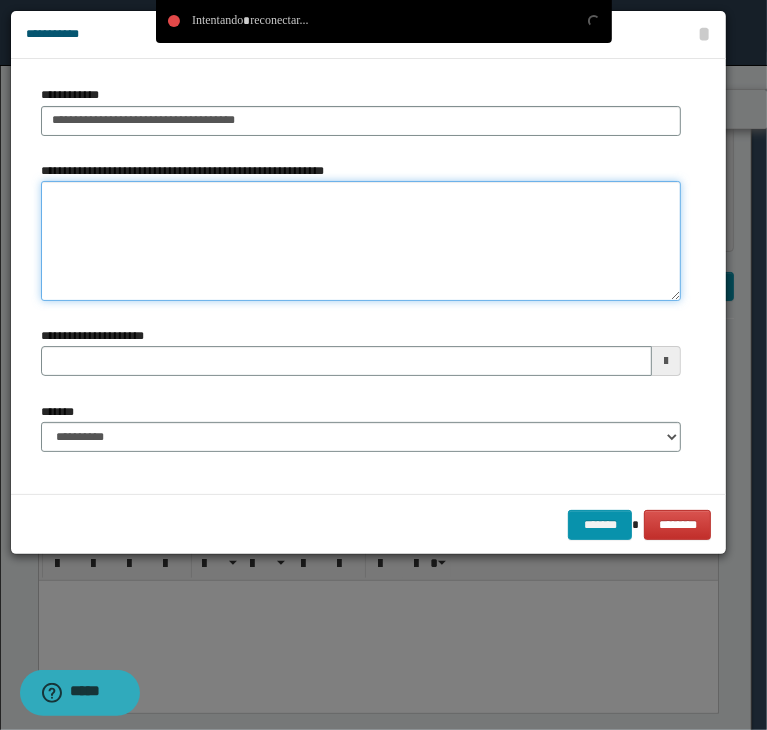 click on "**********" at bounding box center (361, 241) 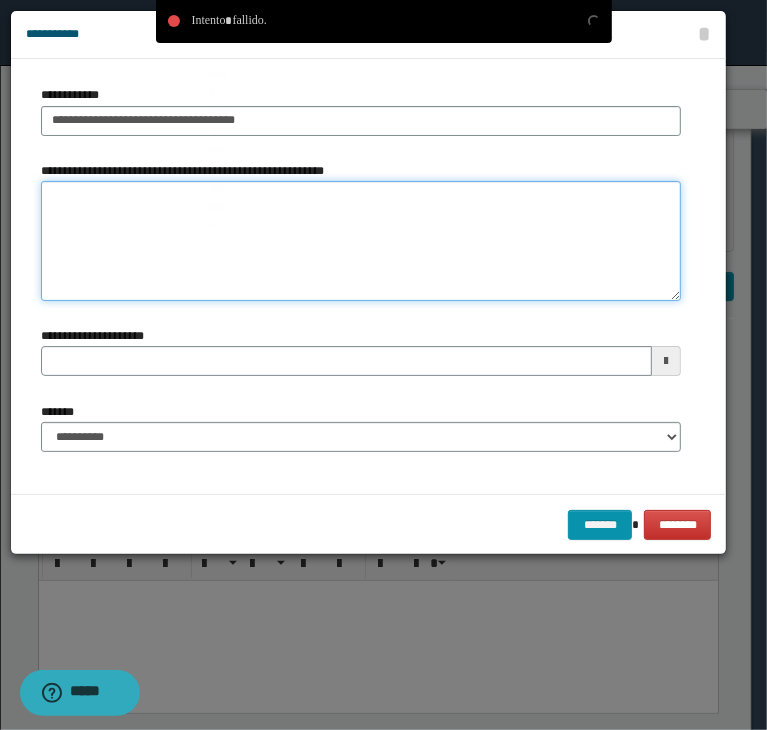 paste on "**********" 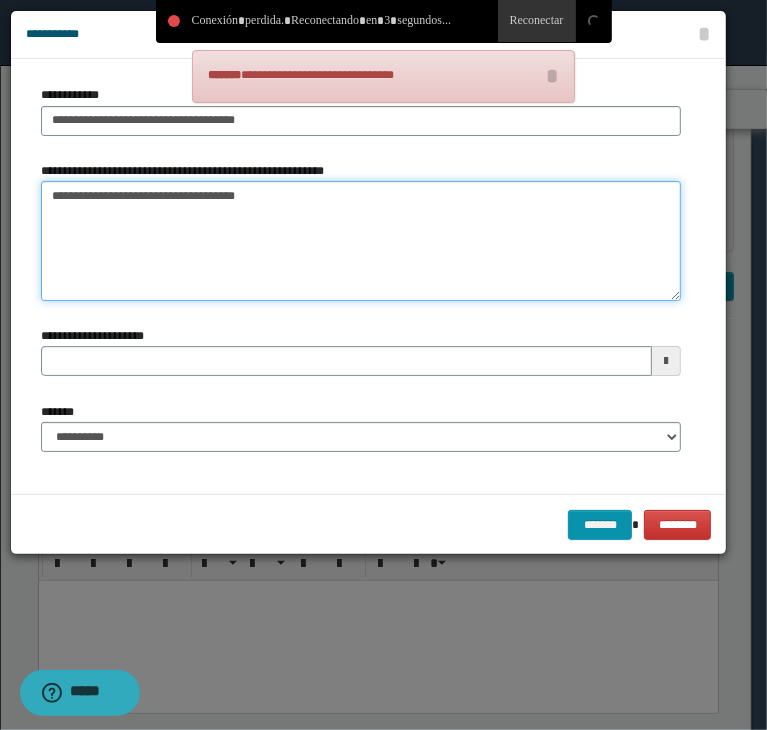 drag, startPoint x: 76, startPoint y: 192, endPoint x: 180, endPoint y: 199, distance: 104.23531 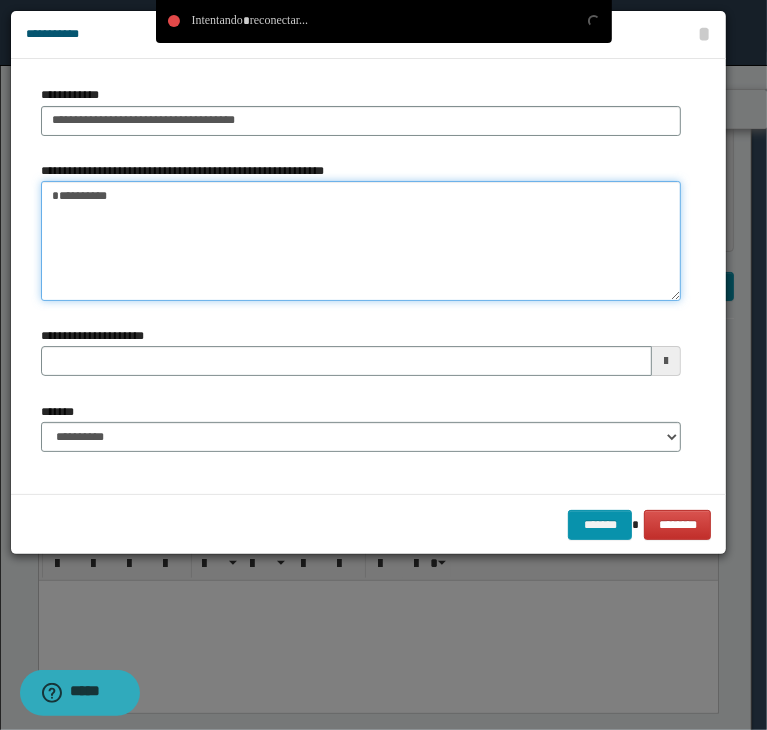 type on "*********" 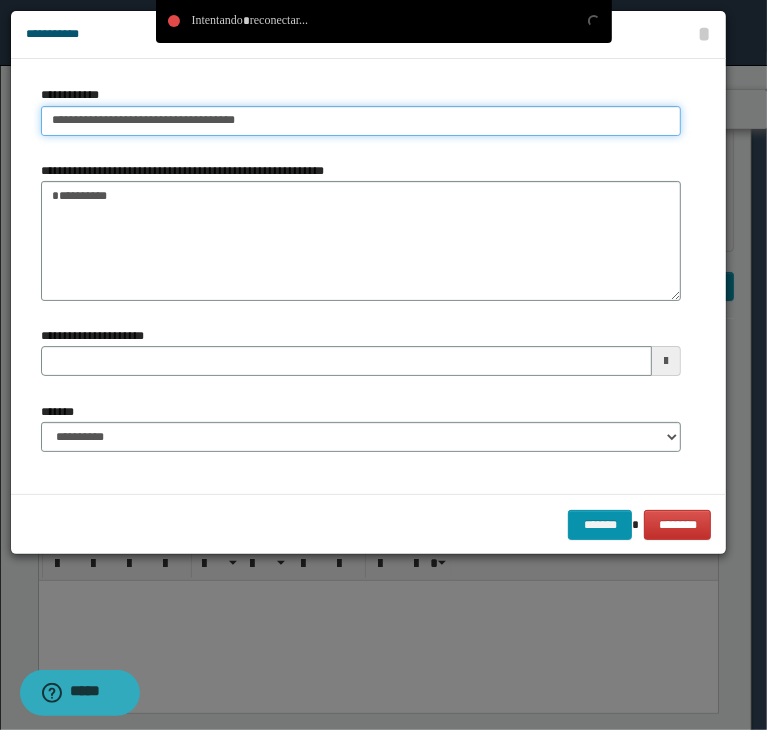 drag, startPoint x: 207, startPoint y: 114, endPoint x: 7, endPoint y: 114, distance: 200 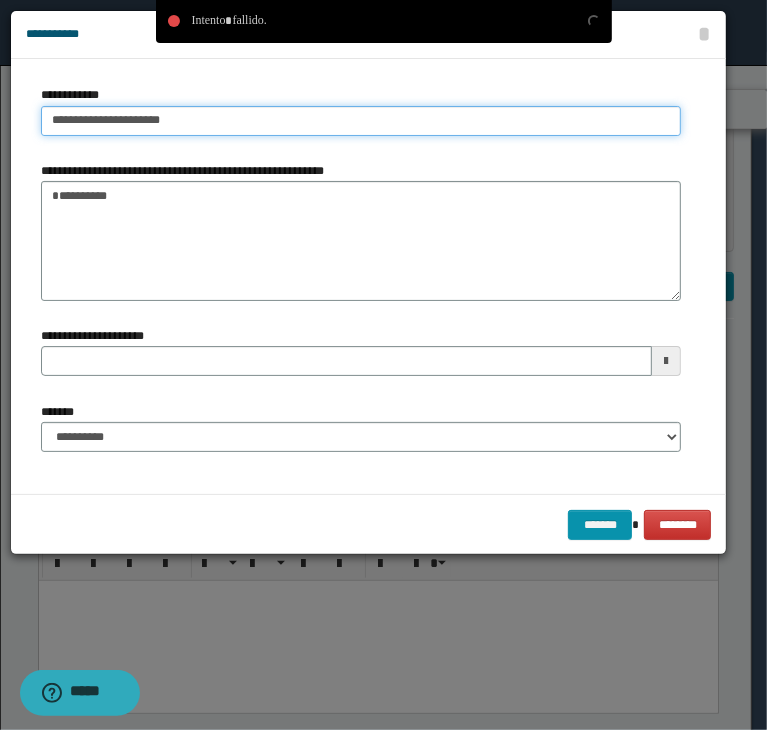 type 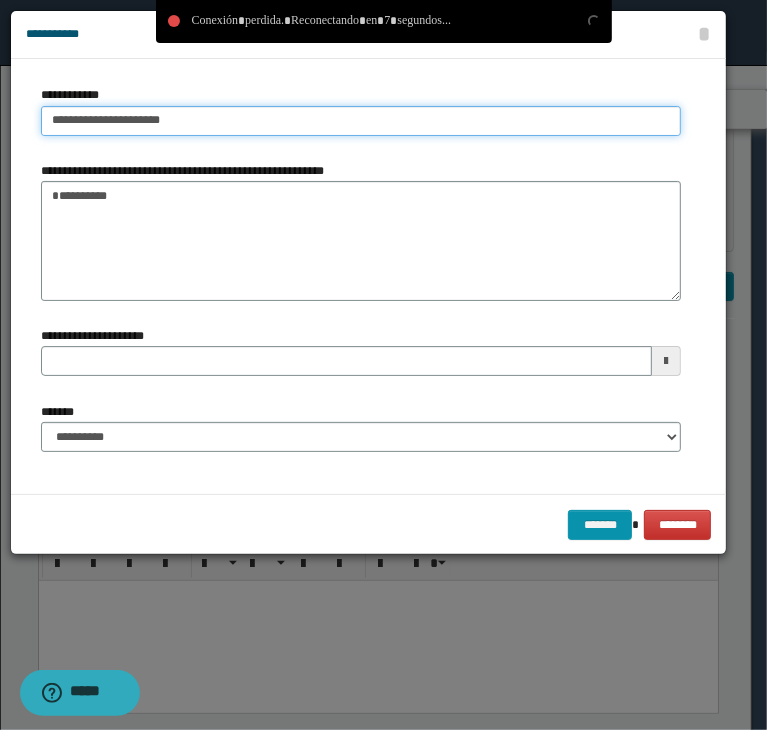 type on "**********" 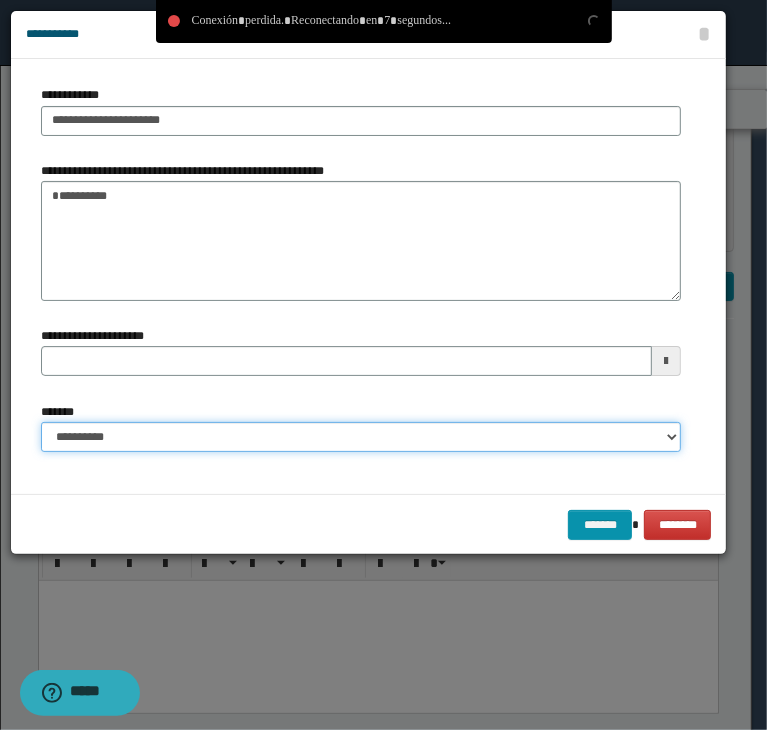 click on "**********" at bounding box center [361, 437] 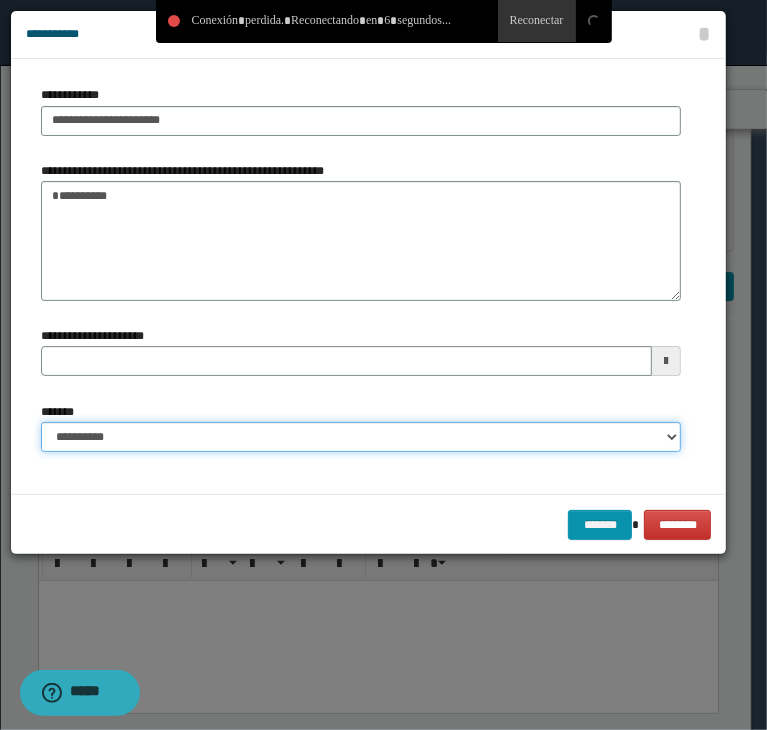 select on "*" 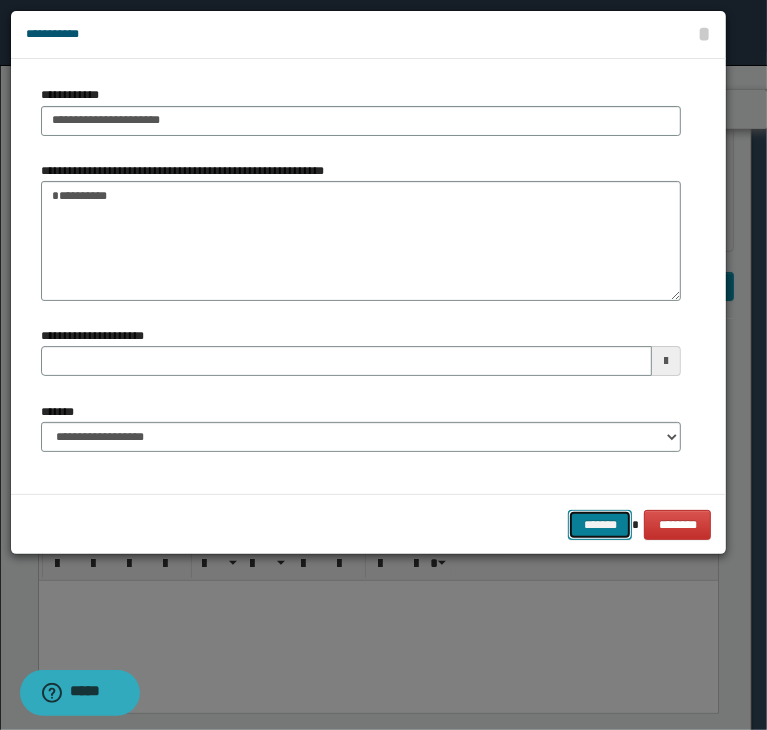 click on "*******" at bounding box center (600, 525) 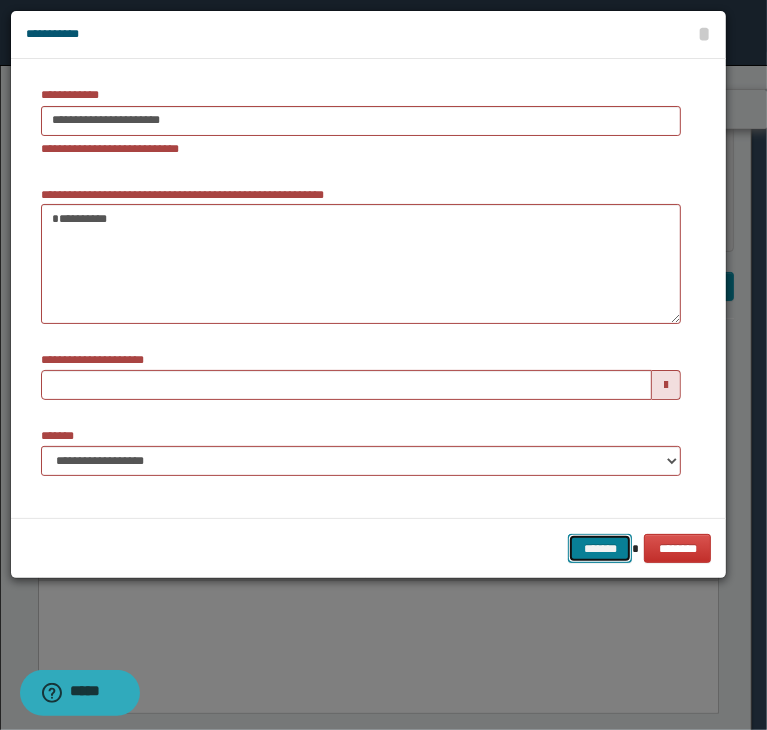 click on "*******" at bounding box center (600, 549) 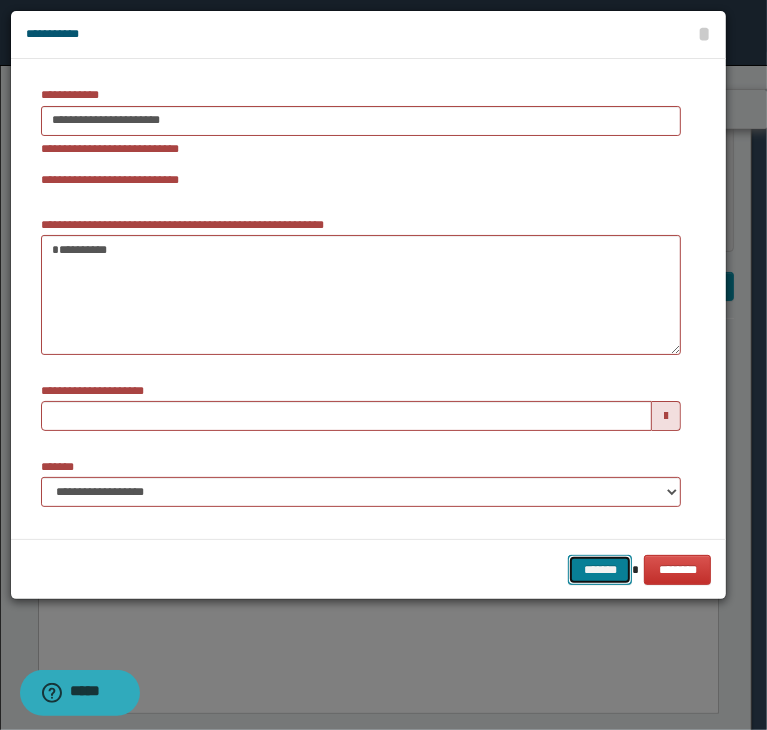 type 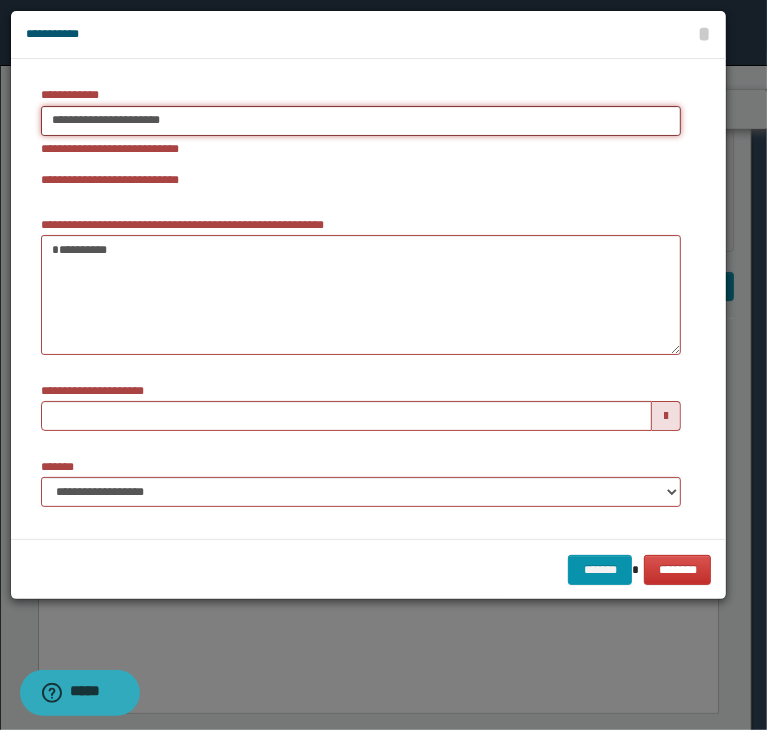 click on "**********" at bounding box center [361, 121] 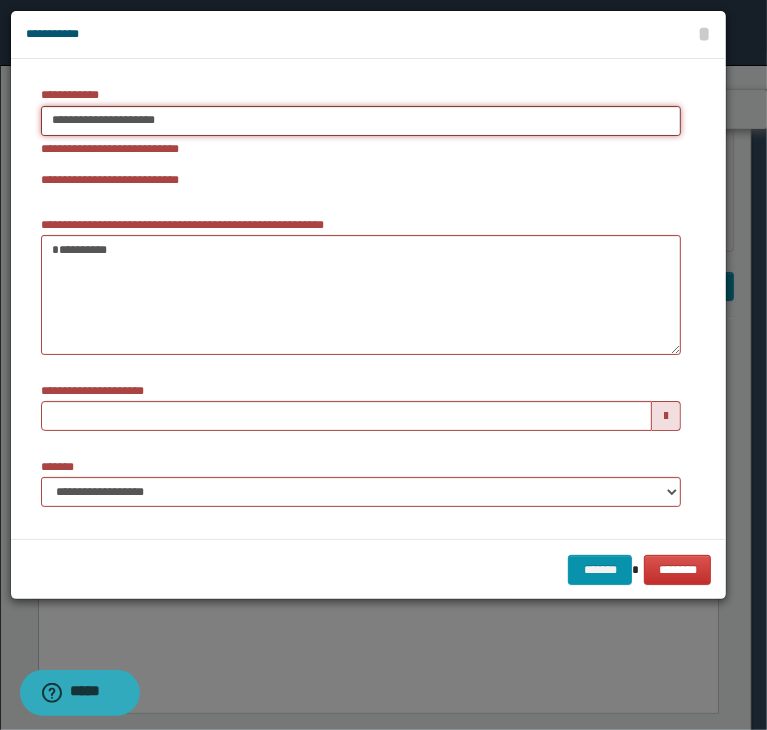 type on "**********" 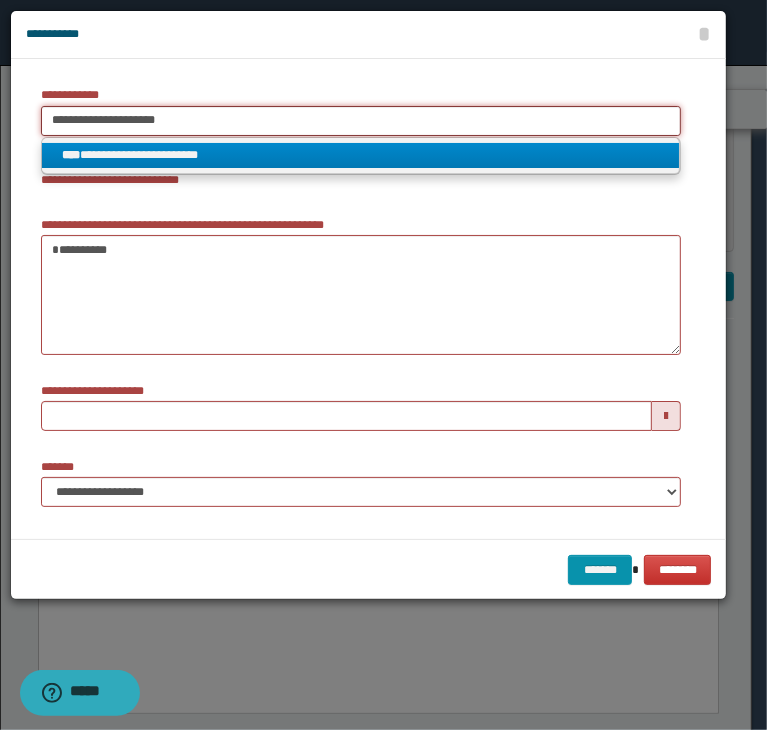 type on "**********" 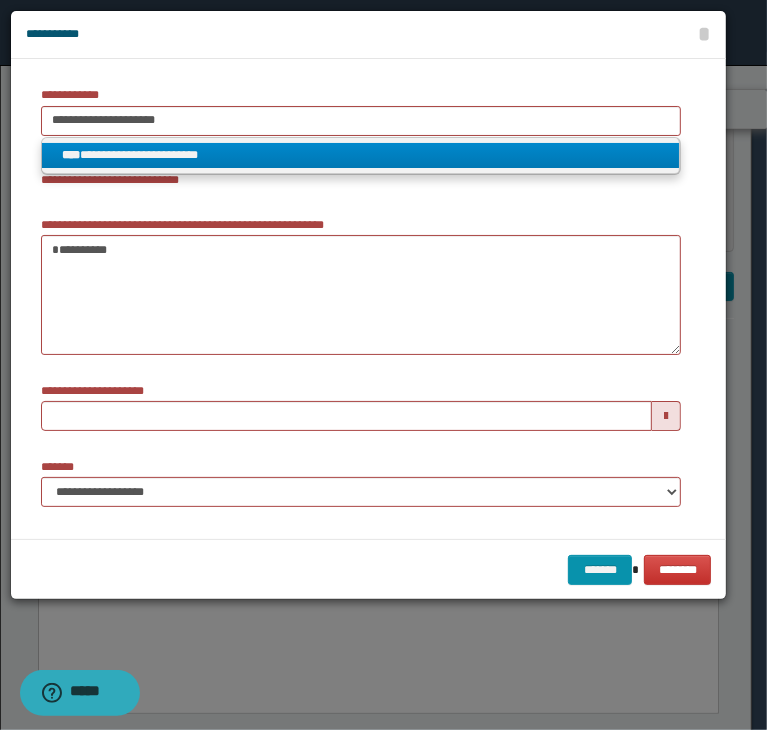 click on "**********" at bounding box center [361, 155] 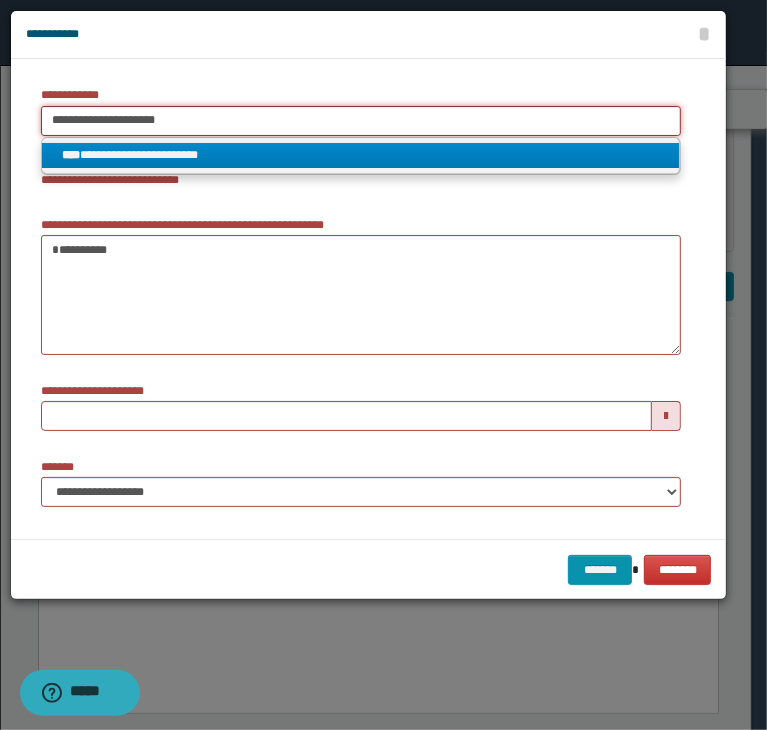 type 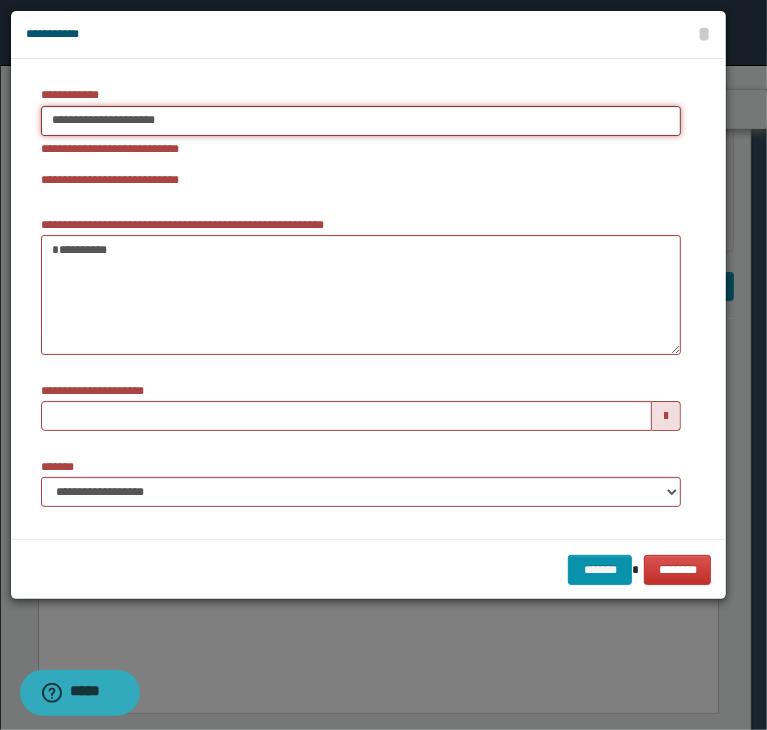 type 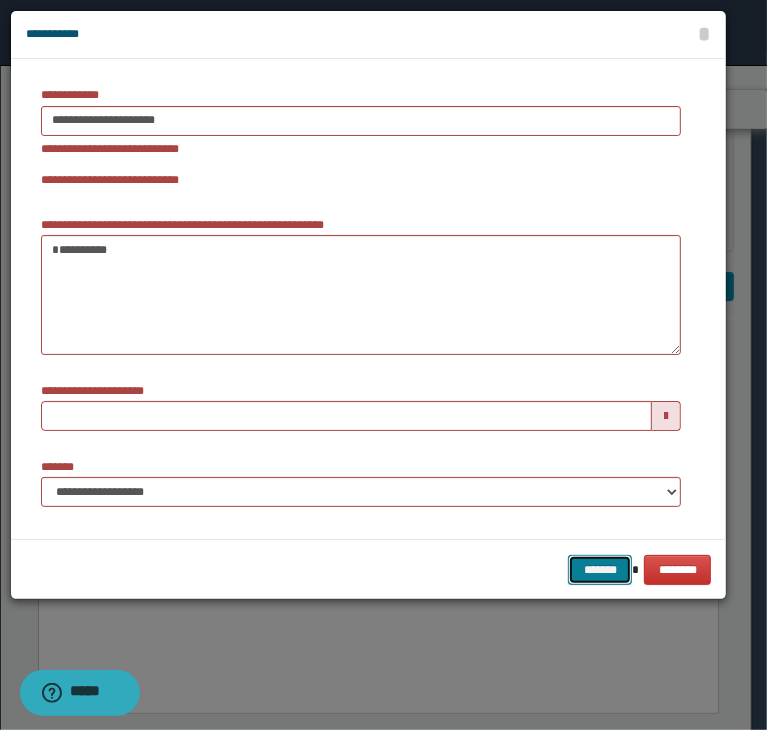 click on "*******" at bounding box center (600, 570) 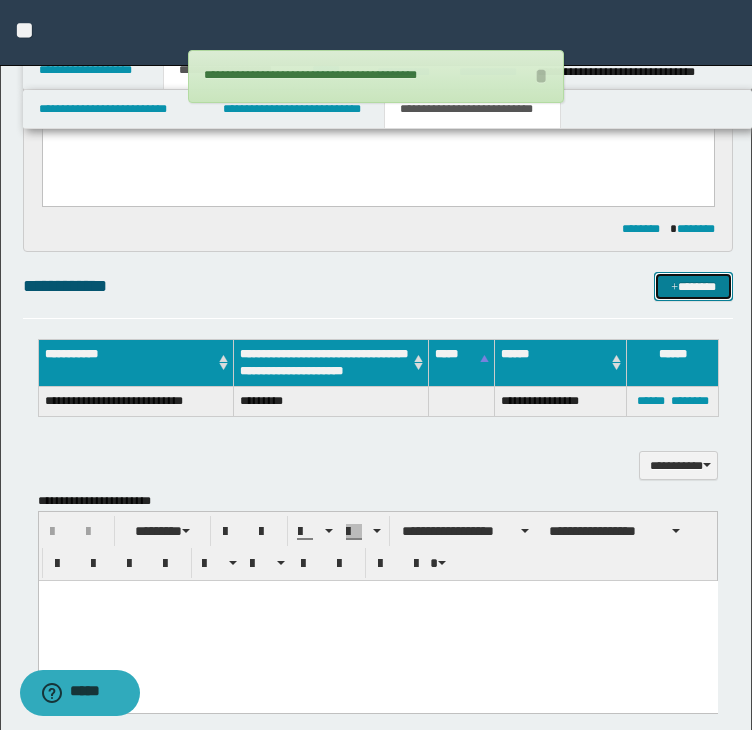 click at bounding box center (674, 288) 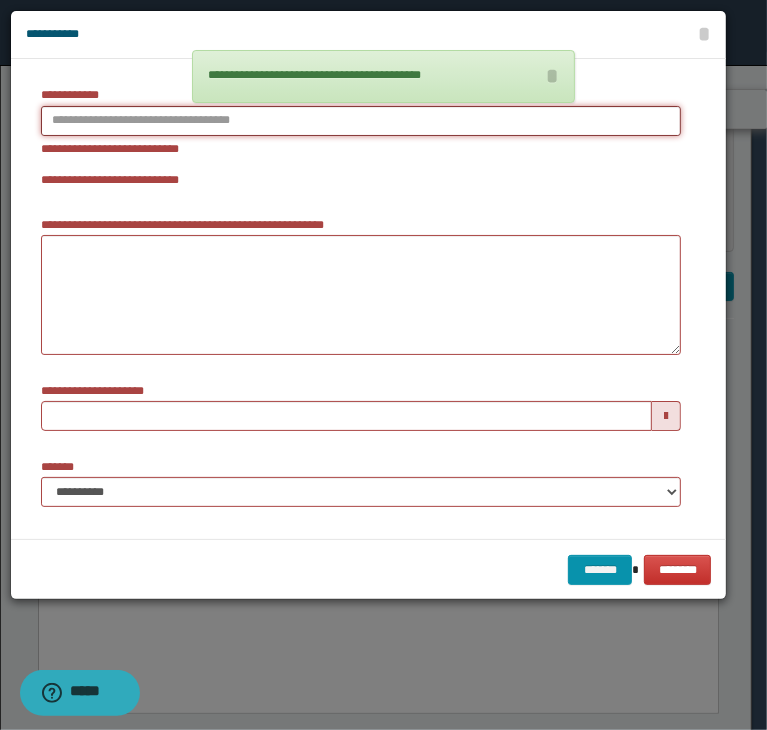 type on "**********" 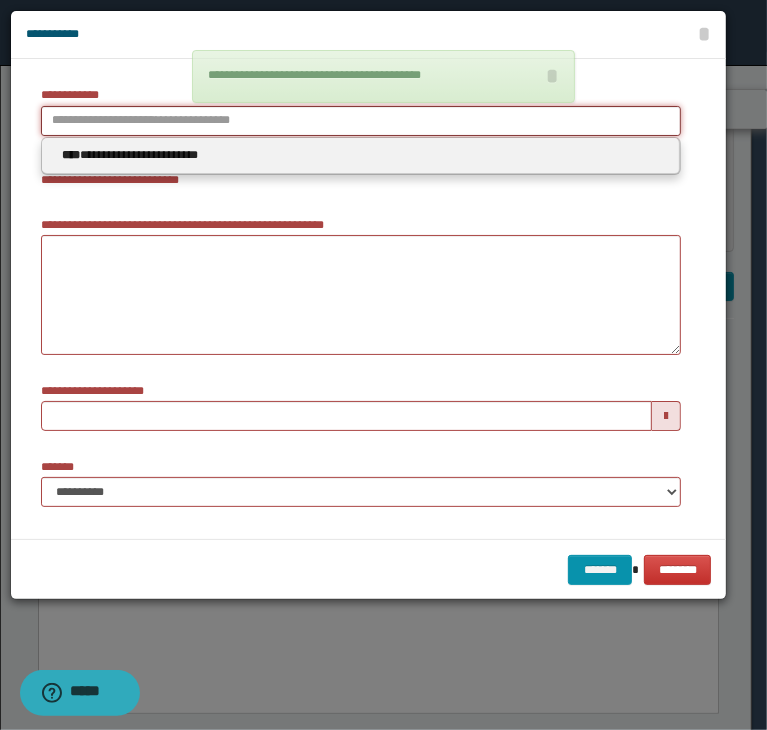 click on "**********" at bounding box center [361, 121] 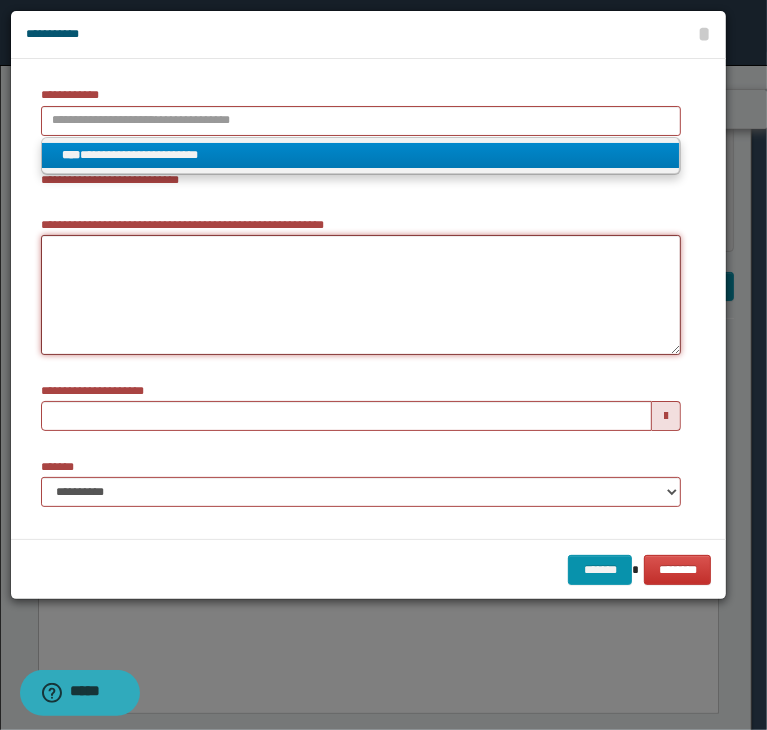 type 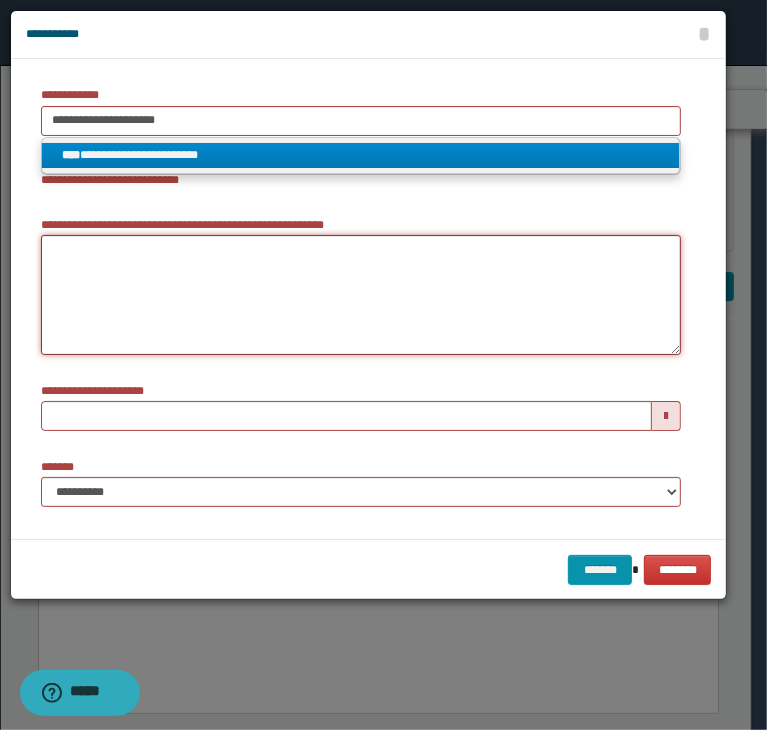 click on "**********" at bounding box center (361, 295) 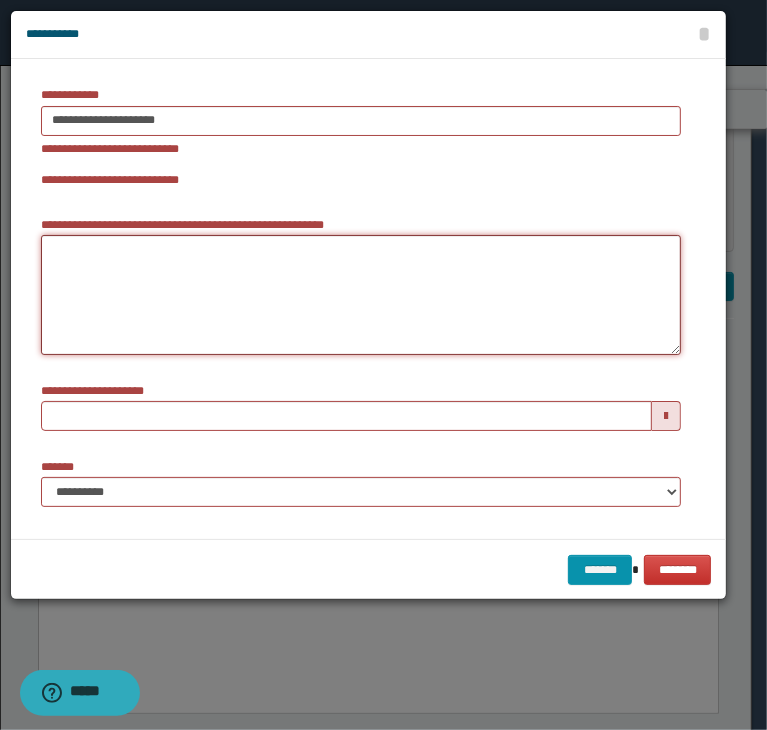 paste on "**********" 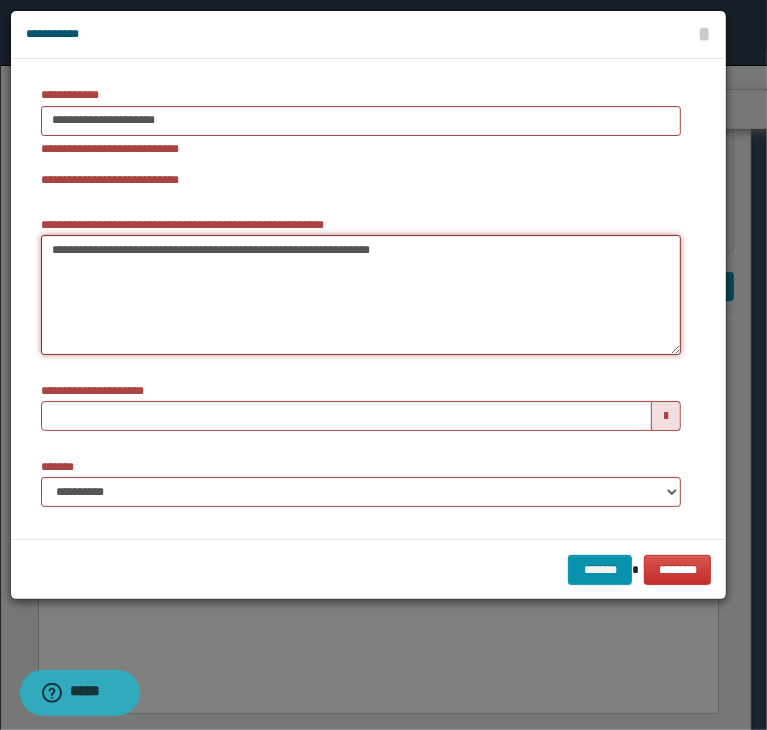 drag, startPoint x: 76, startPoint y: 247, endPoint x: 322, endPoint y: 247, distance: 246 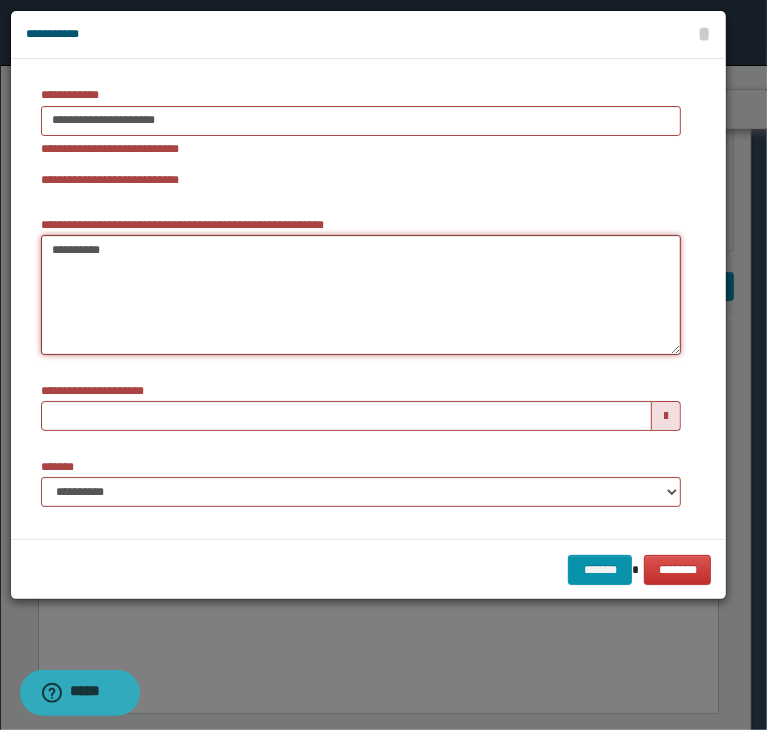 type on "*********" 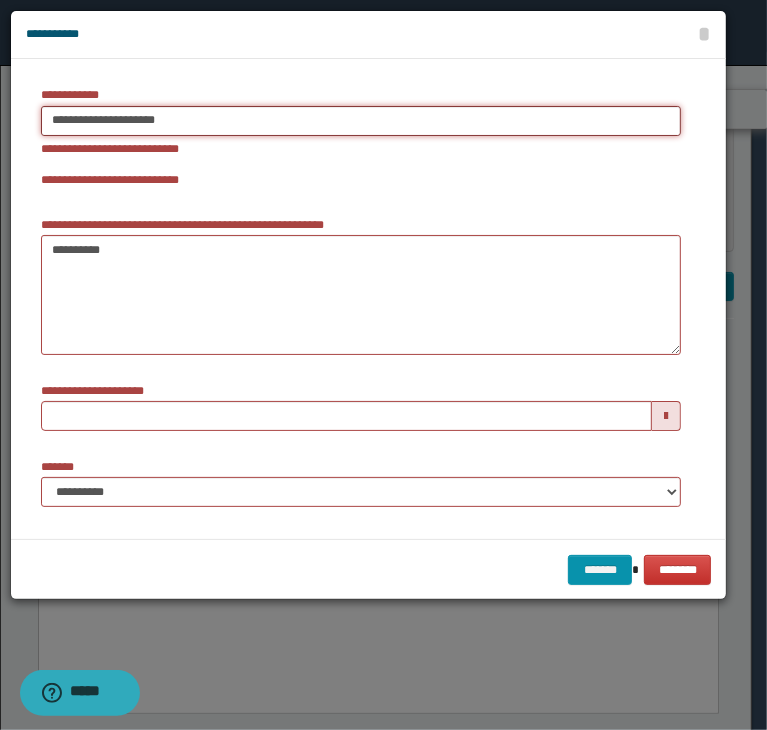 type on "**********" 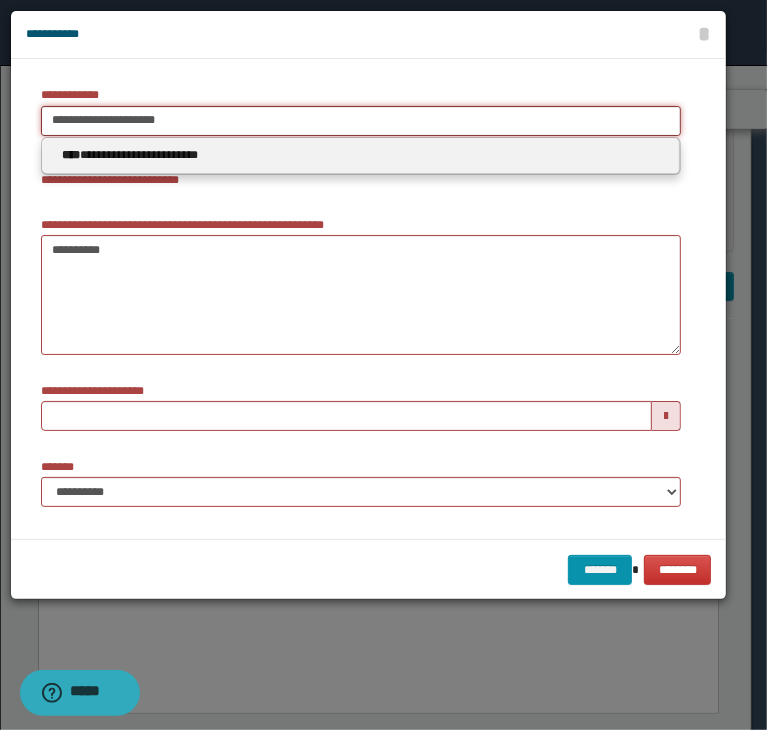 drag, startPoint x: 157, startPoint y: 107, endPoint x: -12, endPoint y: 125, distance: 169.95587 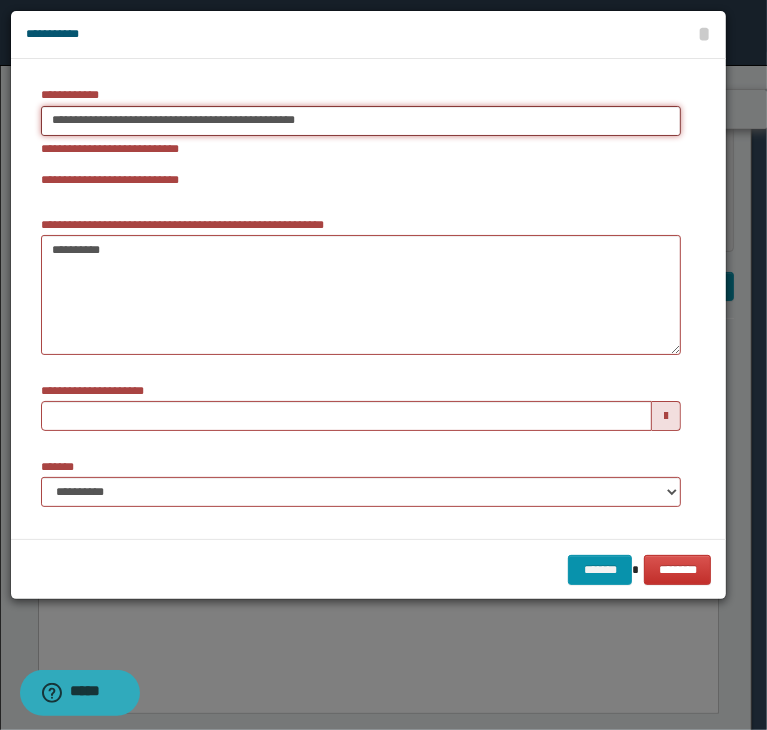 type on "**********" 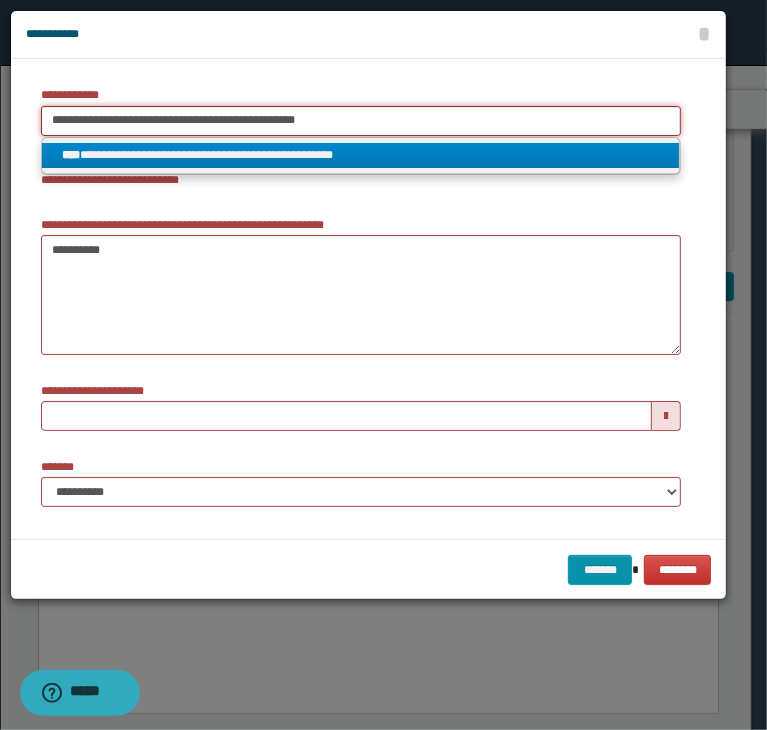 type on "**********" 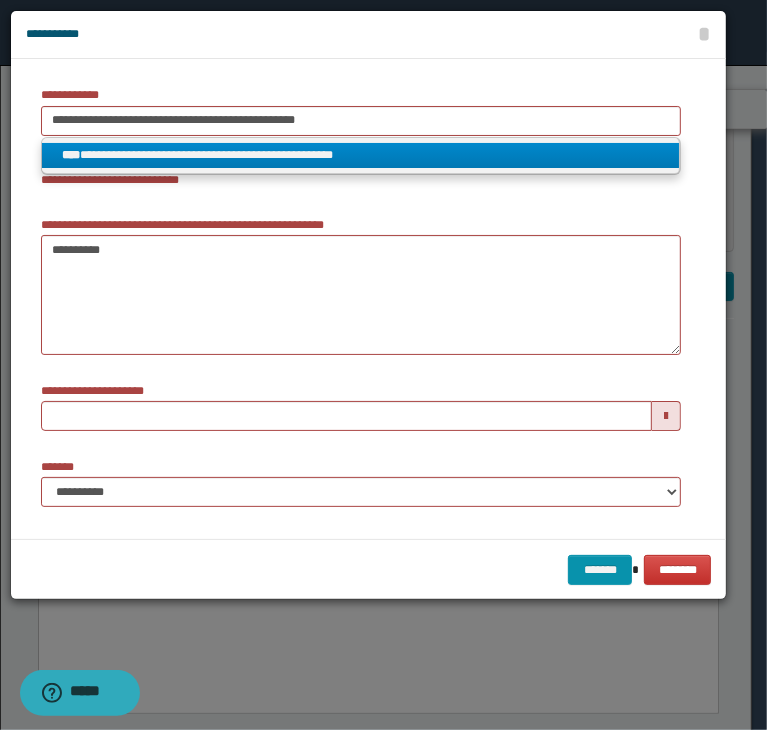 click on "**********" at bounding box center (361, 155) 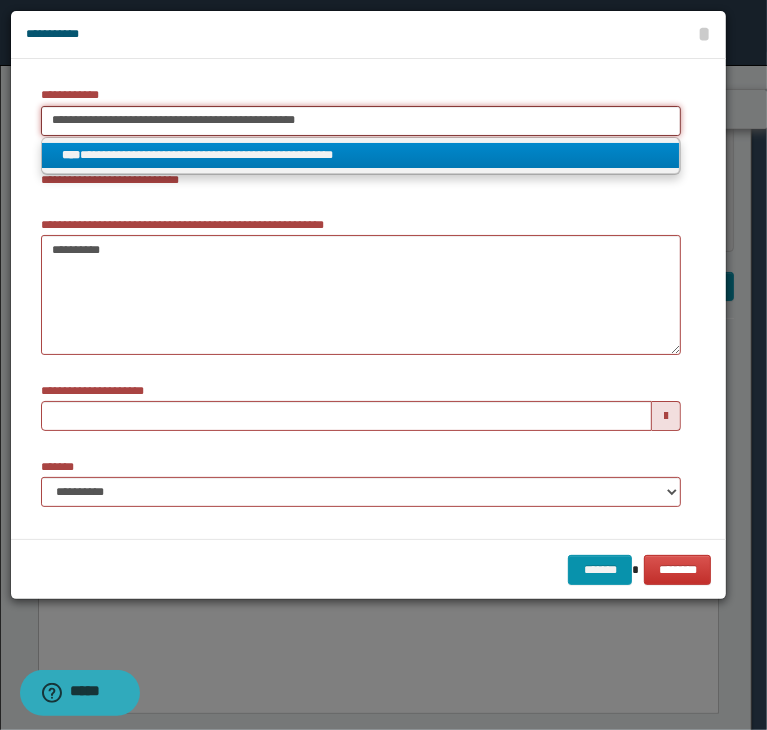 type 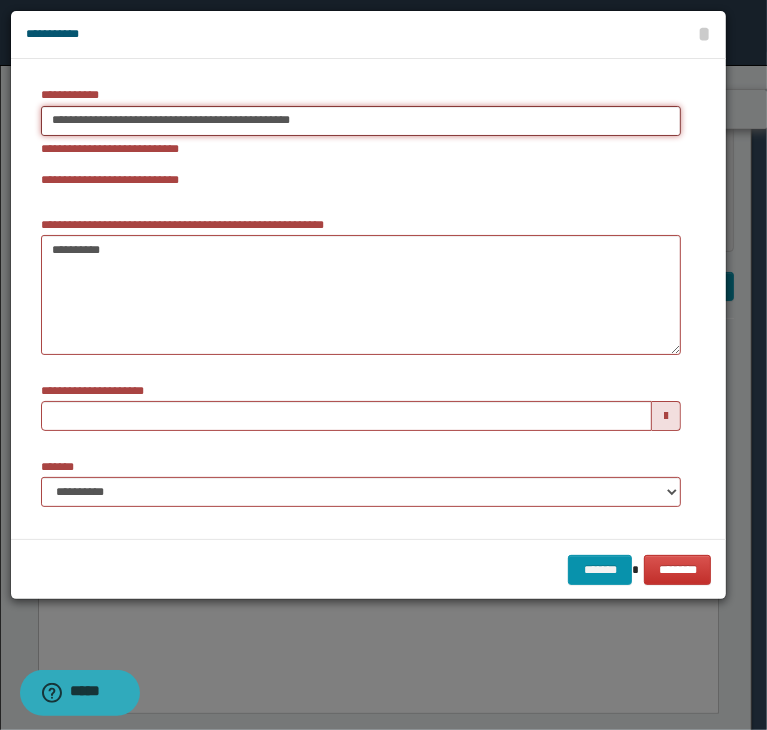 type 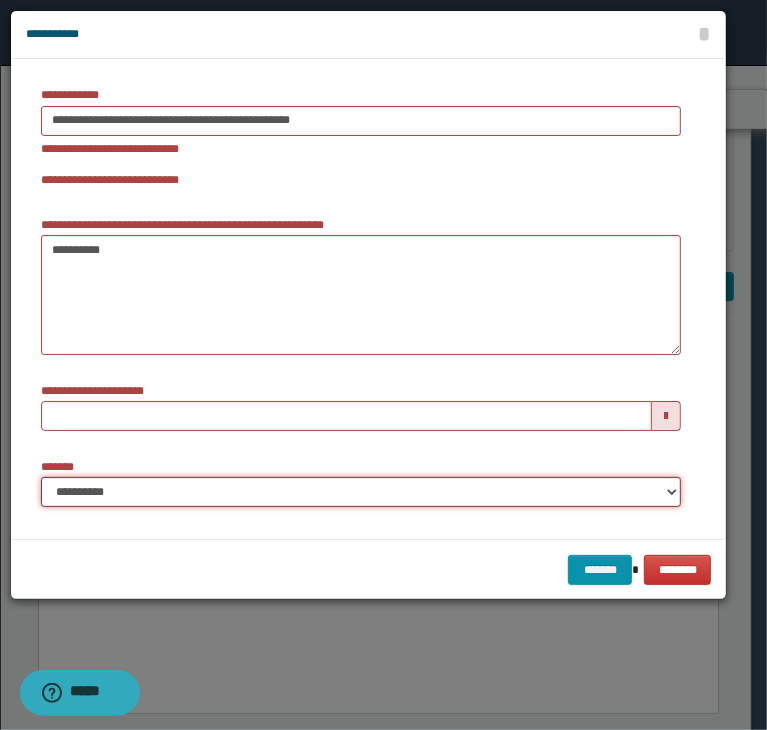 click on "**********" at bounding box center [361, 492] 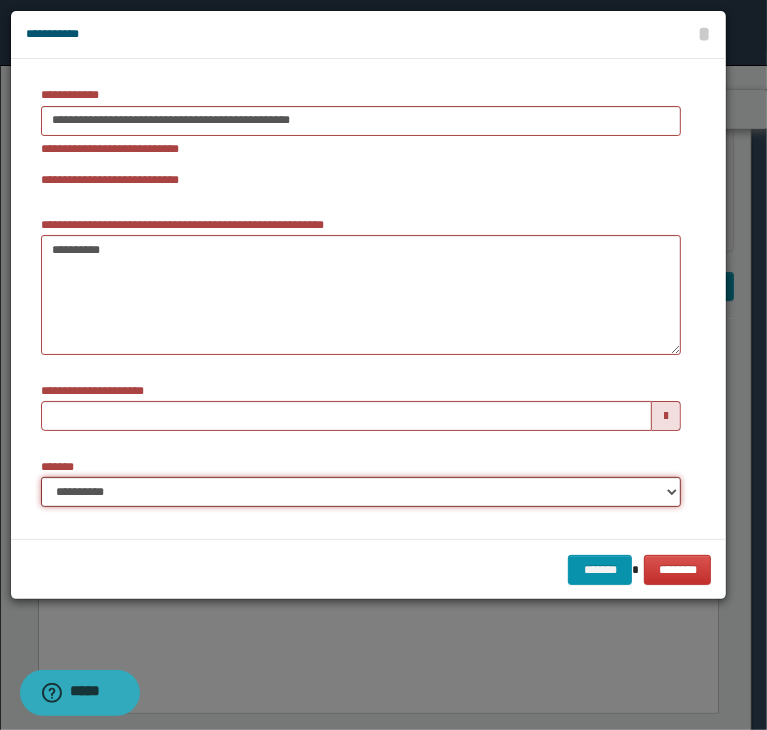 select on "*" 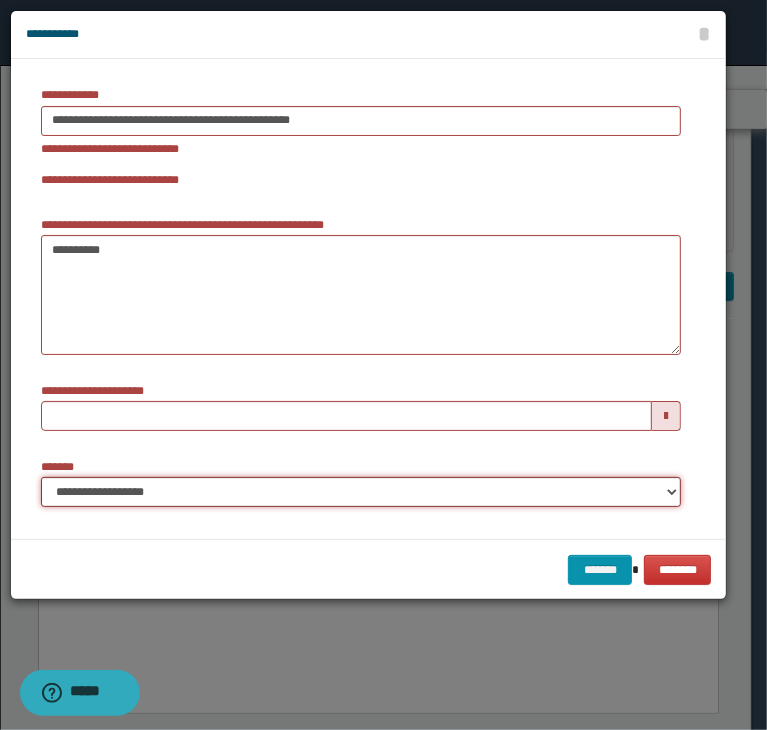 click on "**********" at bounding box center [361, 492] 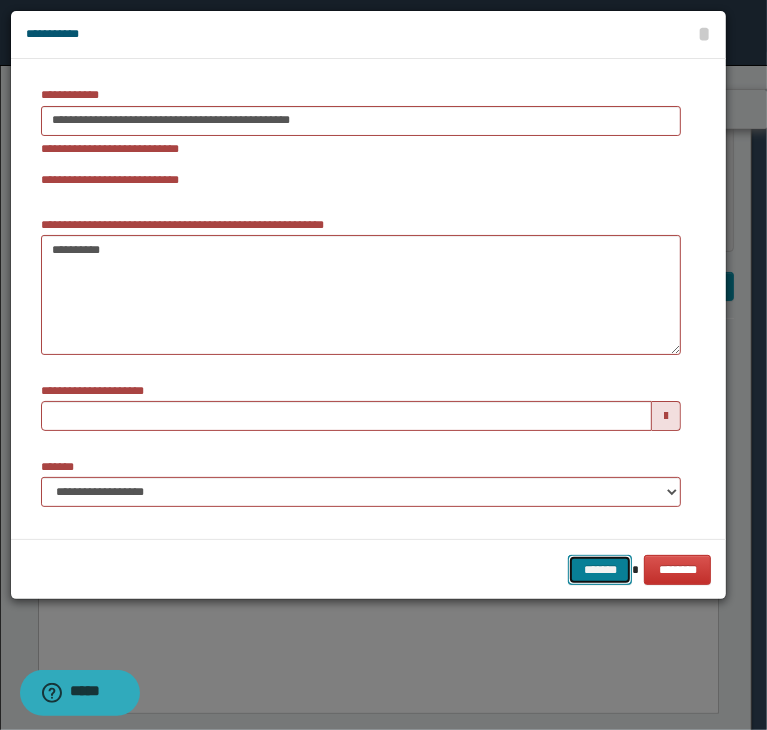 click on "*******" at bounding box center (600, 570) 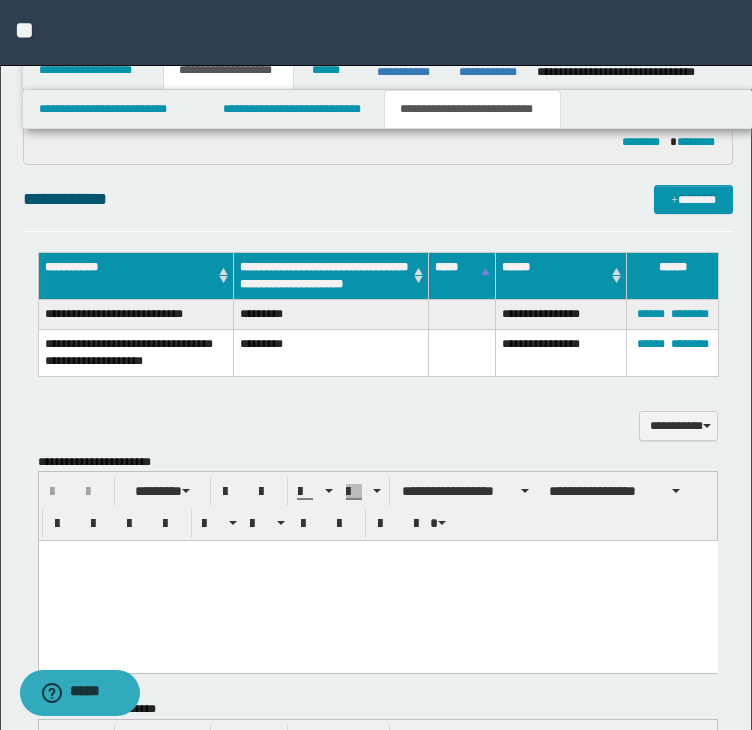 scroll, scrollTop: 1032, scrollLeft: 0, axis: vertical 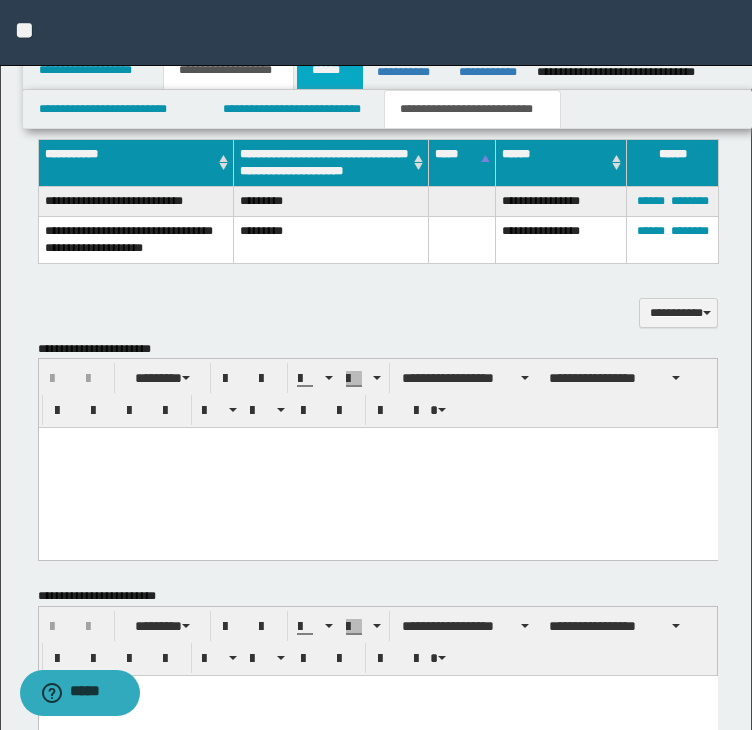 click on "******" at bounding box center [330, 70] 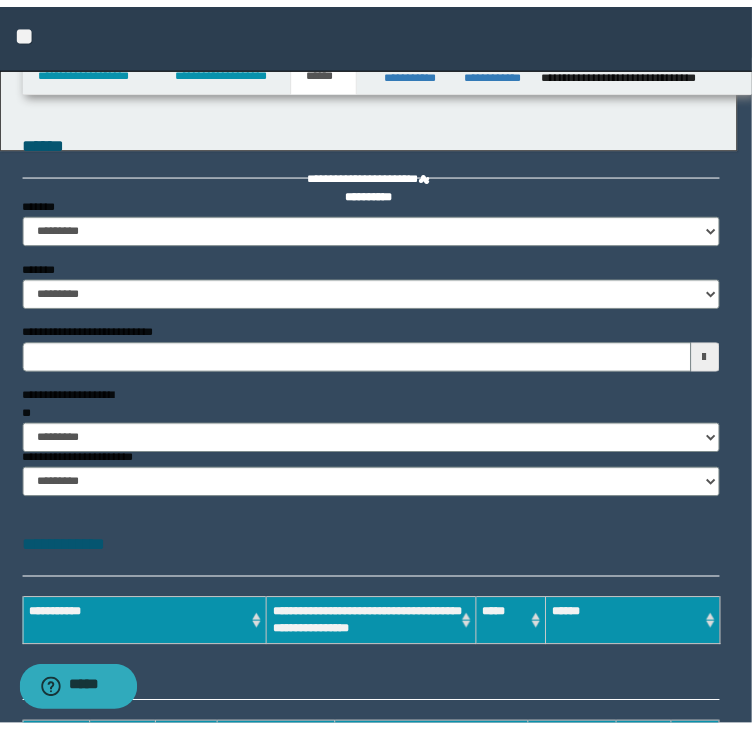 scroll, scrollTop: 0, scrollLeft: 0, axis: both 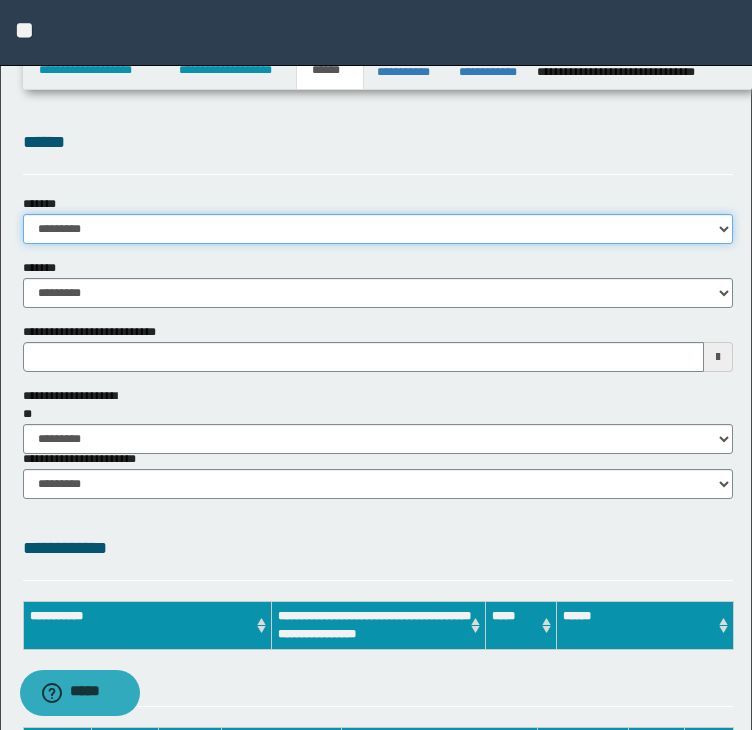 click on "**********" at bounding box center [378, 229] 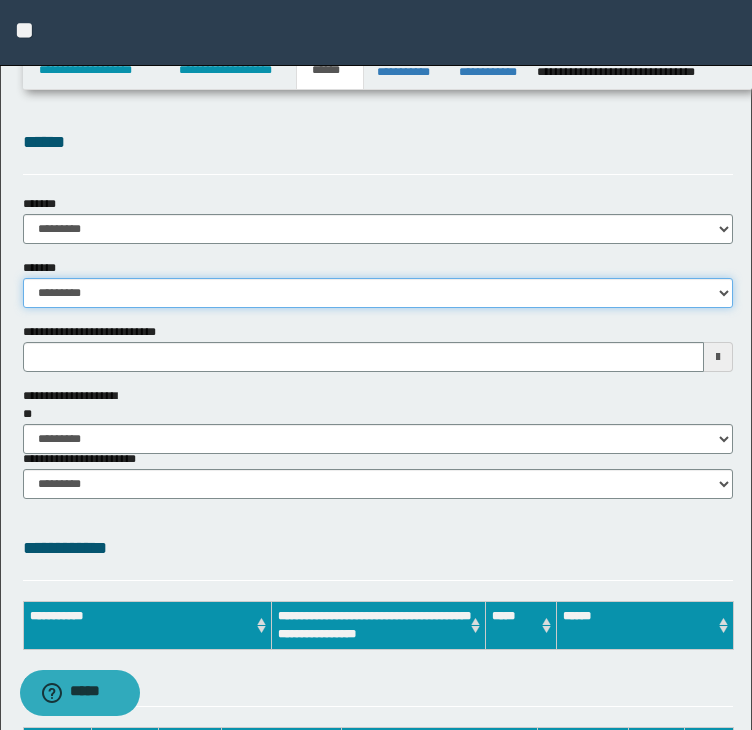 click on "**********" at bounding box center (378, 293) 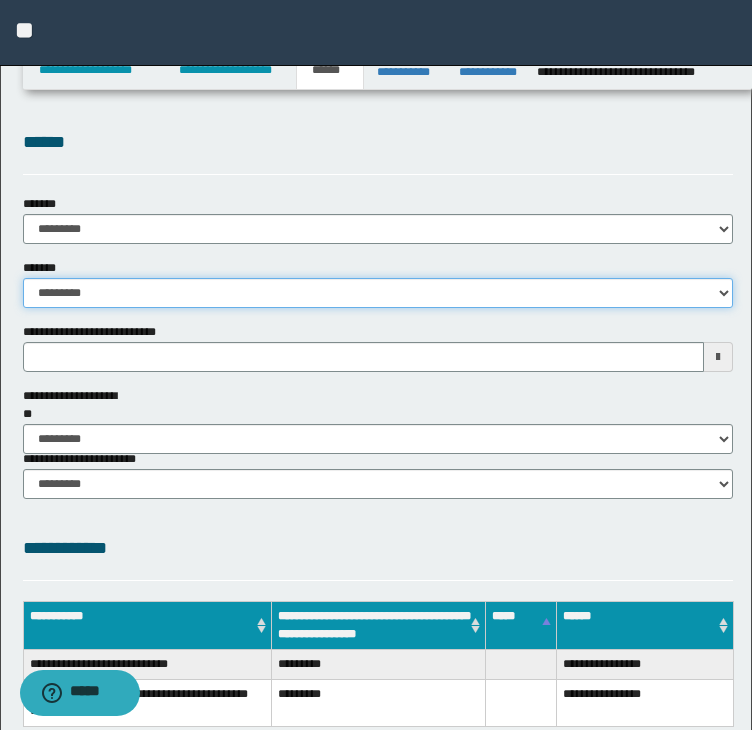select on "*" 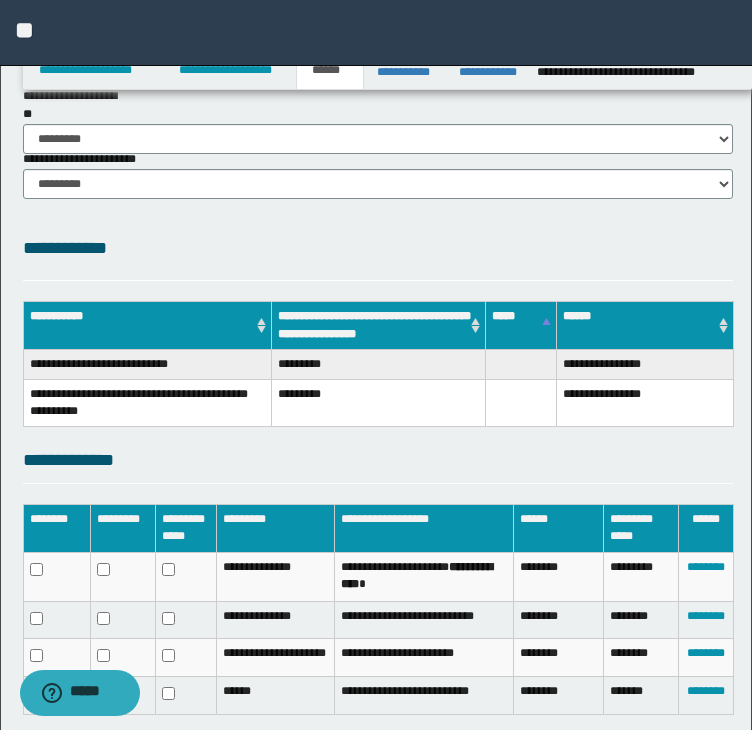 scroll, scrollTop: 0, scrollLeft: 0, axis: both 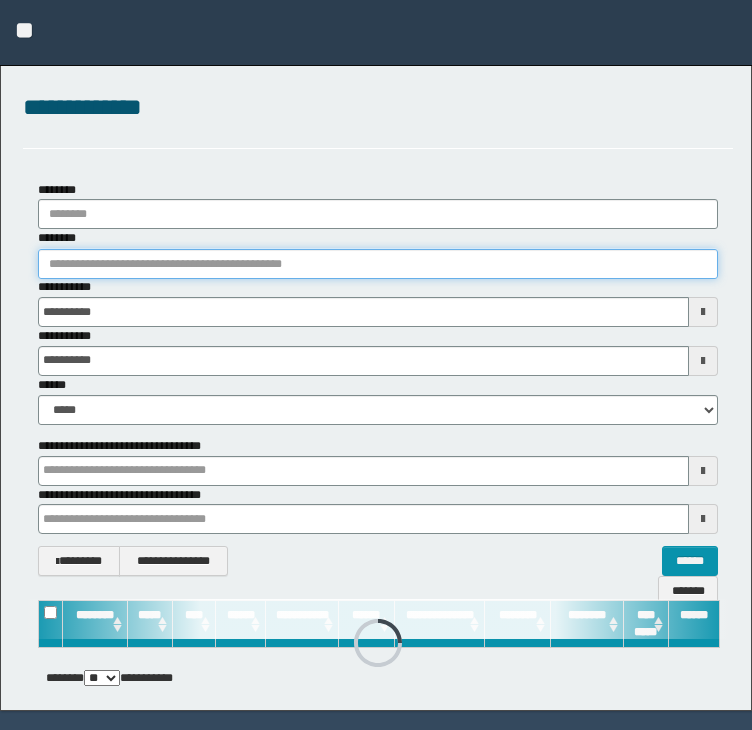 click on "********" at bounding box center [378, 264] 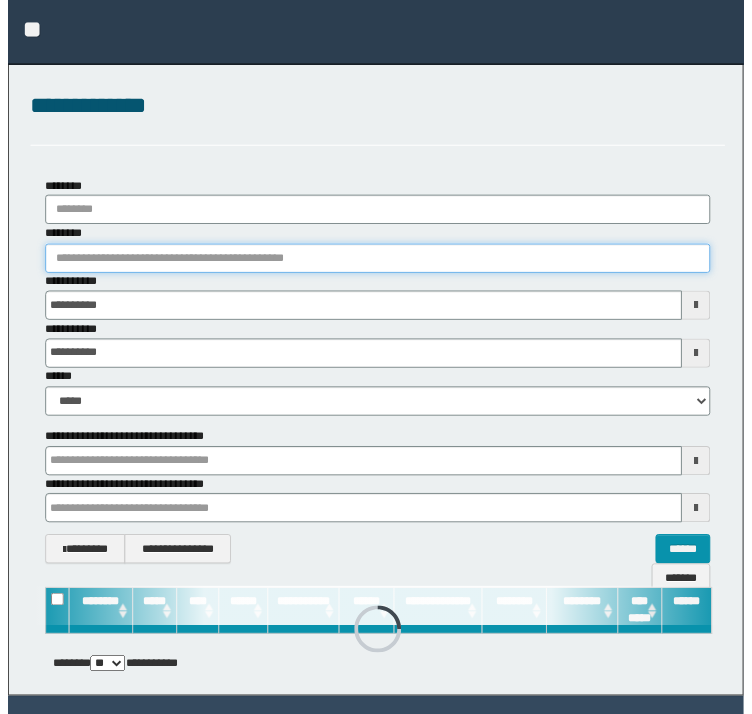 scroll, scrollTop: 0, scrollLeft: 0, axis: both 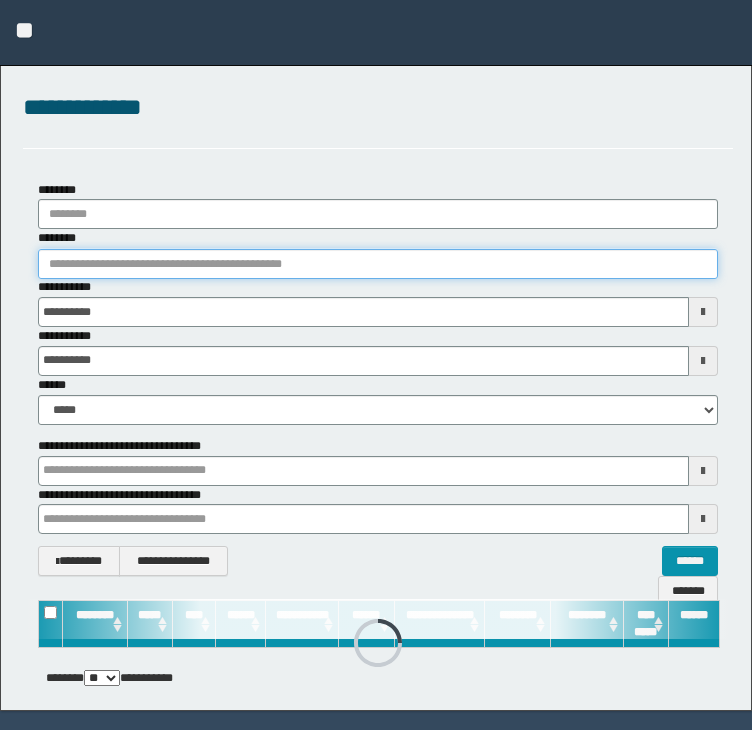 paste on "********" 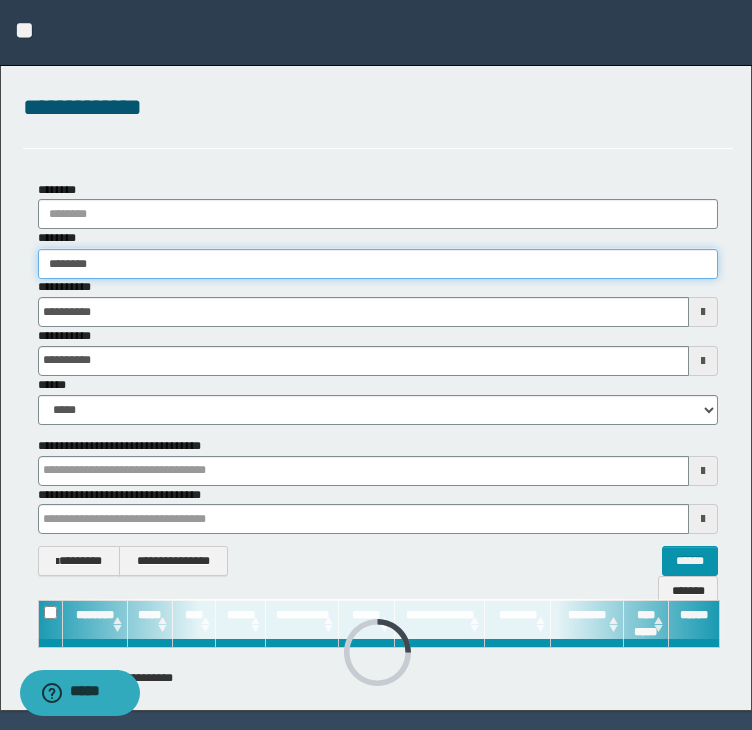 type on "********" 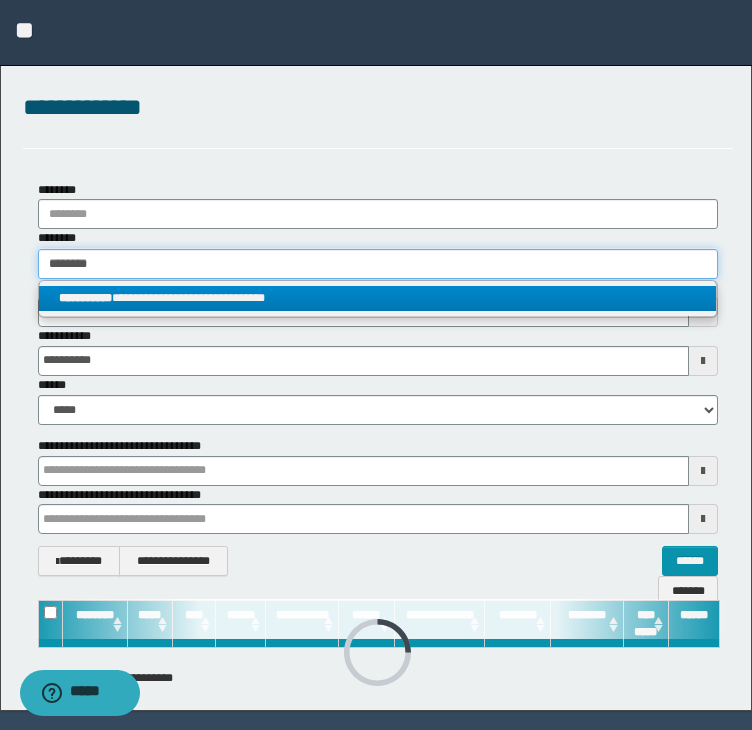 type on "********" 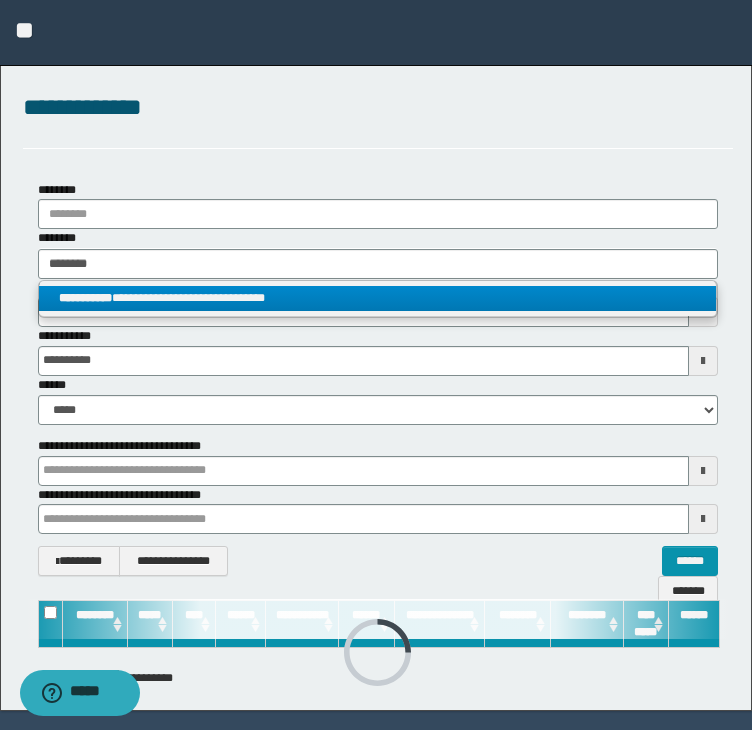 click on "**********" at bounding box center [378, 298] 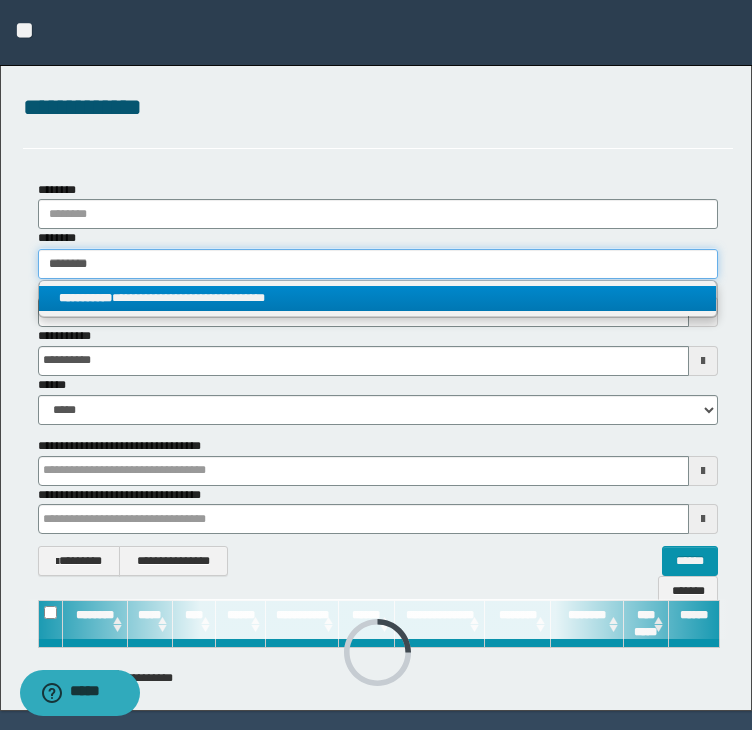 type 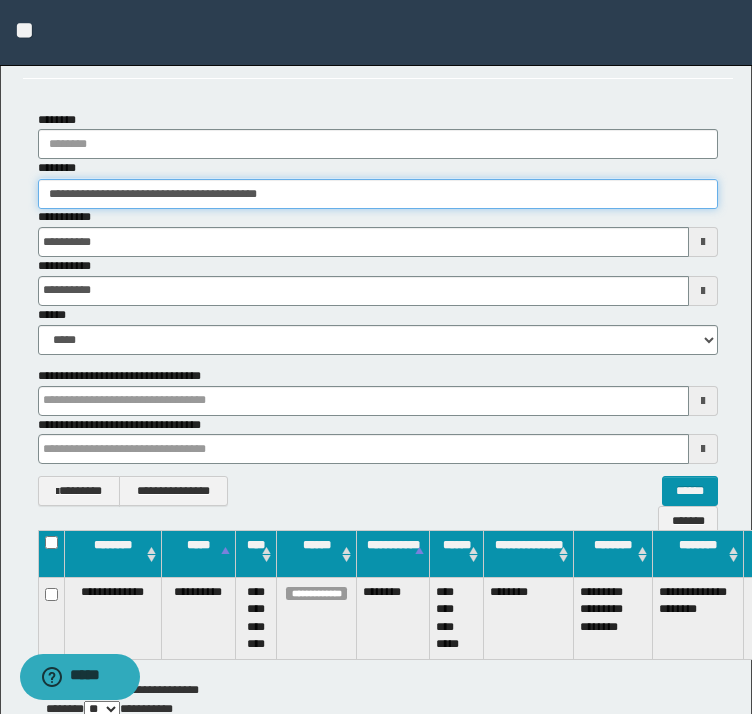 scroll, scrollTop: 172, scrollLeft: 0, axis: vertical 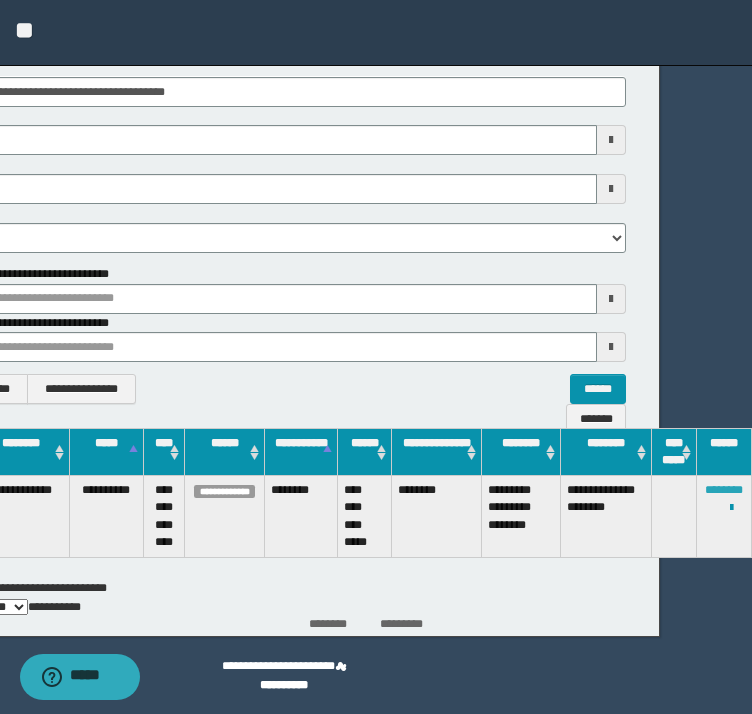 click on "********" at bounding box center (724, 490) 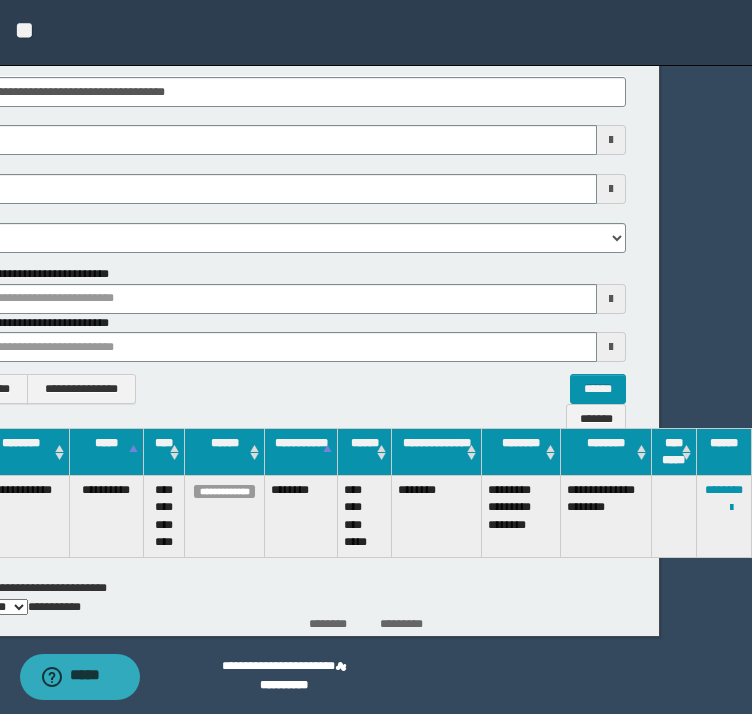 click on "**********" at bounding box center [286, 540] 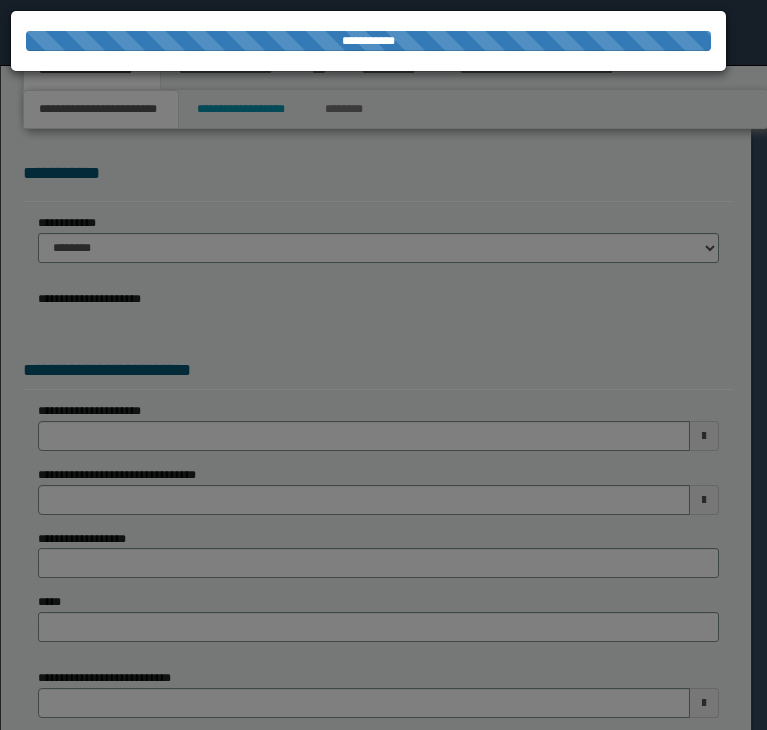 scroll, scrollTop: 0, scrollLeft: 0, axis: both 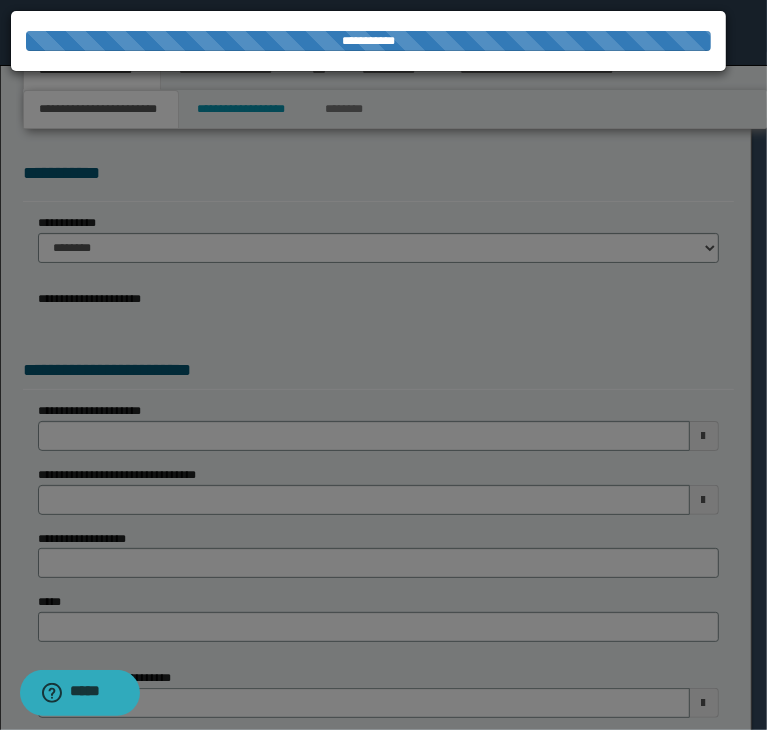 select on "*" 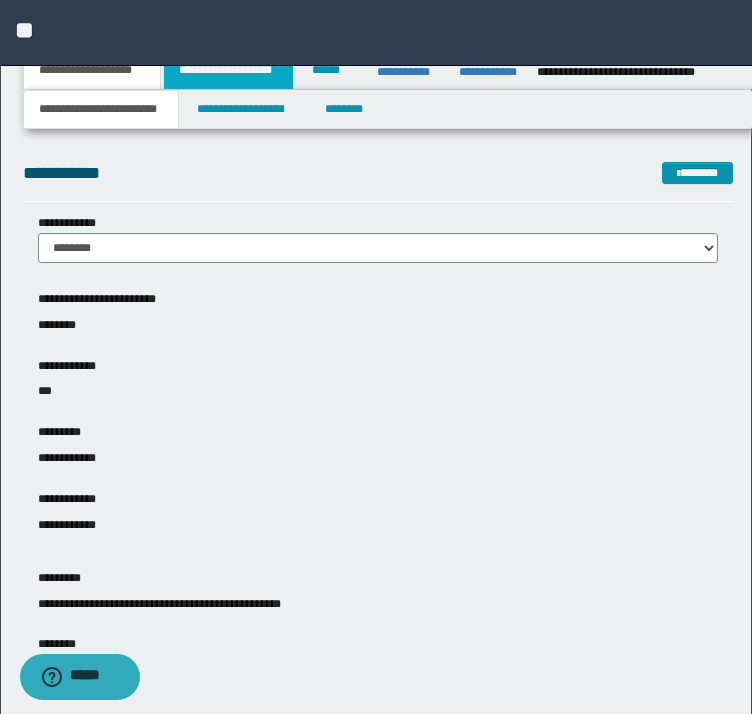 click on "**********" at bounding box center [228, 70] 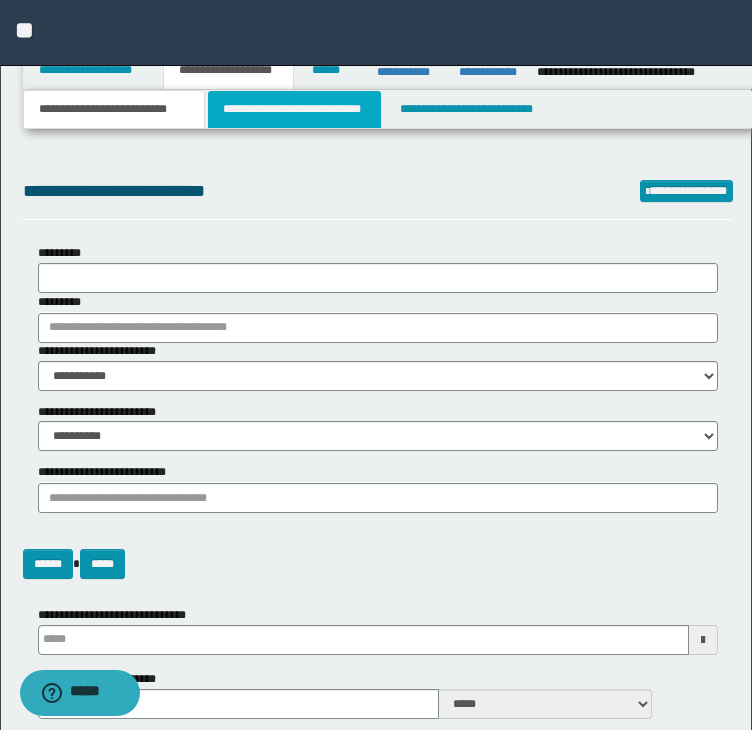 type on "**********" 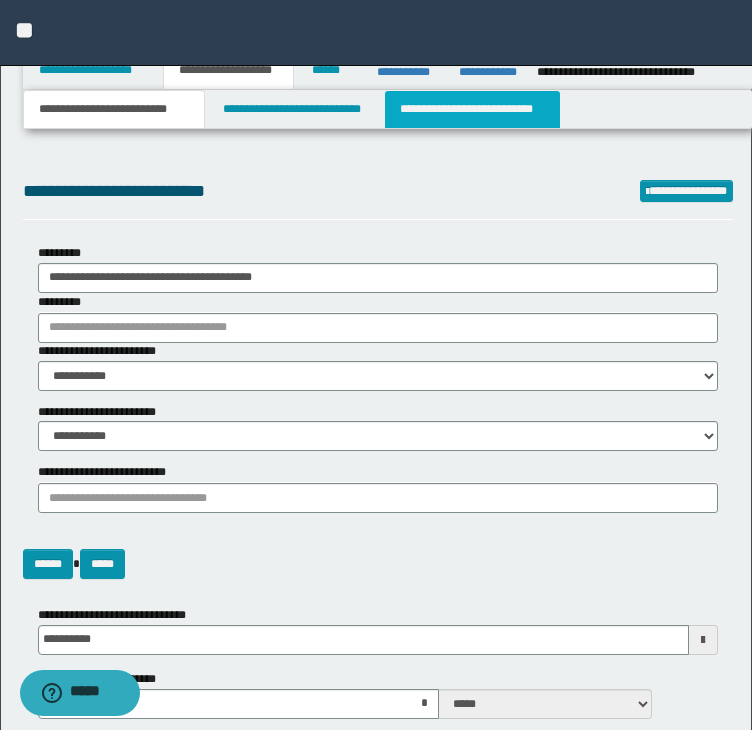scroll, scrollTop: 0, scrollLeft: 0, axis: both 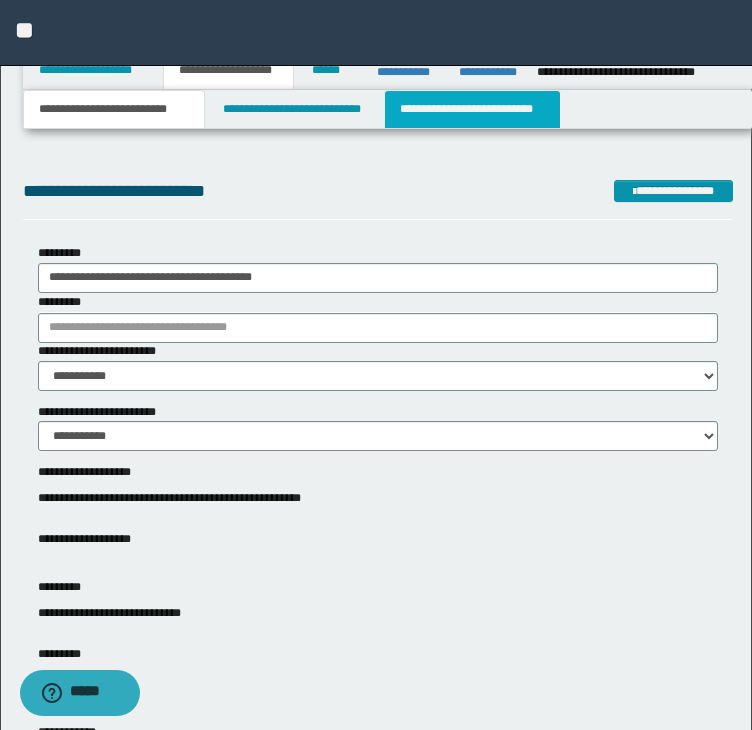 click on "**********" at bounding box center [472, 109] 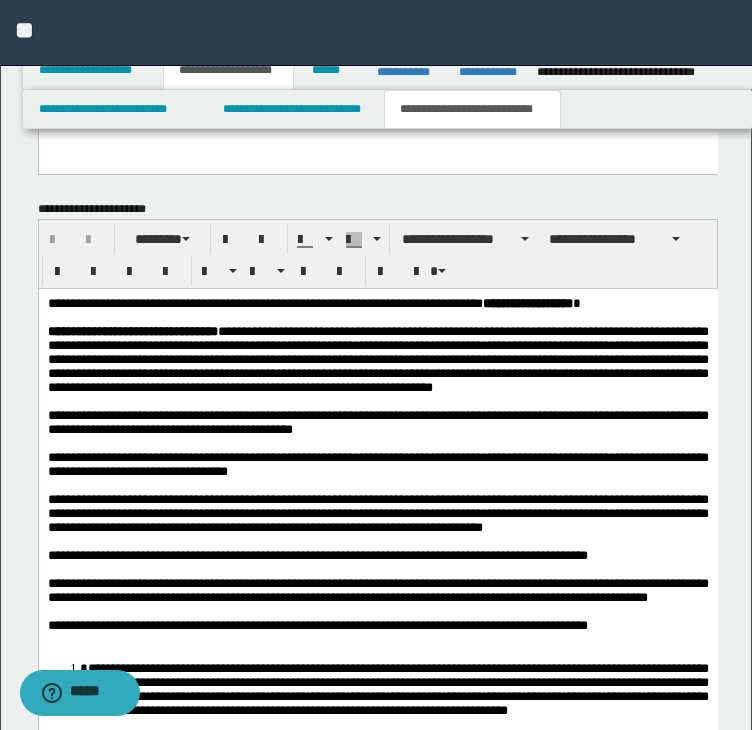 scroll, scrollTop: 1700, scrollLeft: 0, axis: vertical 